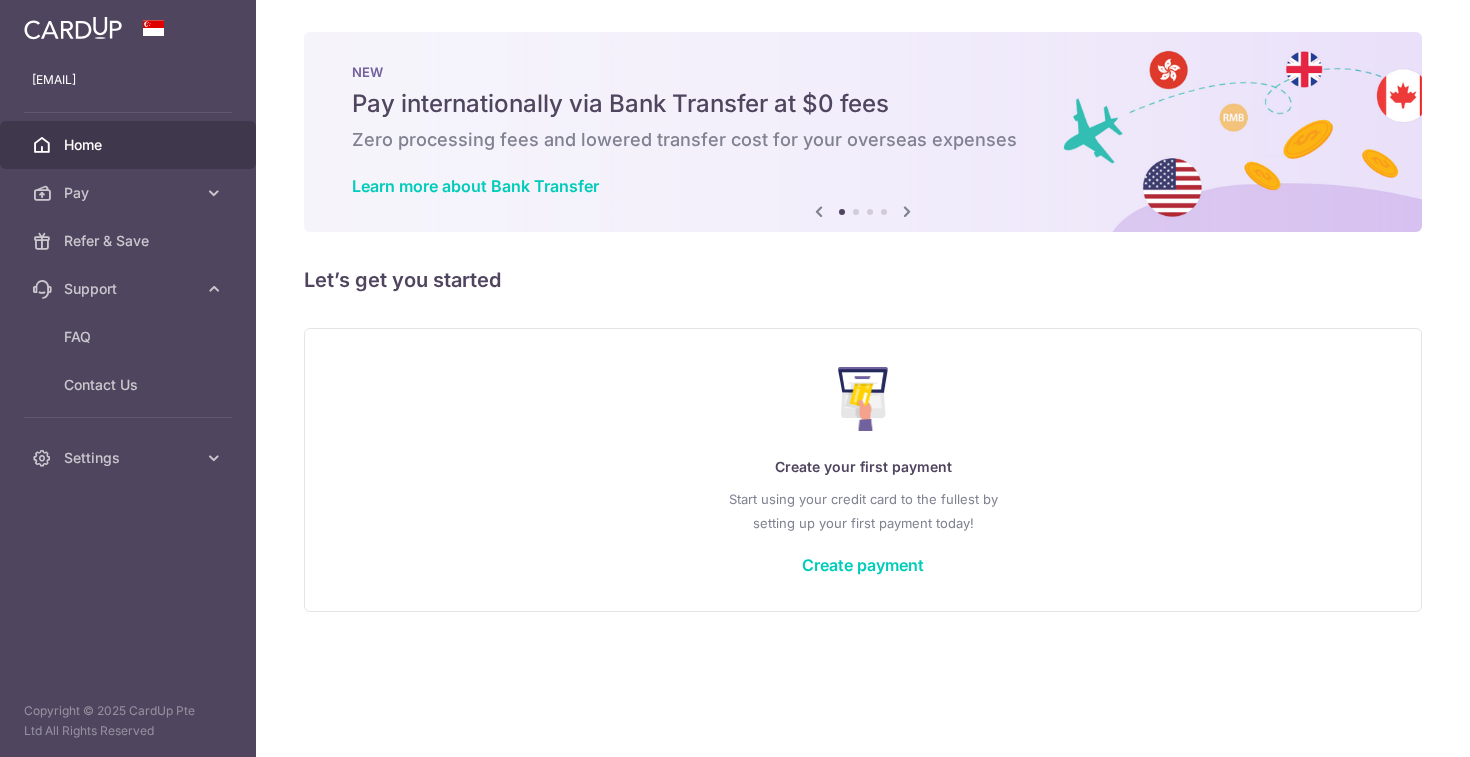 scroll, scrollTop: 0, scrollLeft: 0, axis: both 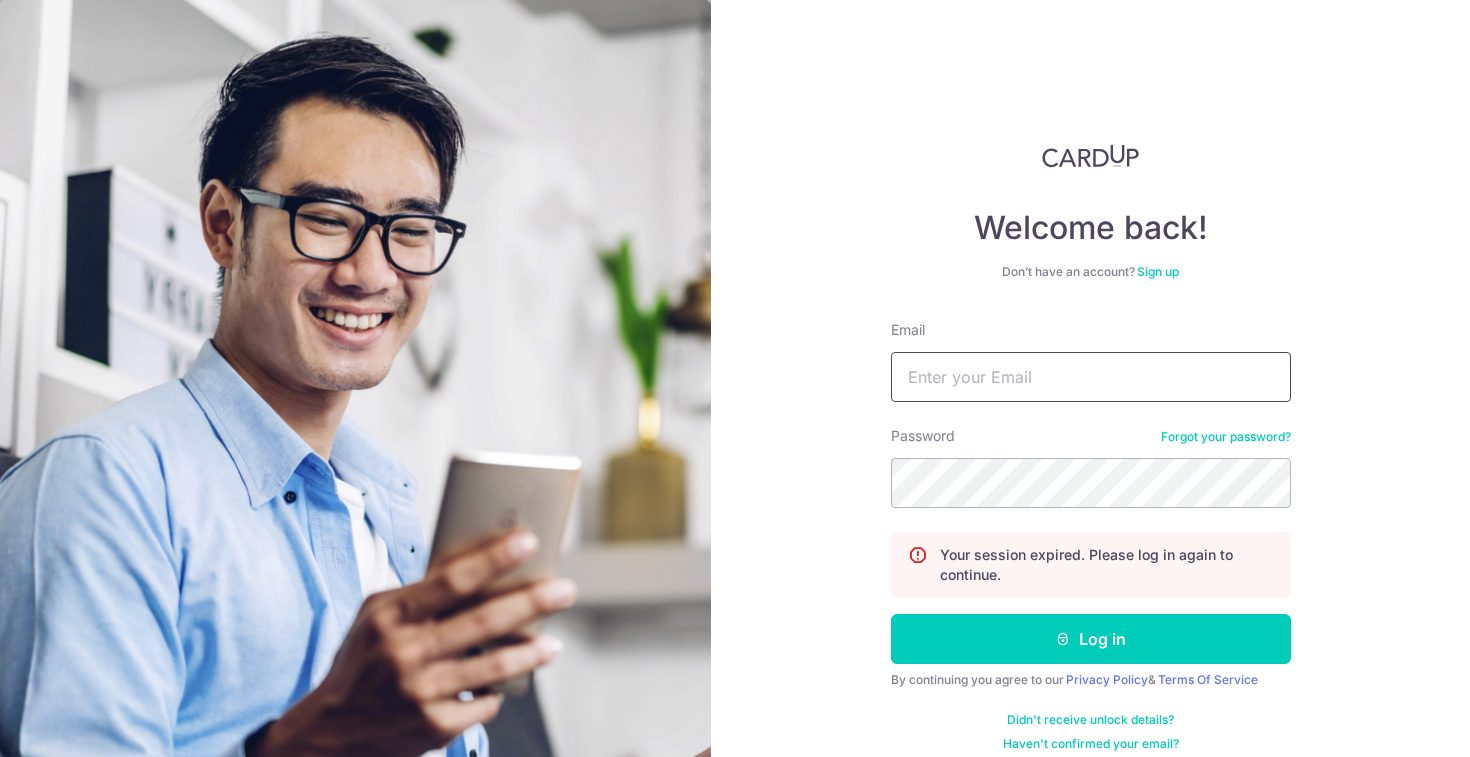 type on "[EMAIL]" 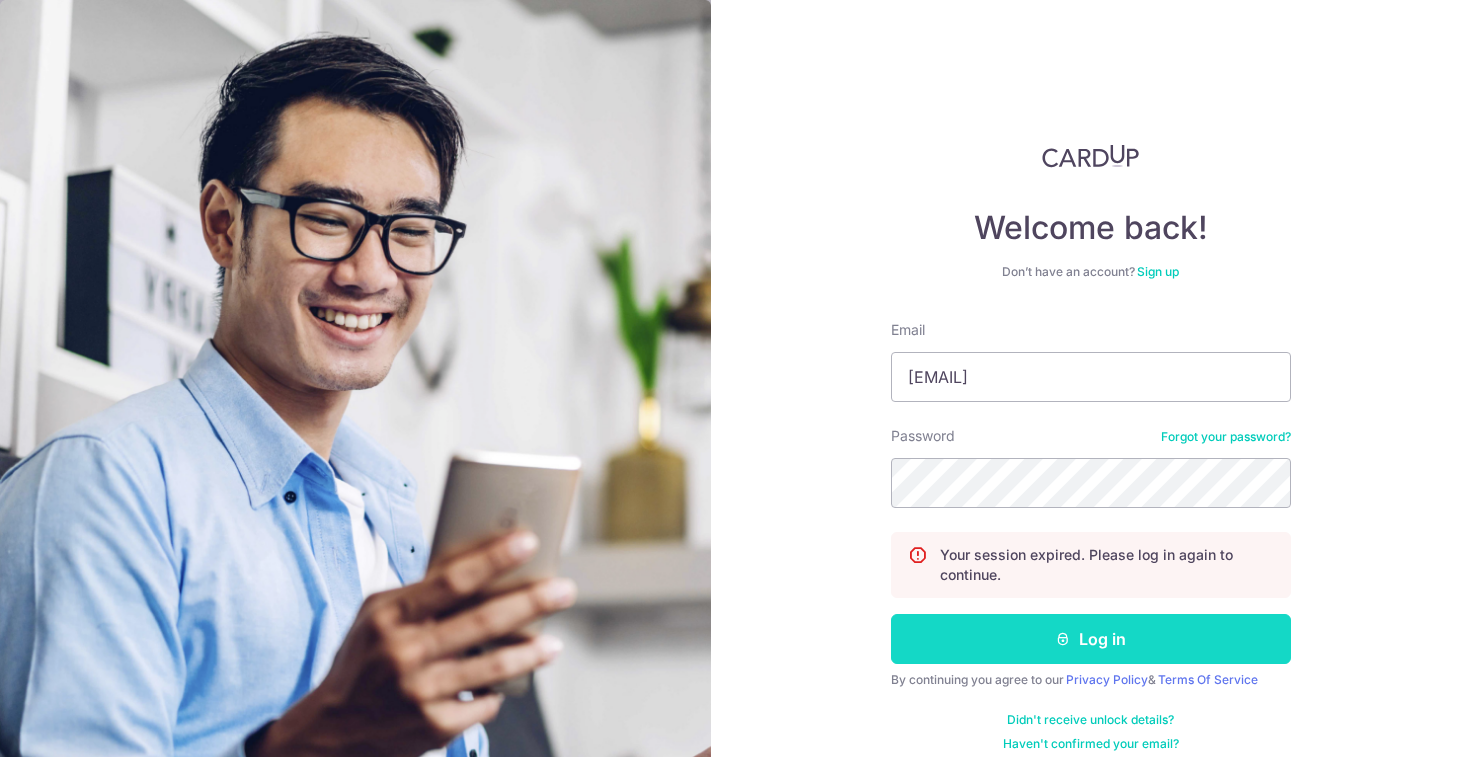click on "Log in" at bounding box center (1091, 639) 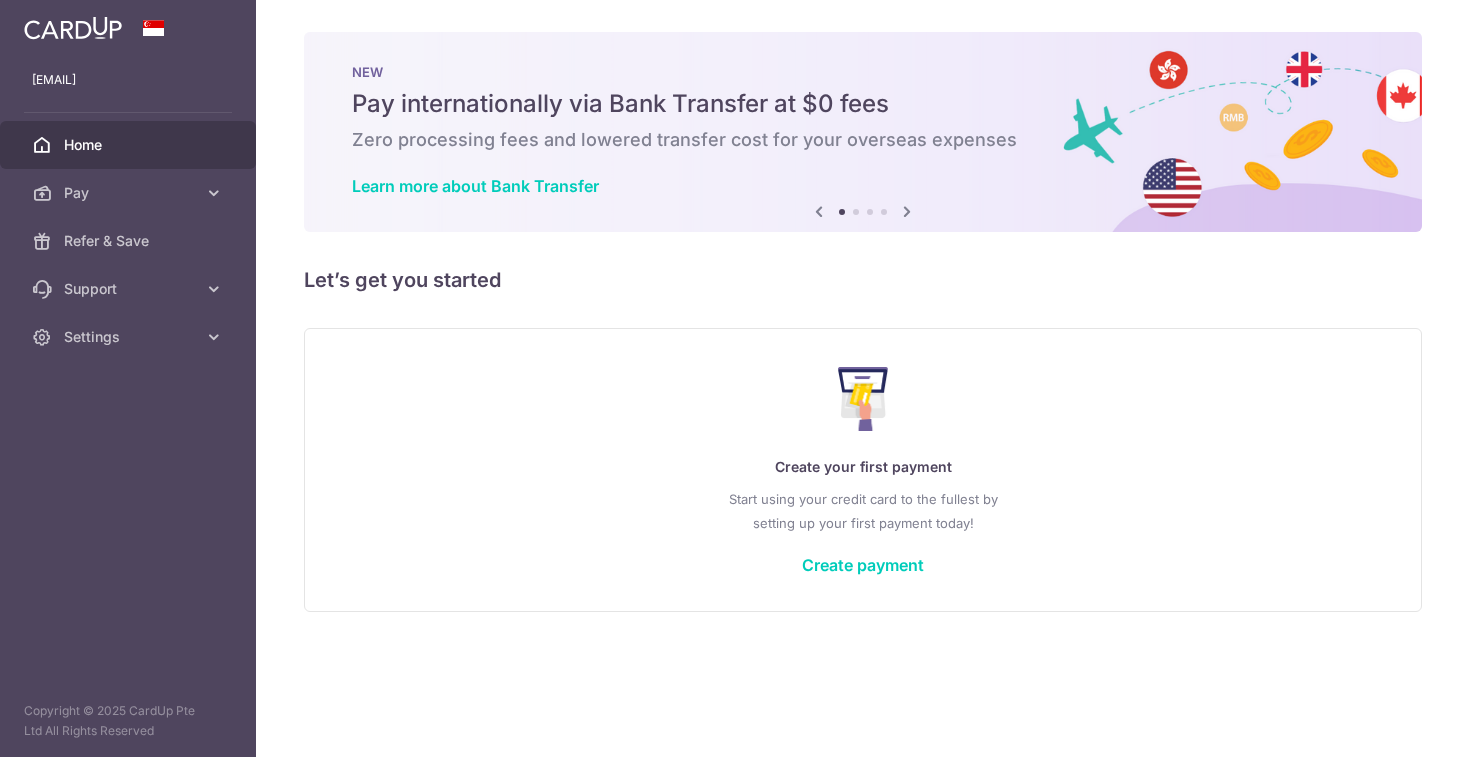scroll, scrollTop: 0, scrollLeft: 0, axis: both 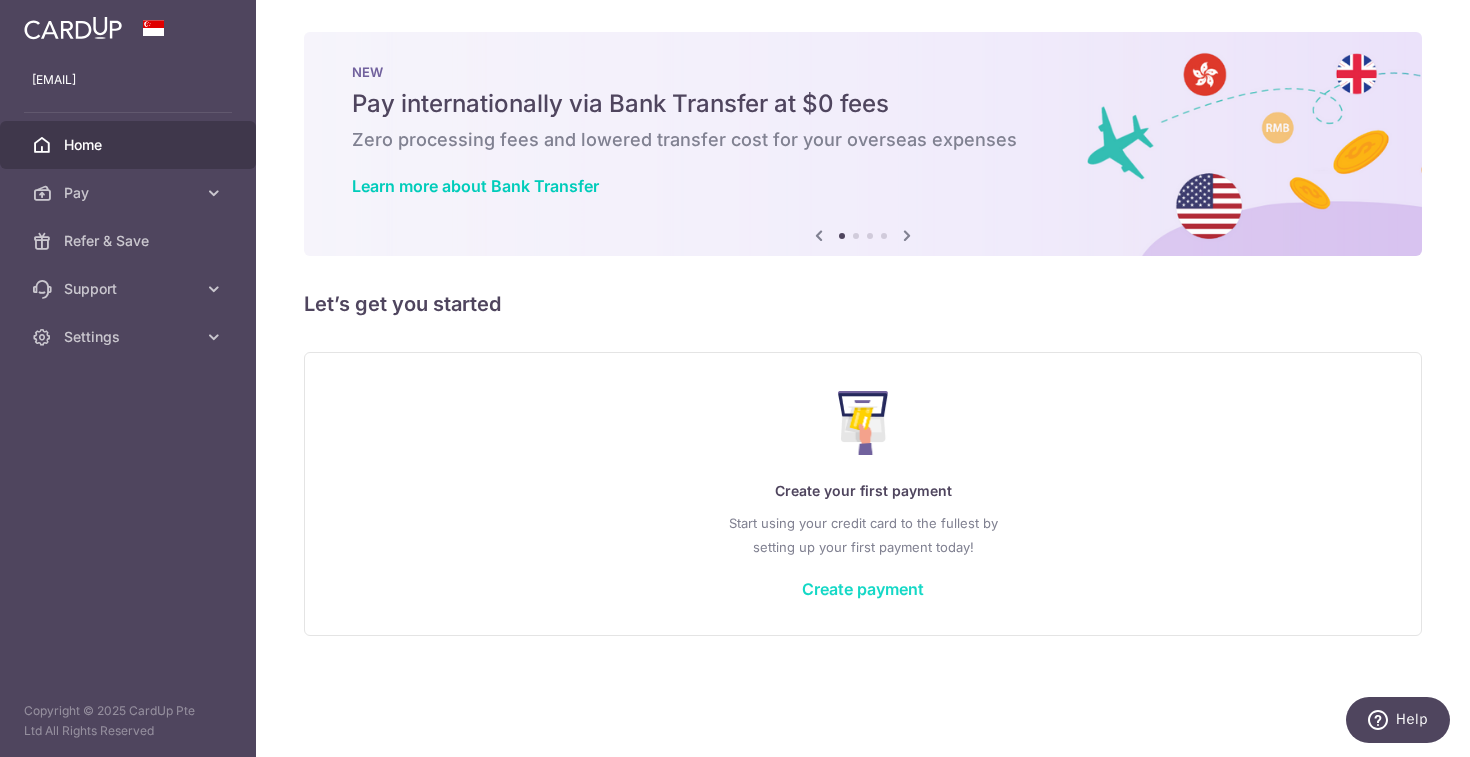 click on "Create payment" at bounding box center [863, 589] 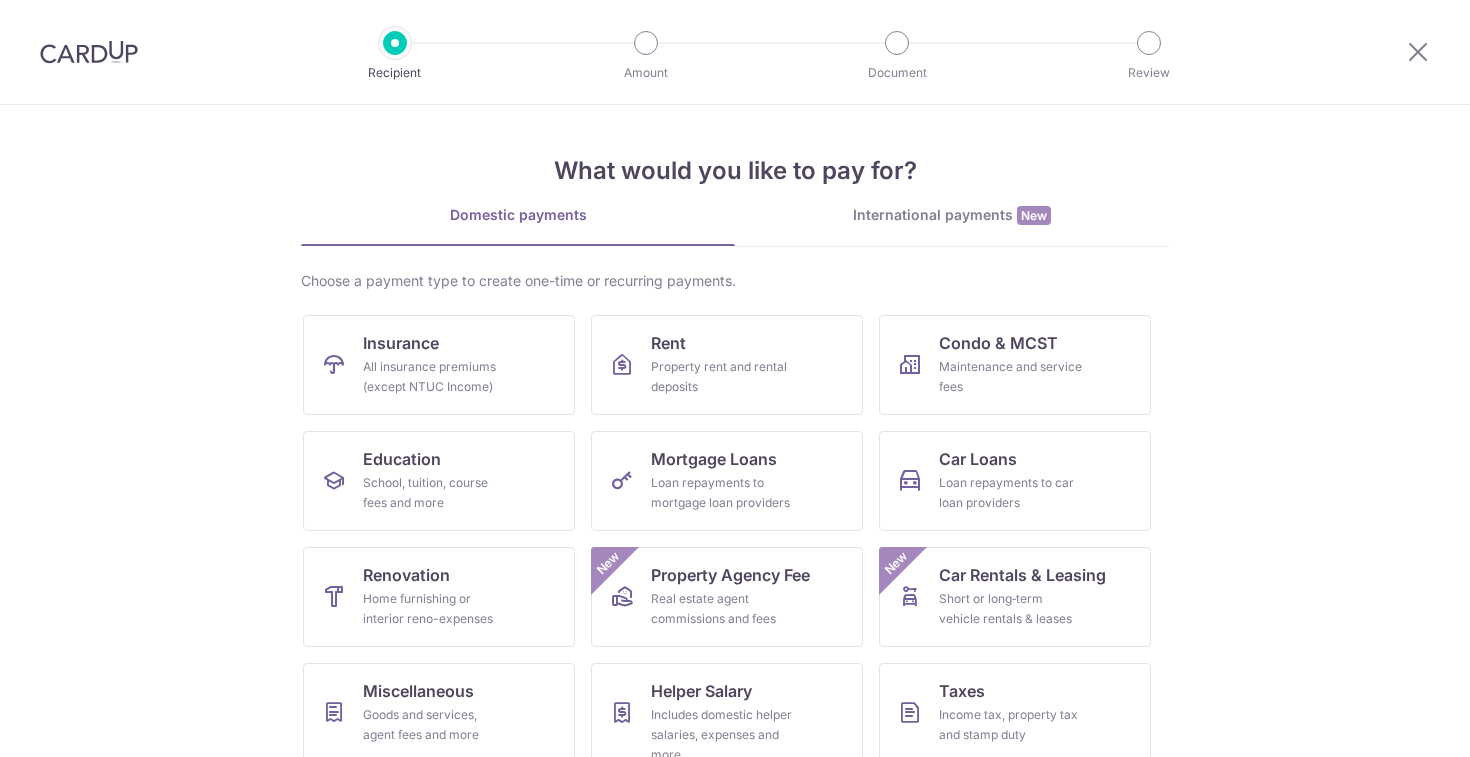 scroll, scrollTop: 0, scrollLeft: 0, axis: both 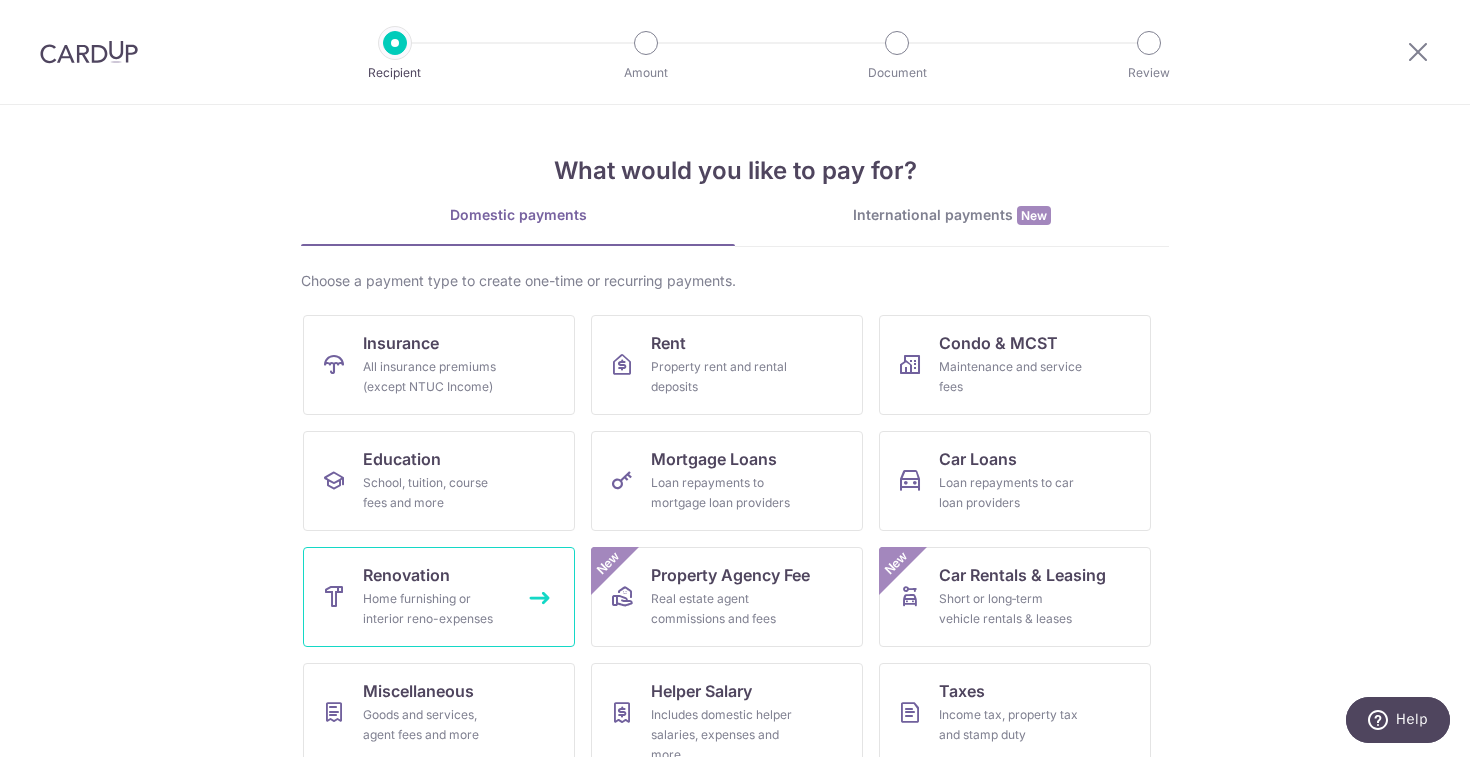 click on "Renovation Home furnishing or interior reno-expenses" at bounding box center (439, 597) 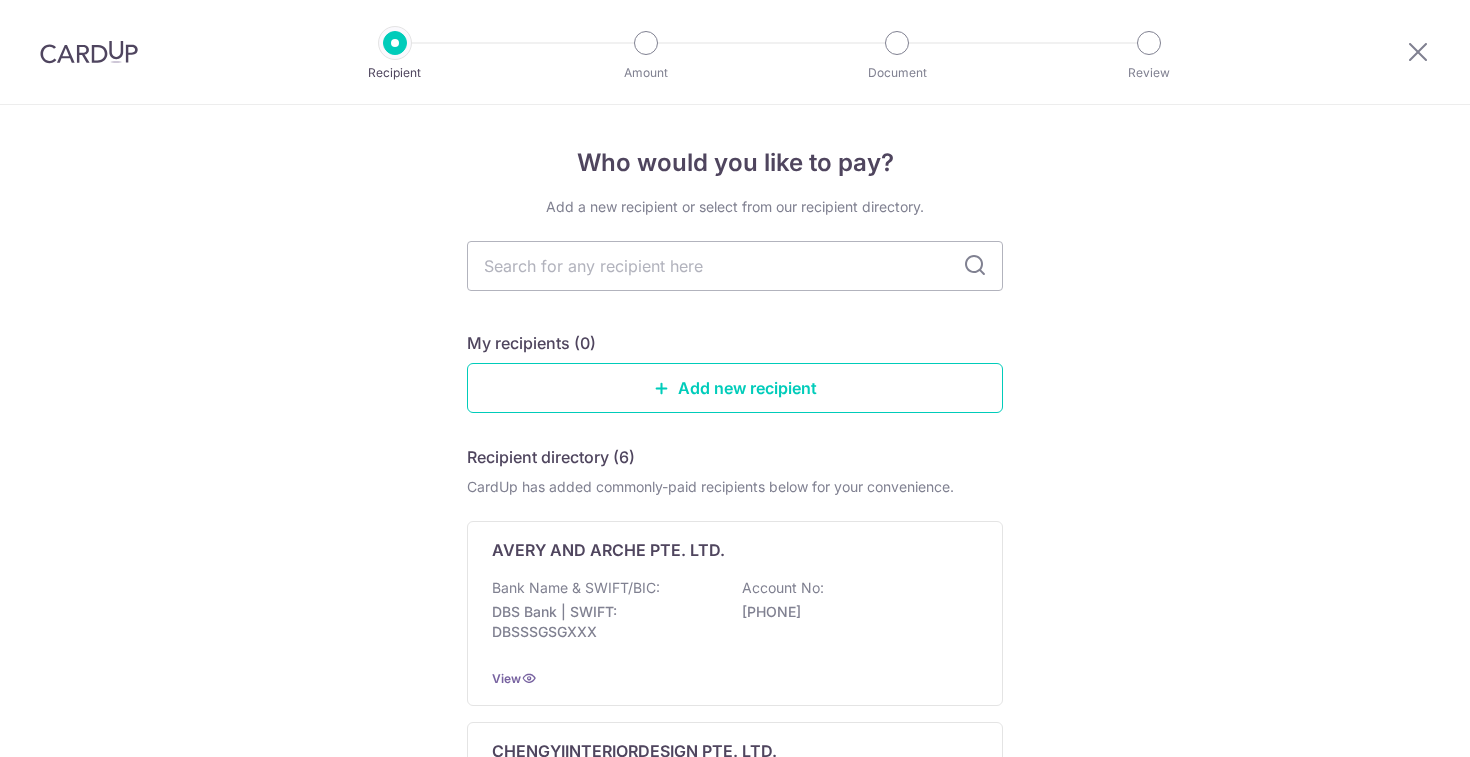scroll, scrollTop: 0, scrollLeft: 0, axis: both 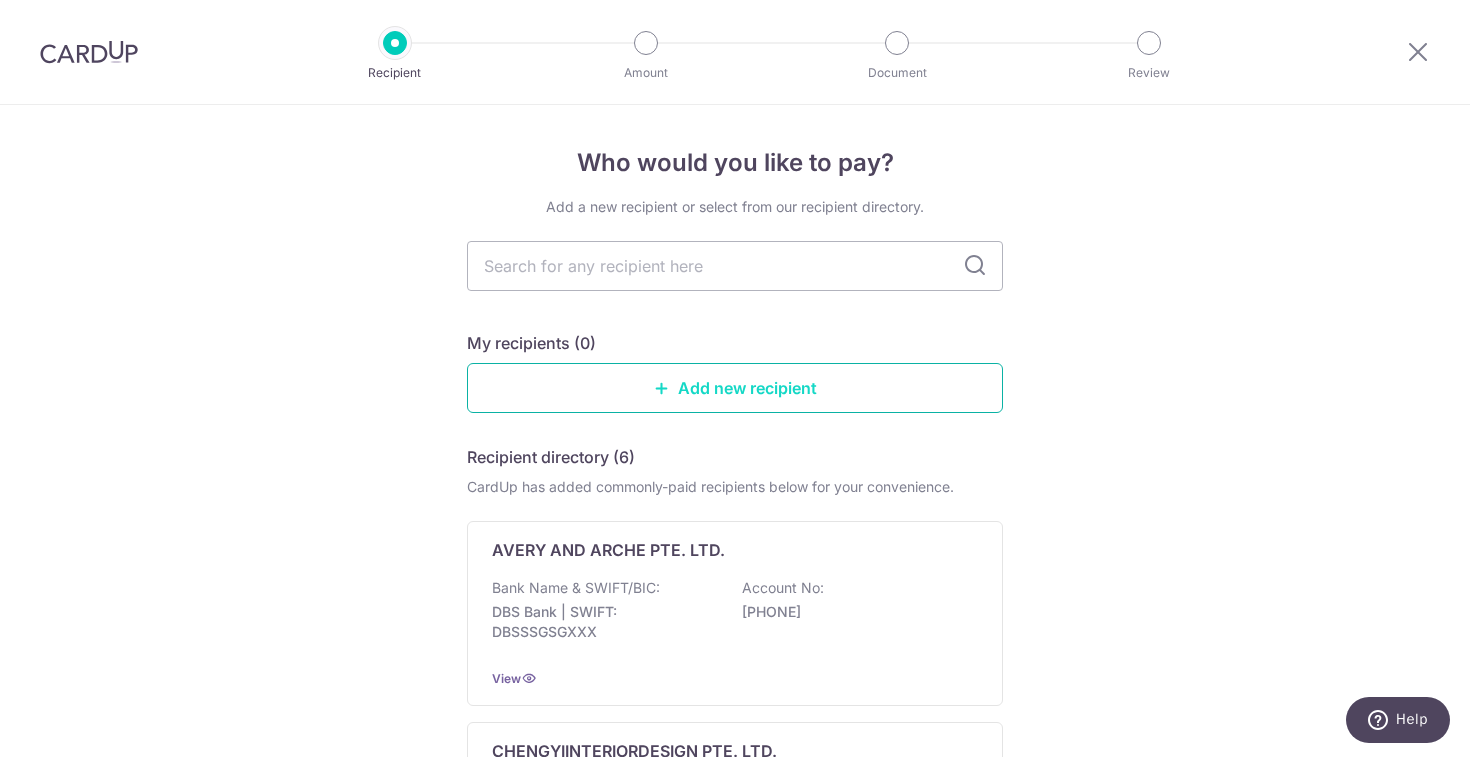 click on "Add new recipient" at bounding box center (735, 388) 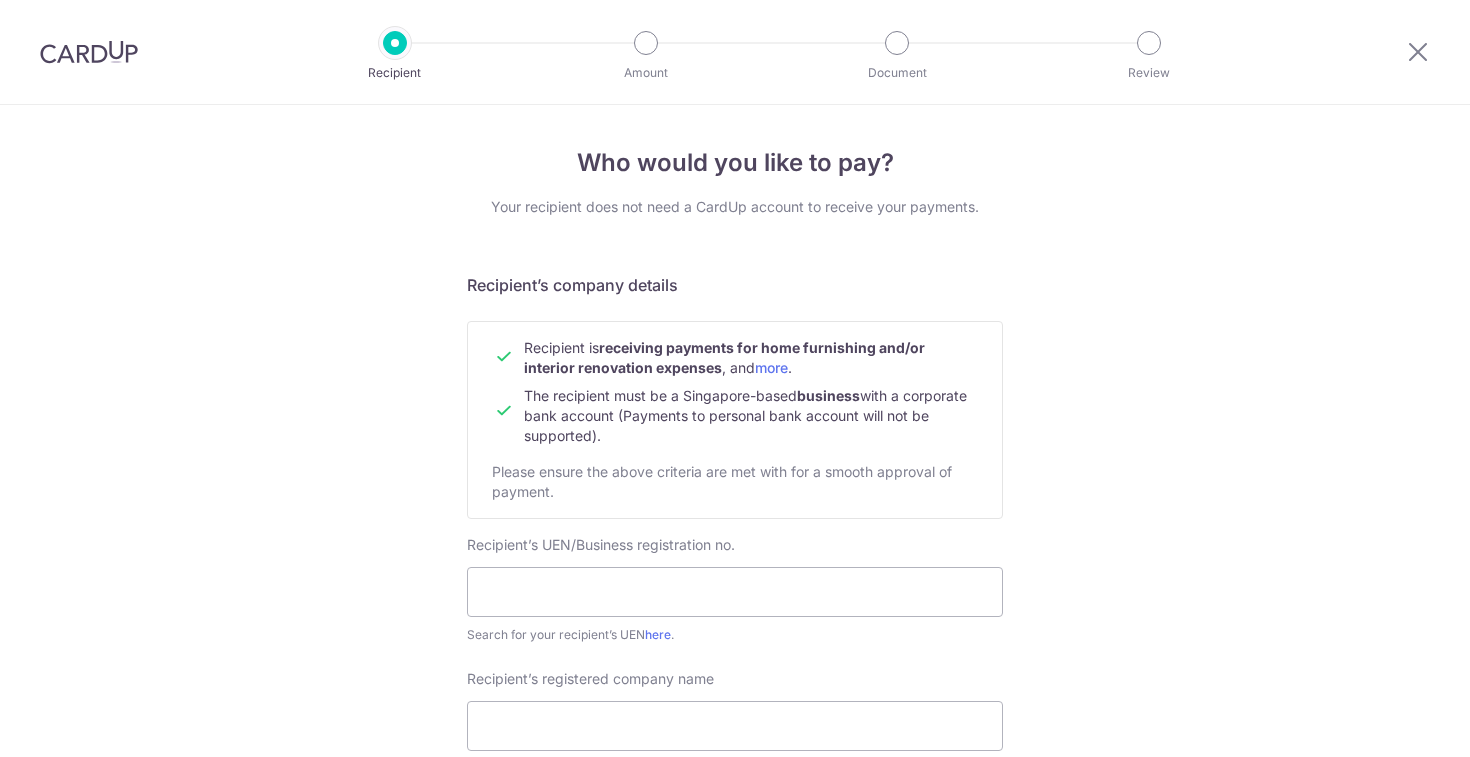 scroll, scrollTop: 0, scrollLeft: 0, axis: both 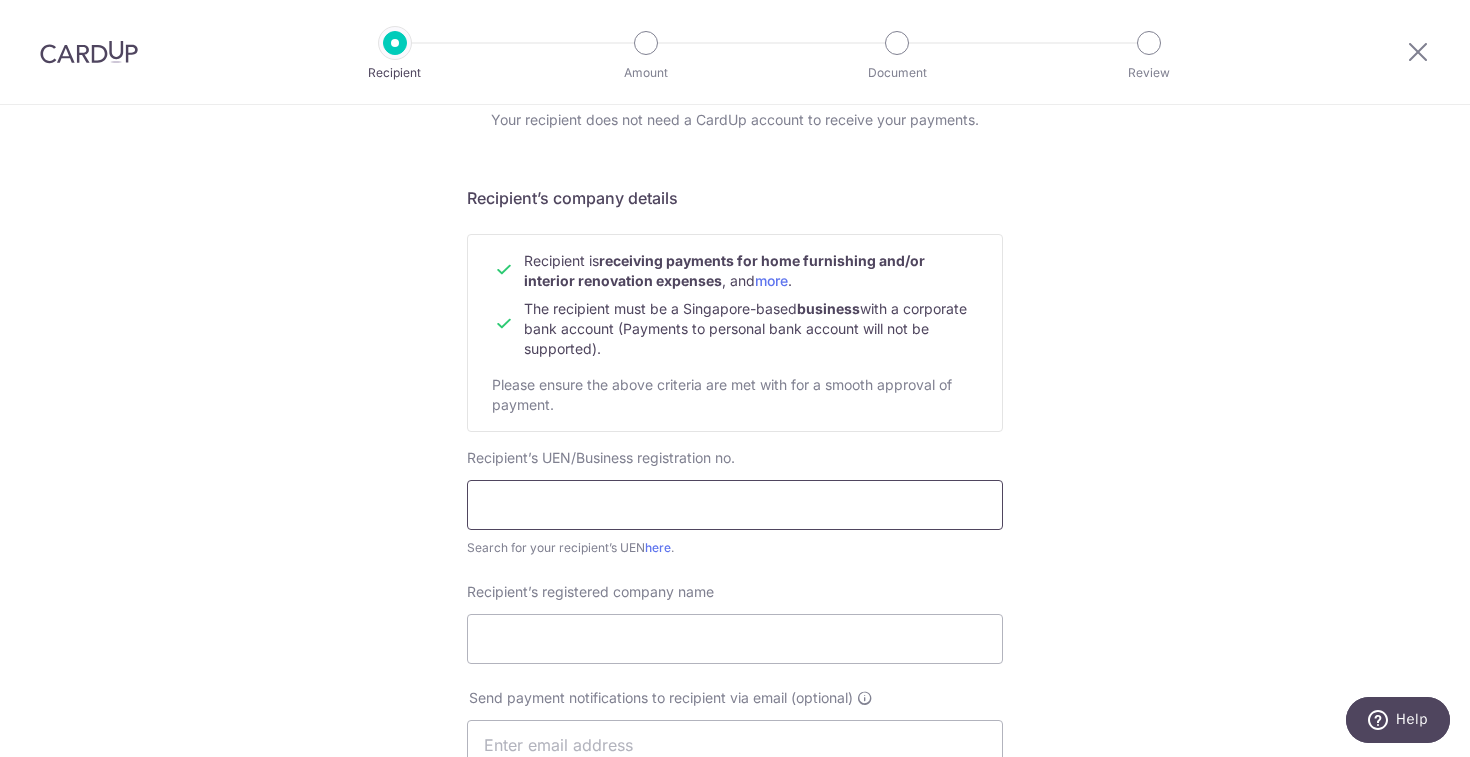paste on "53190871B" 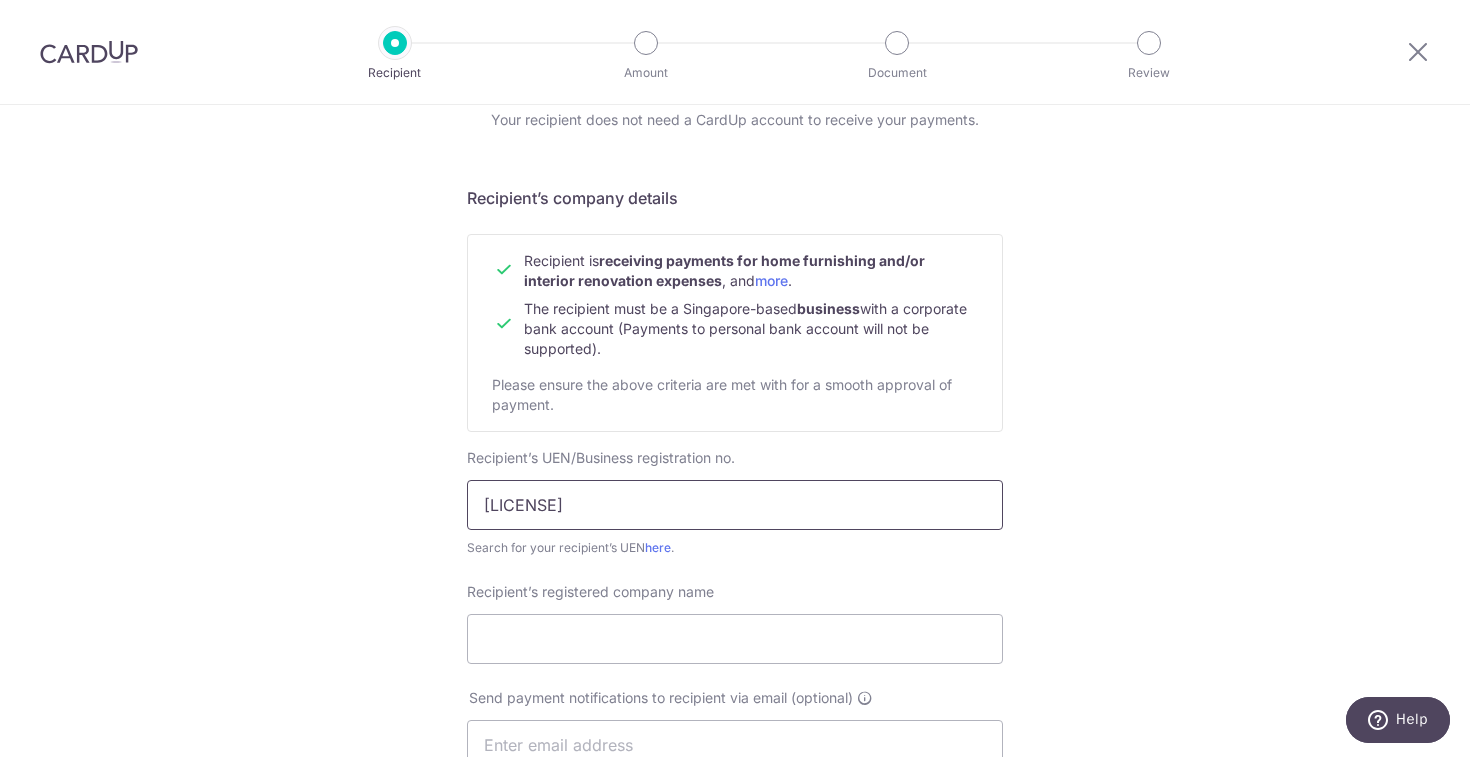 click on "53190871B" at bounding box center [735, 505] 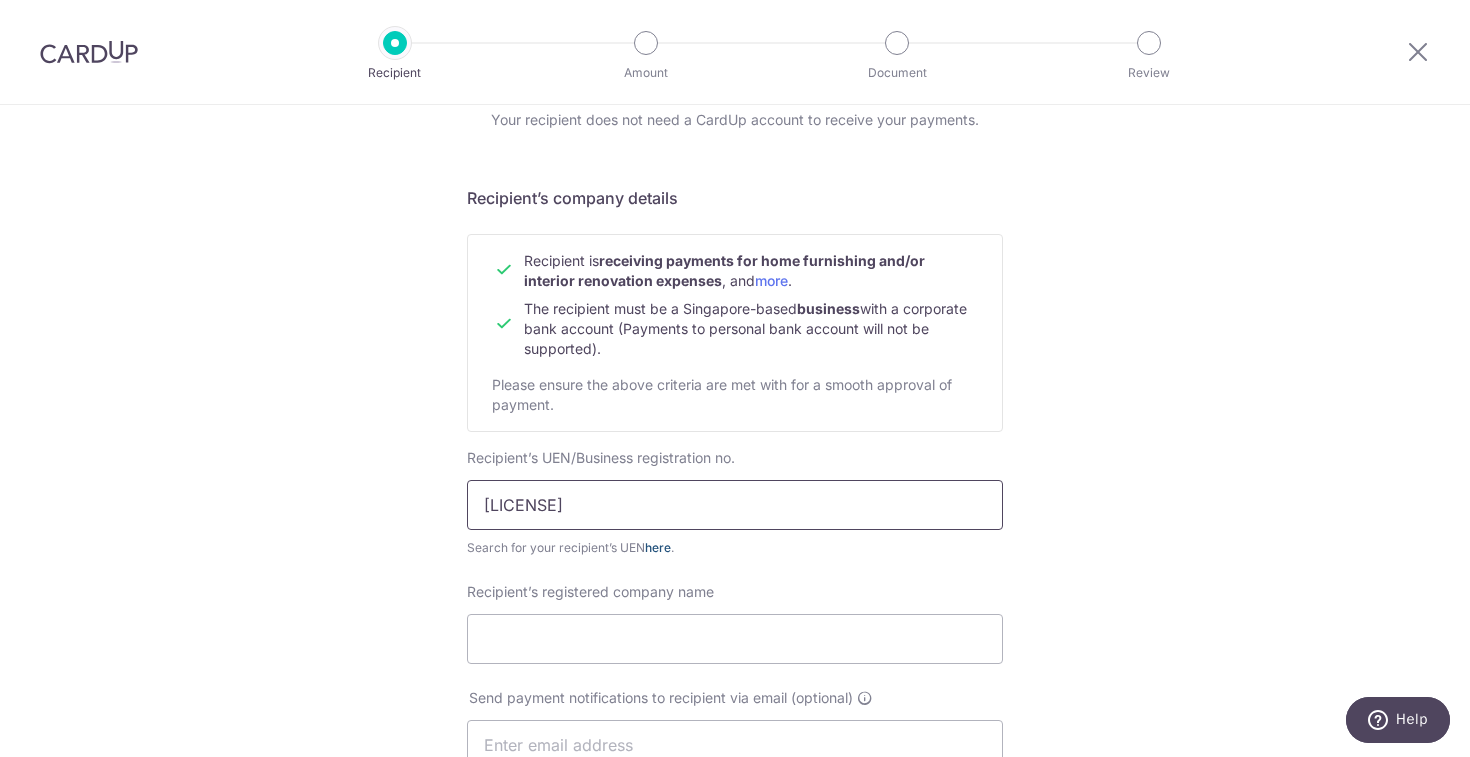 type on "53190871B" 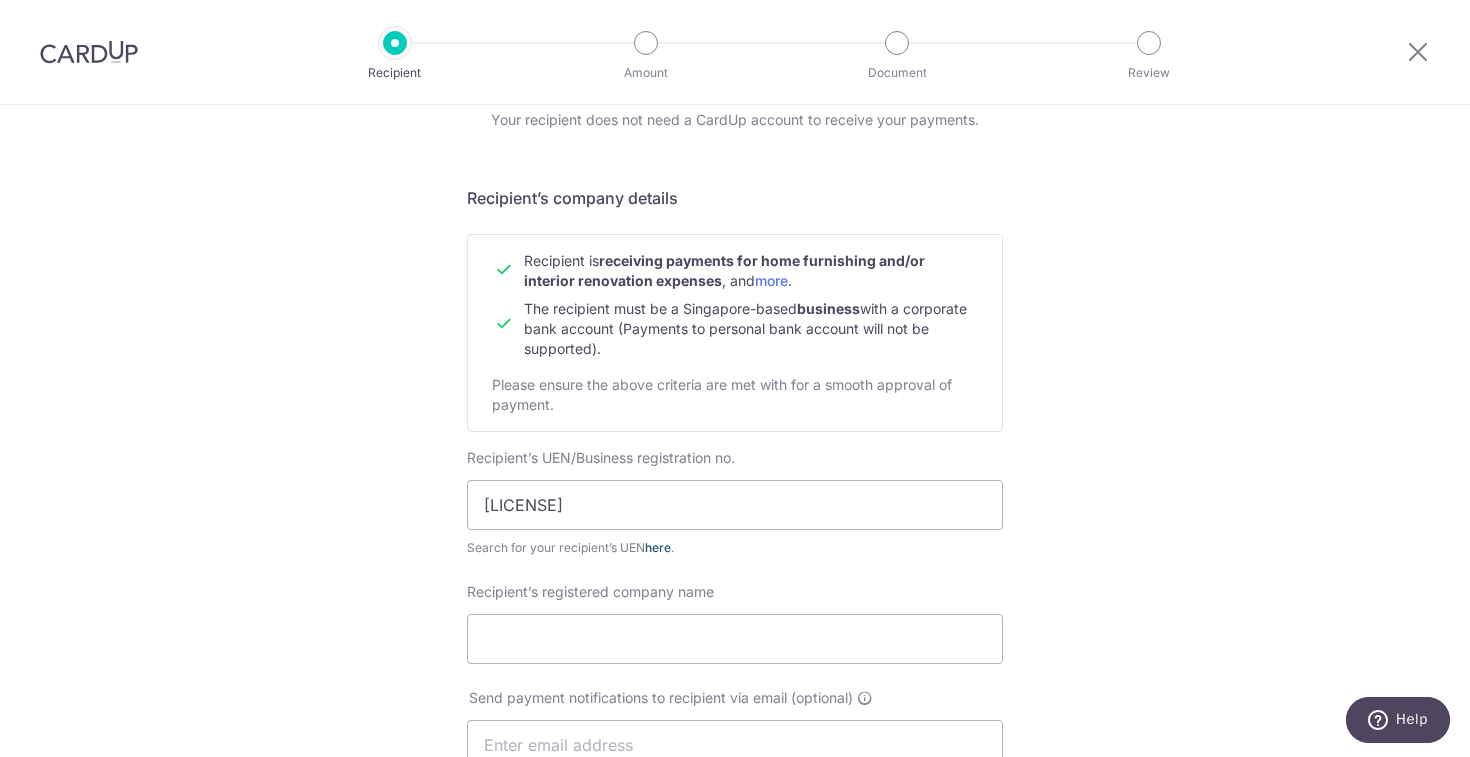 click on "here" at bounding box center [658, 547] 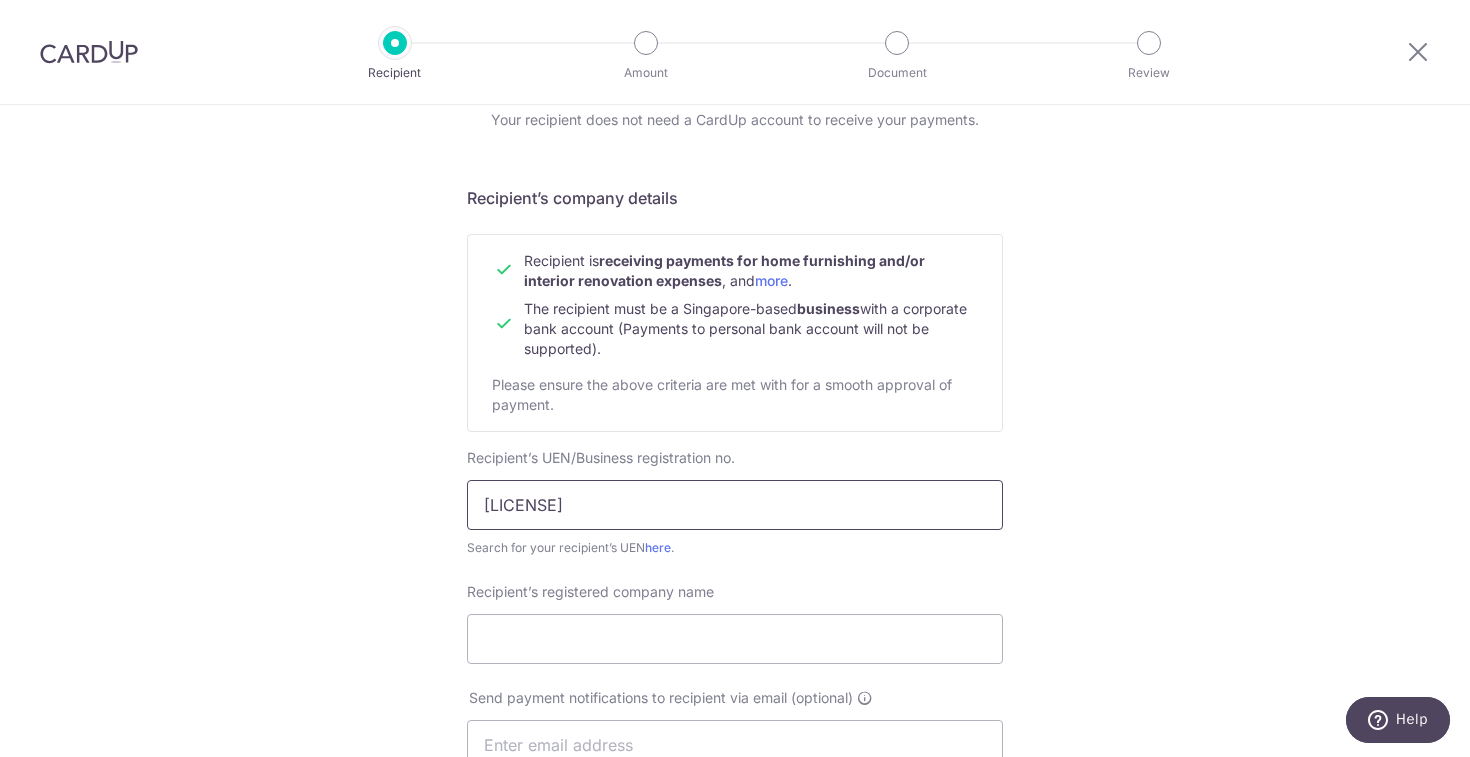 click on "53190871B" at bounding box center (735, 505) 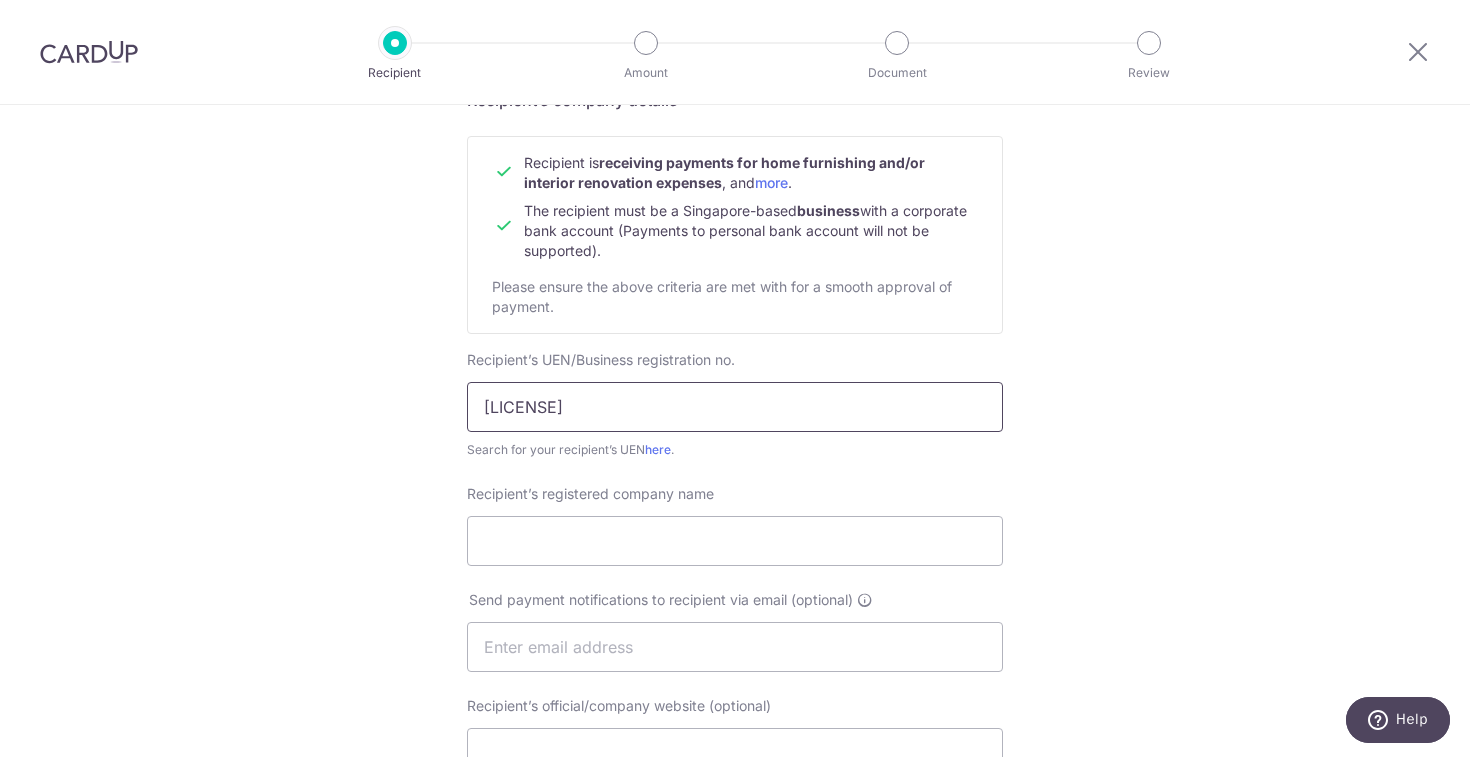 scroll, scrollTop: 234, scrollLeft: 0, axis: vertical 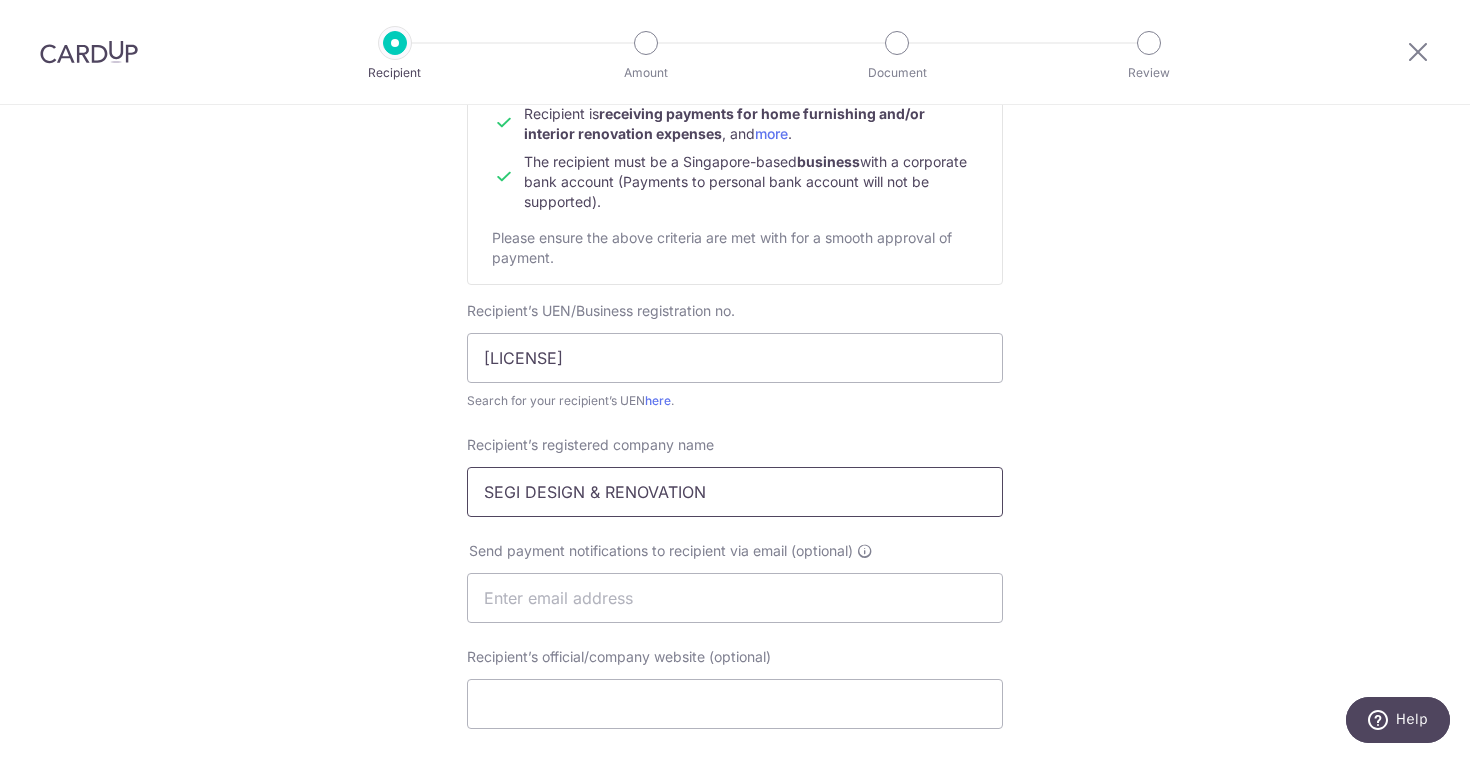 click on "SEGI DESIGN & RENOVATION" at bounding box center (735, 492) 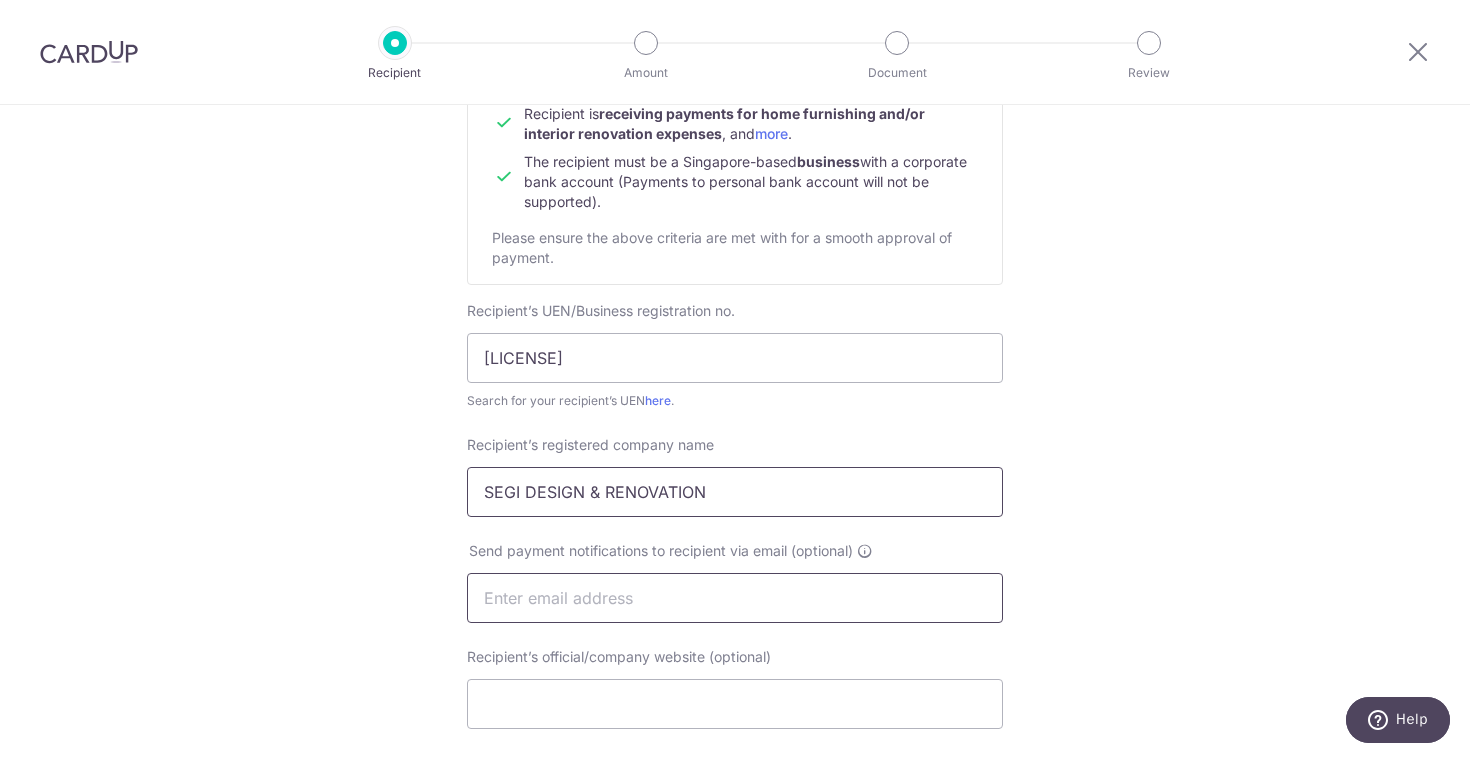 type on "SEGI DESIGN & RENOVATION" 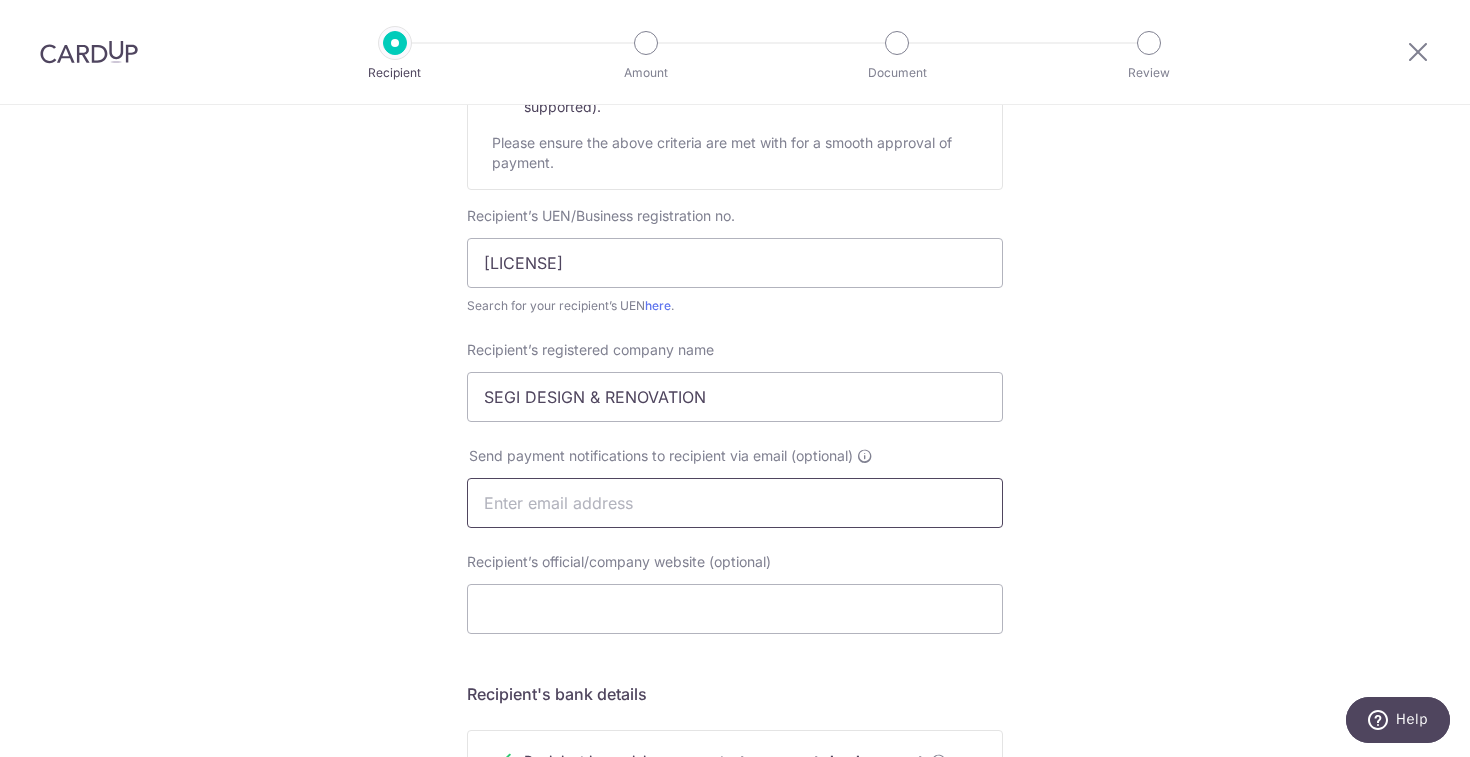 scroll, scrollTop: 335, scrollLeft: 0, axis: vertical 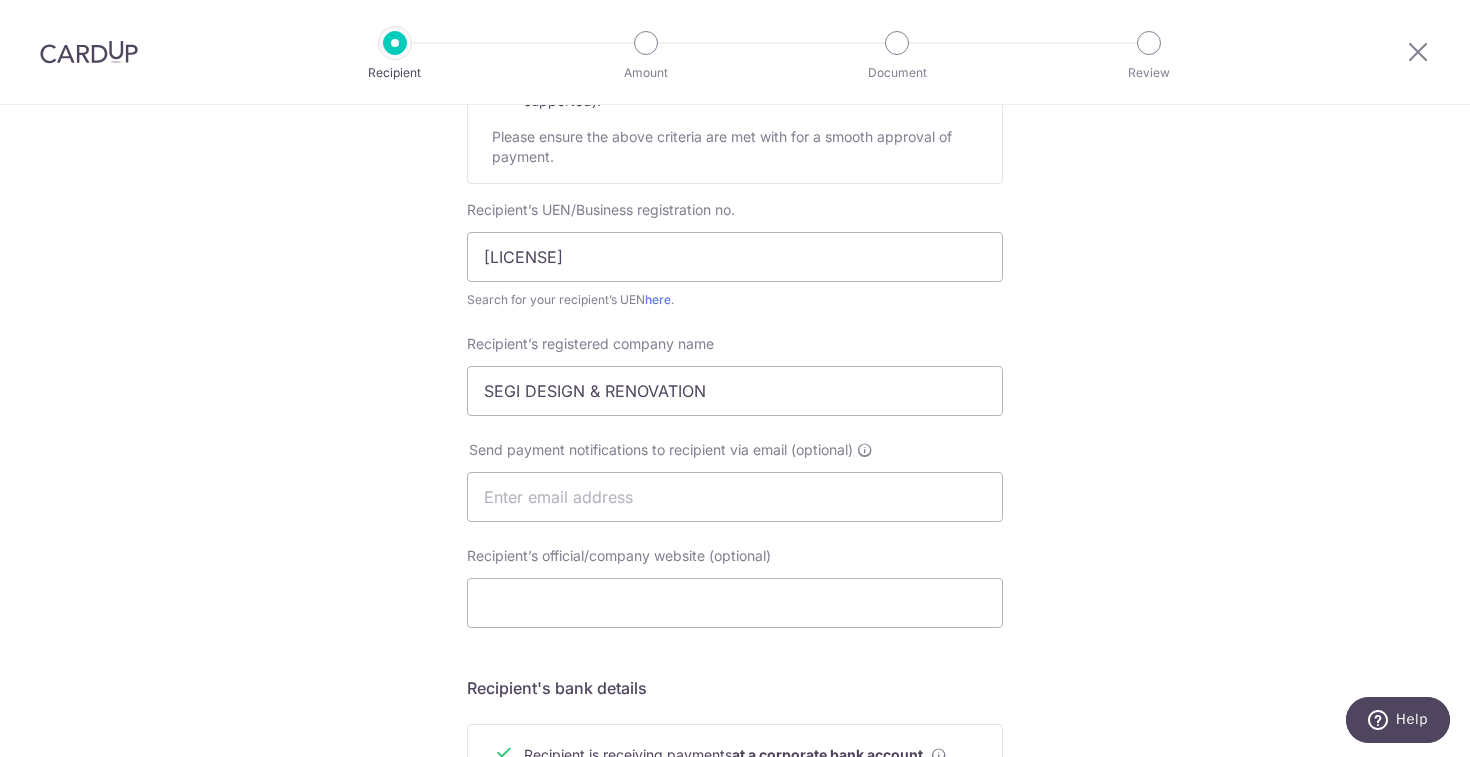 click on "Who would you like to pay?
Your recipient does not need a CardUp account to receive your payments.
Recipient’s company details
Recipient is  receiving payments for home furnishing and/or interior renovation expenses , and  more .
The recipient must be a Singapore-based  business  with a corporate bank account (Payments to personal bank account will not be supported).
Please ensure the above criteria are met with for a smooth approval of payment.
Recipient’s UEN/Business registration no.
53190871B
Search for your recipient’s UEN  here .
." at bounding box center [735, 522] 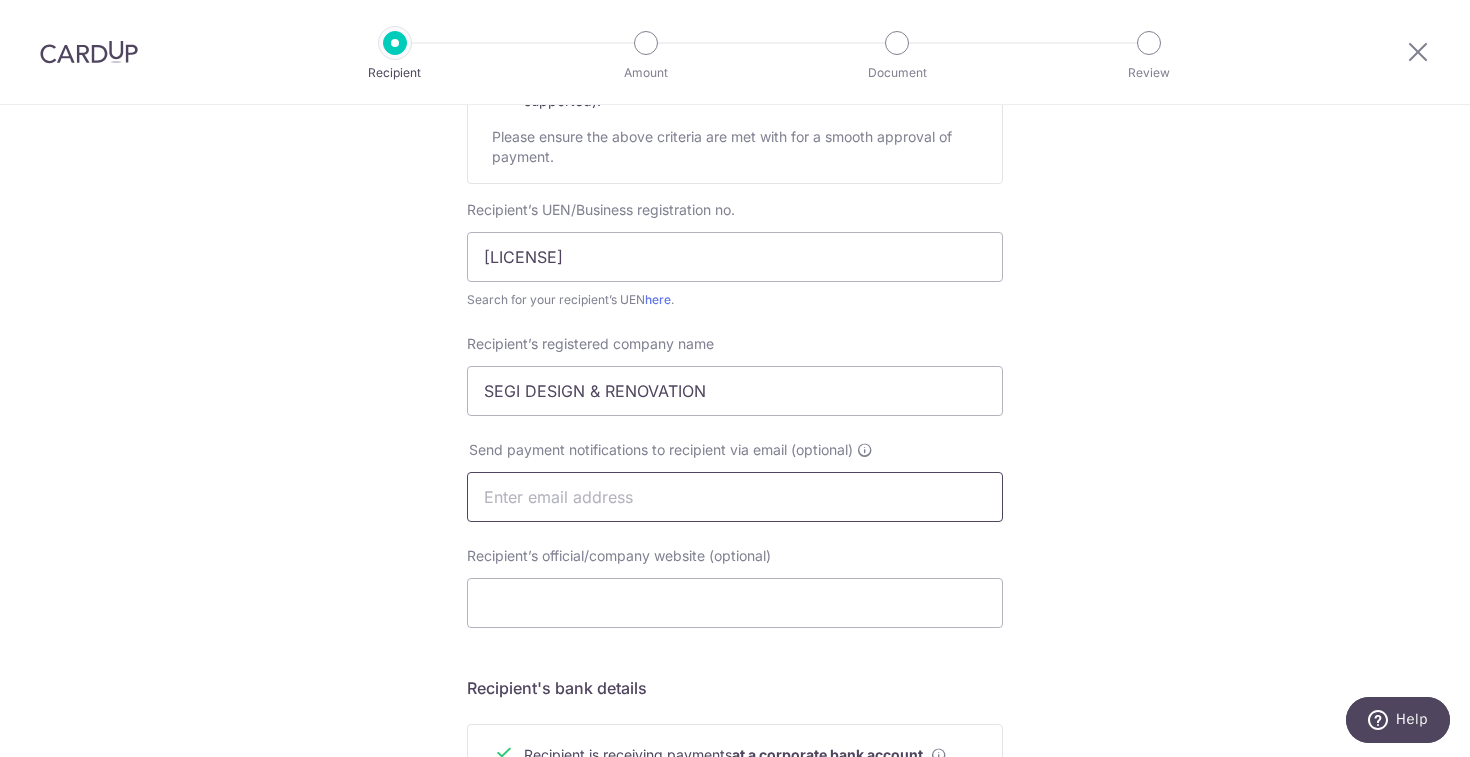 click at bounding box center [735, 497] 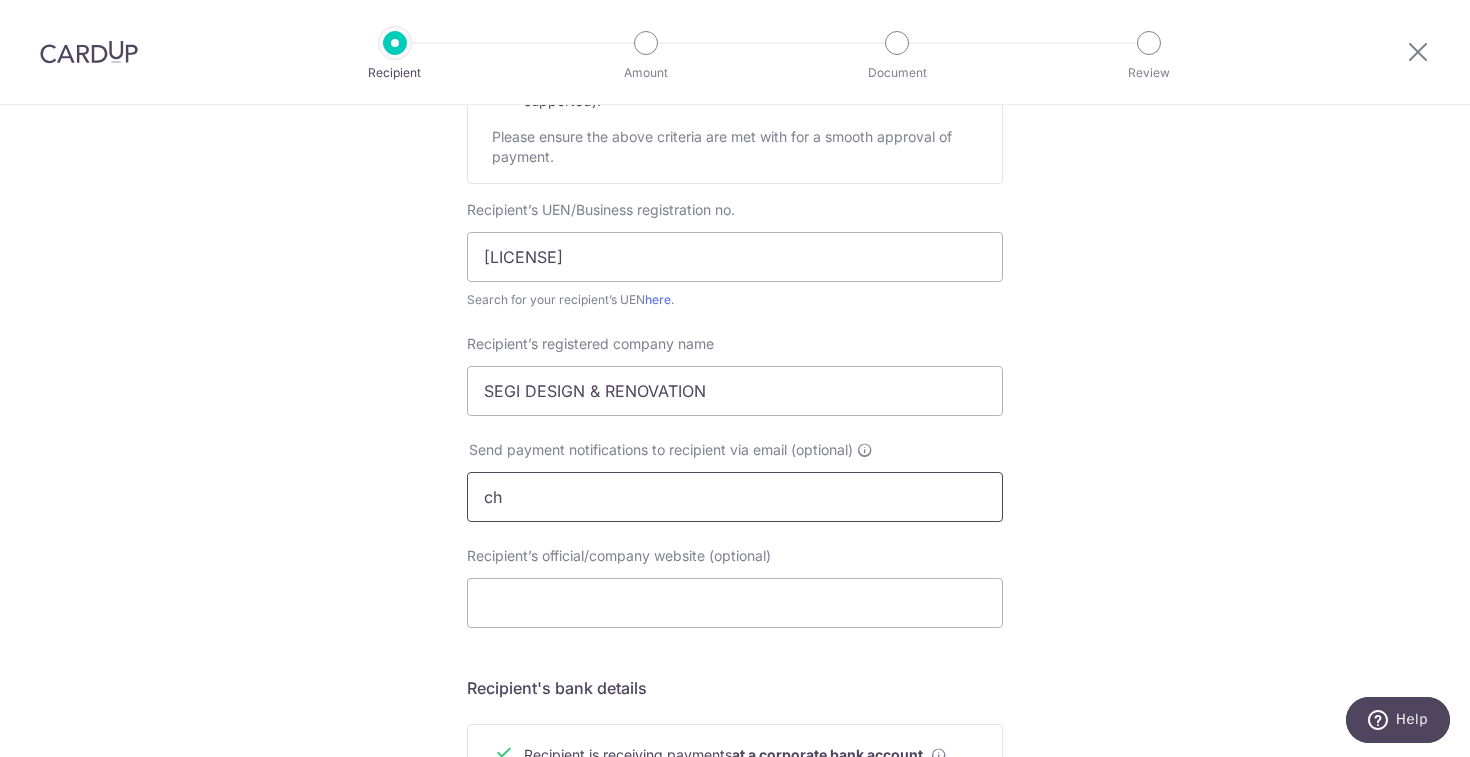 type on "c" 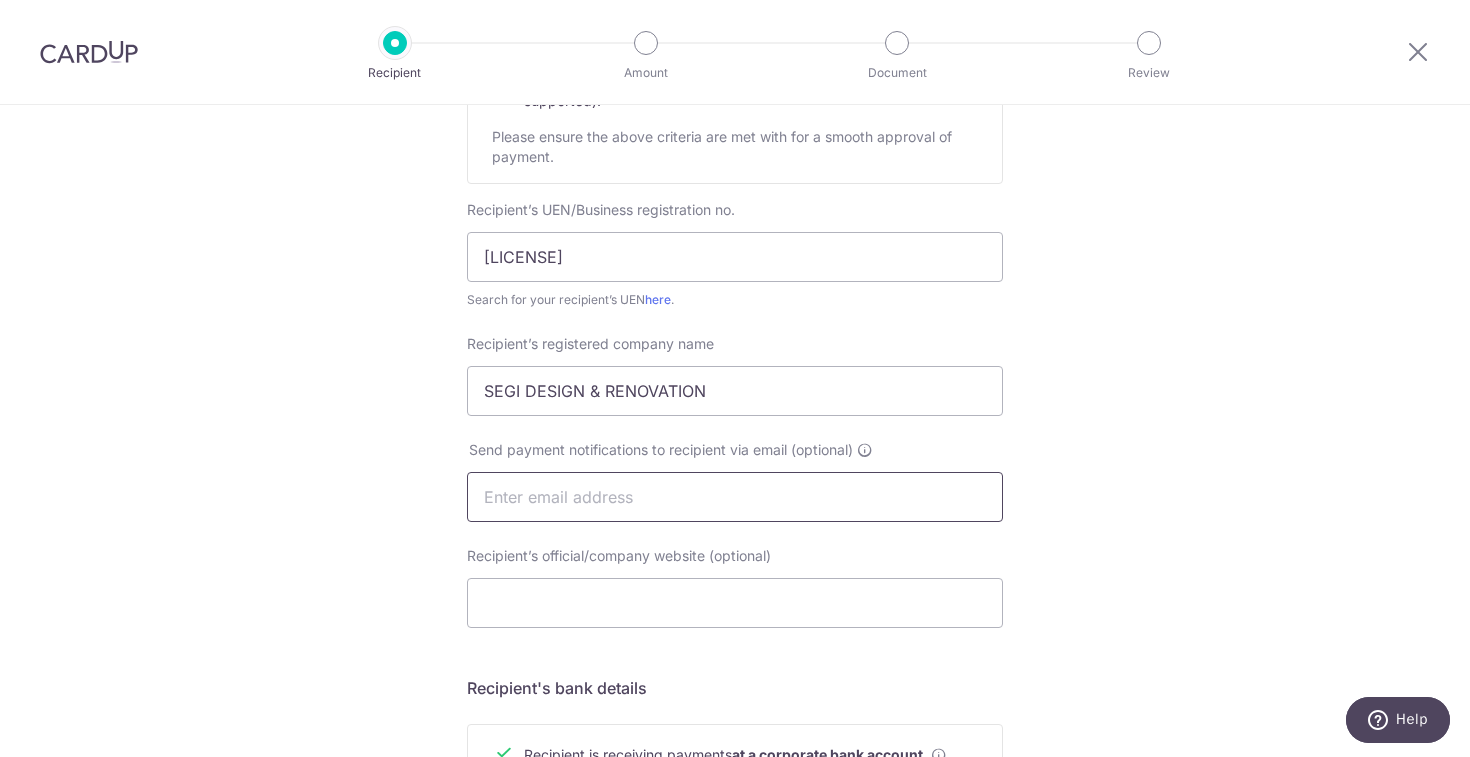 click at bounding box center [735, 497] 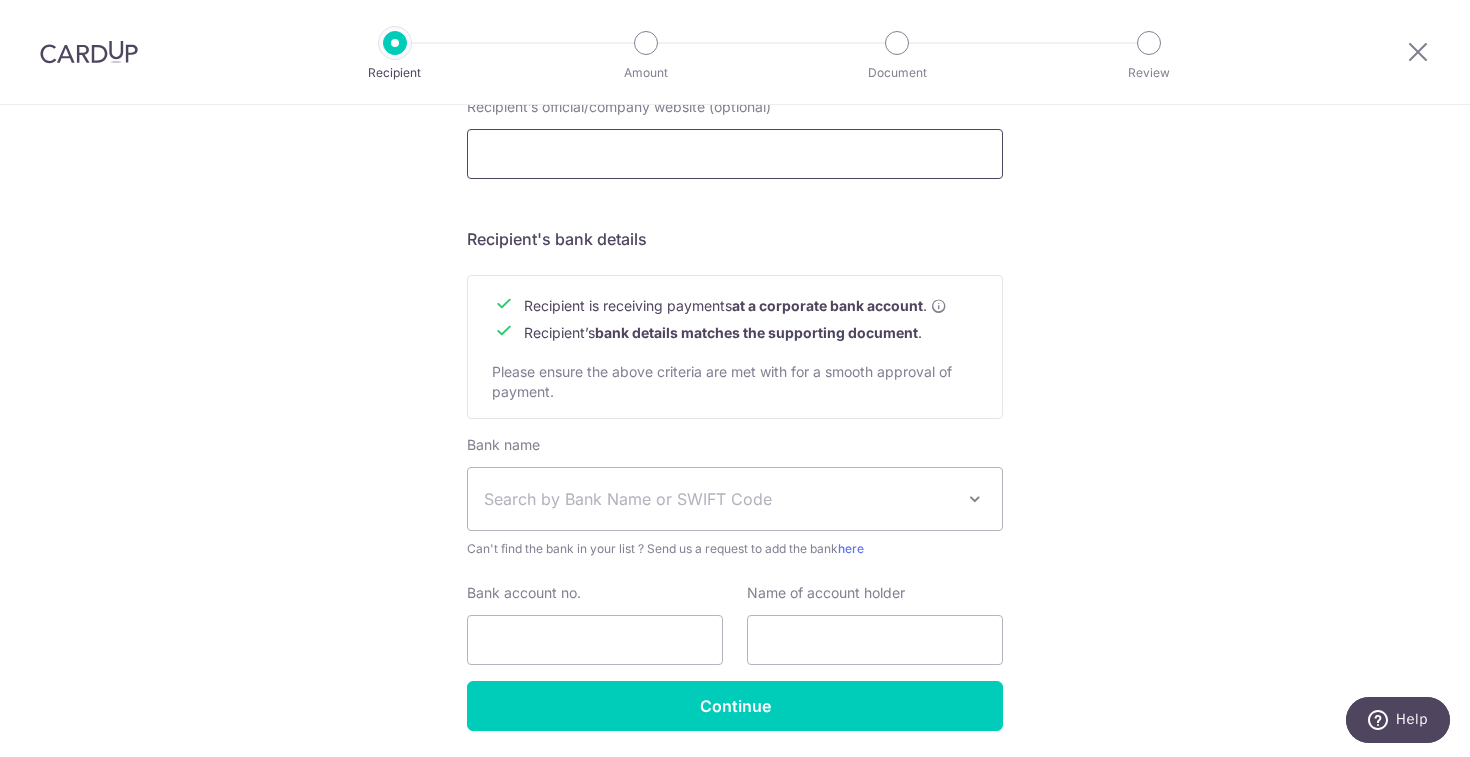 scroll, scrollTop: 787, scrollLeft: 0, axis: vertical 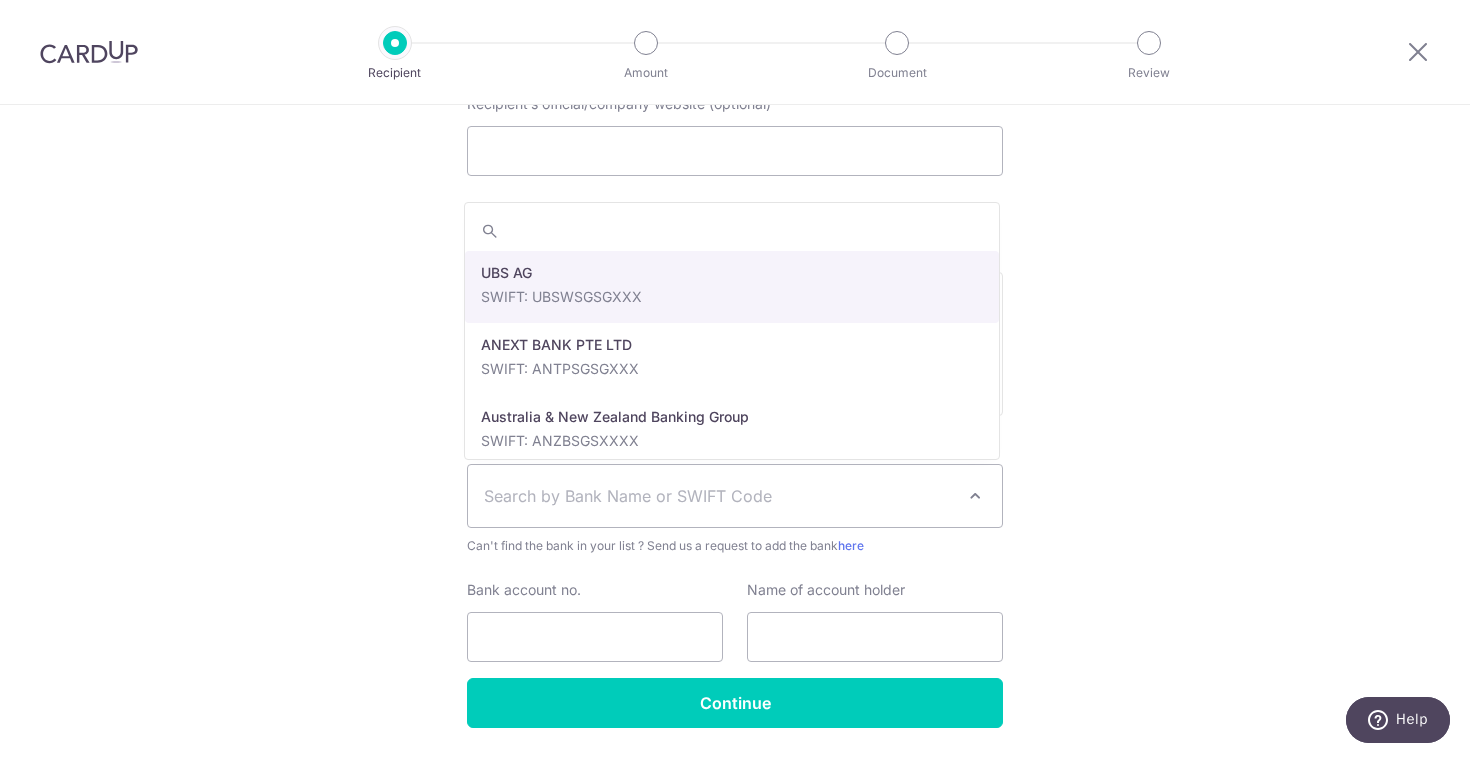 click on "Search by Bank Name or SWIFT Code" at bounding box center [735, 496] 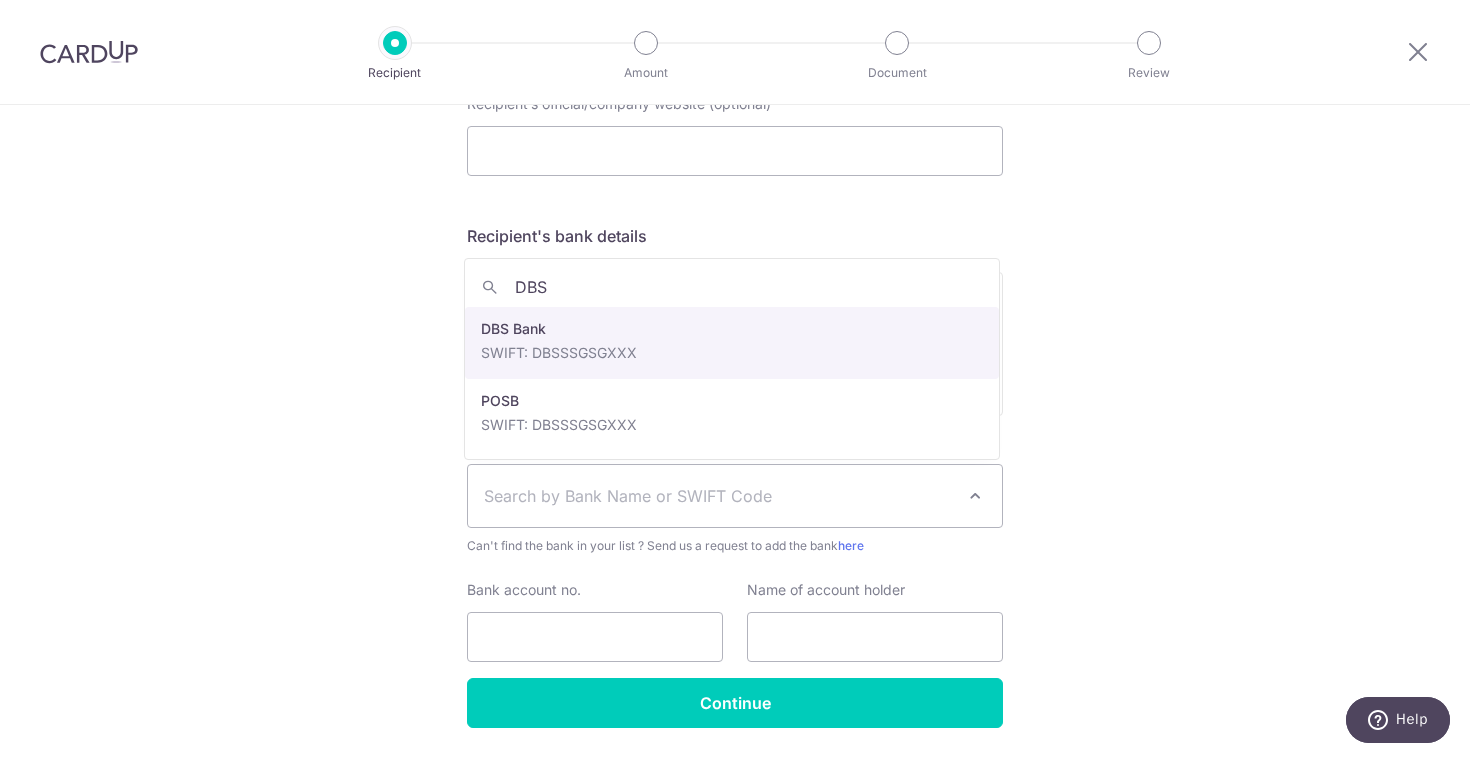 type on "DBS" 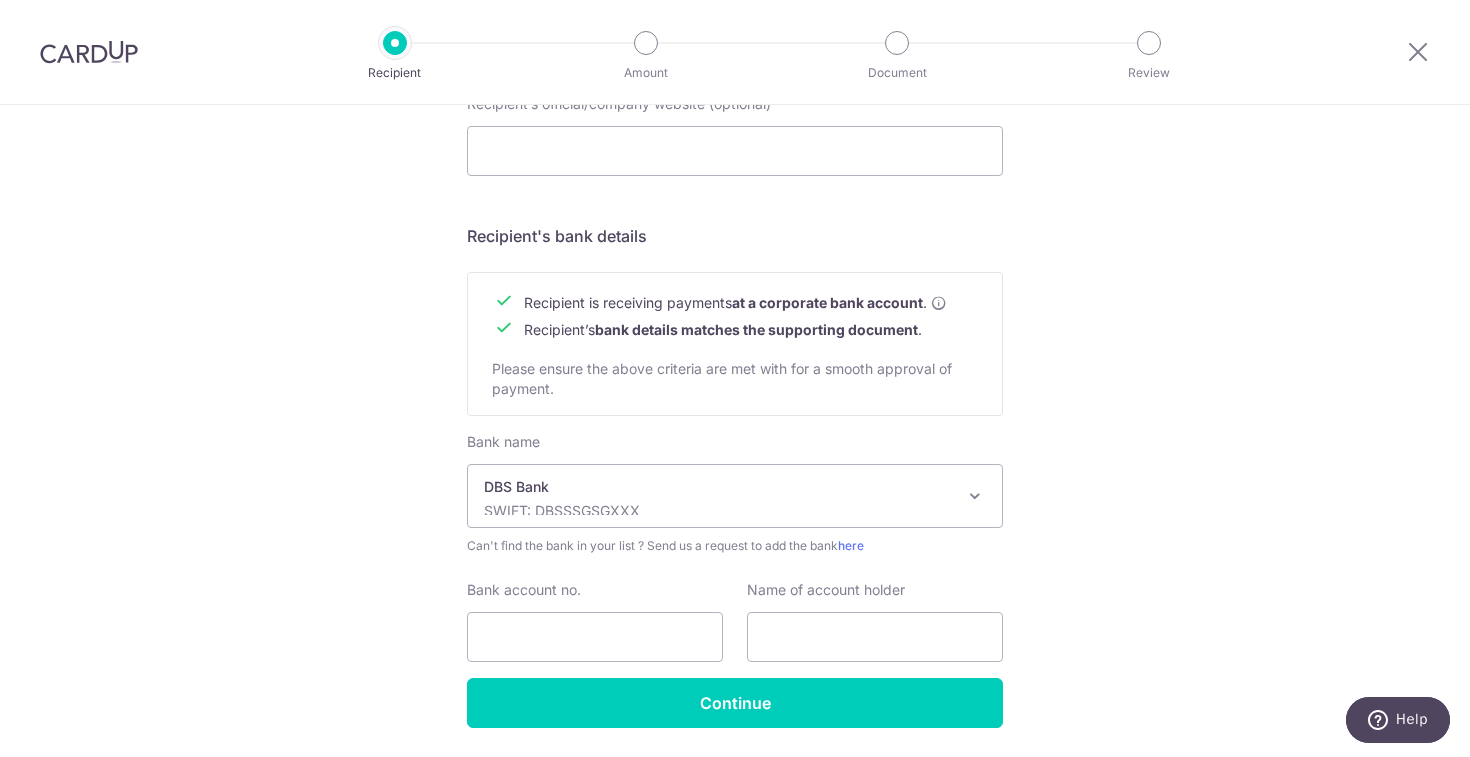 click on "Recipient is receiving payments   at a corporate bank account .
Recipient’s  bank details matches the supporting document .
Please ensure the above criteria are met with for a smooth approval of payment." at bounding box center (735, 344) 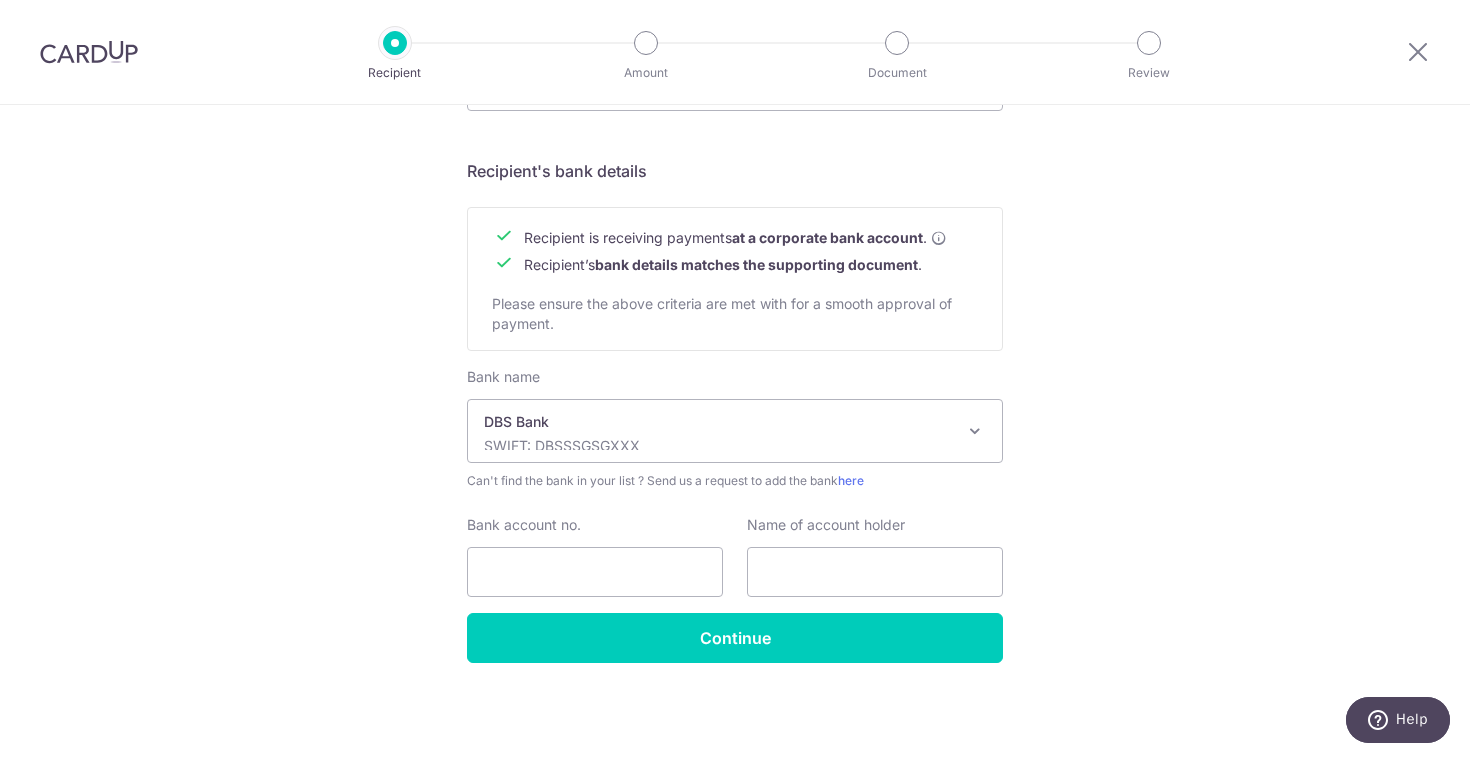 scroll, scrollTop: 852, scrollLeft: 0, axis: vertical 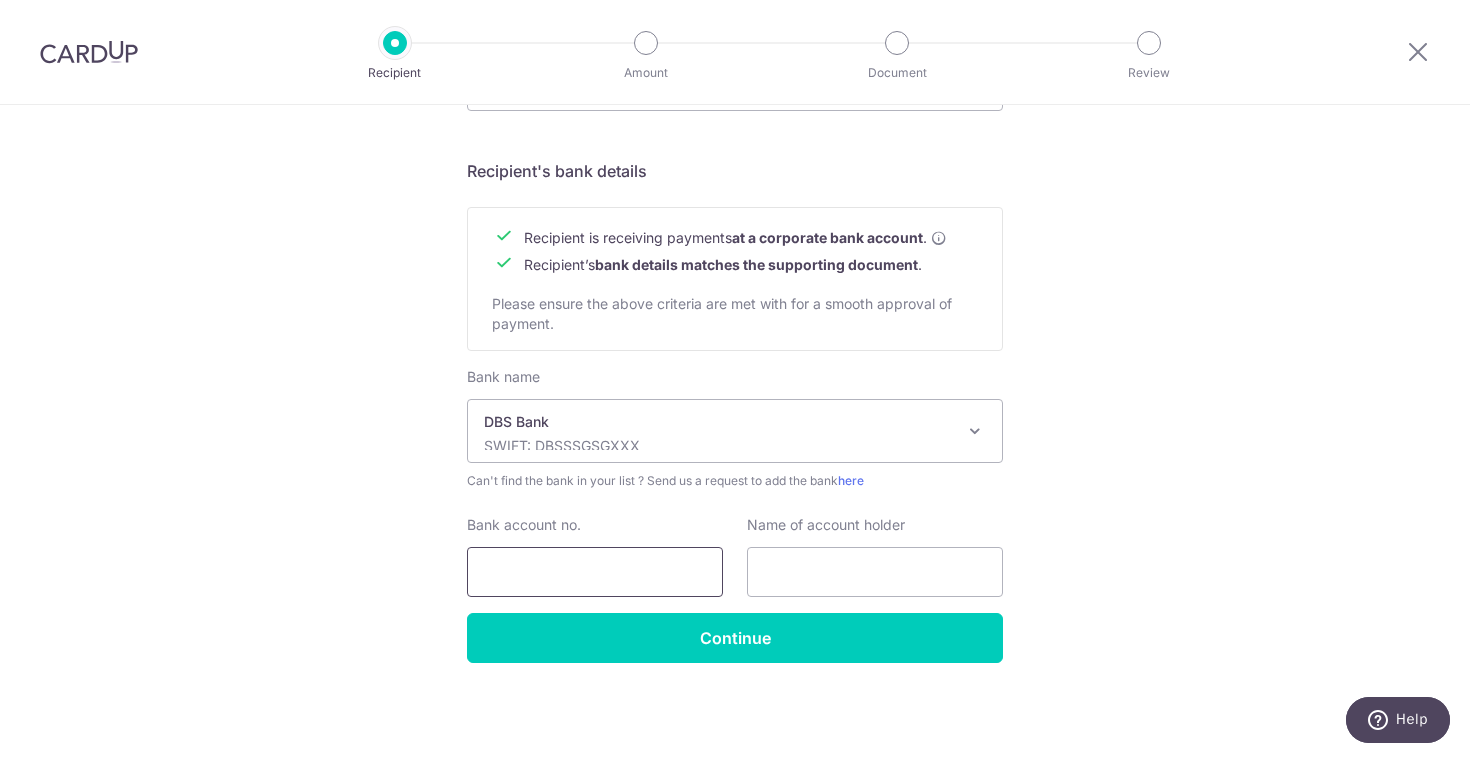 click on "Bank account no." at bounding box center (595, 572) 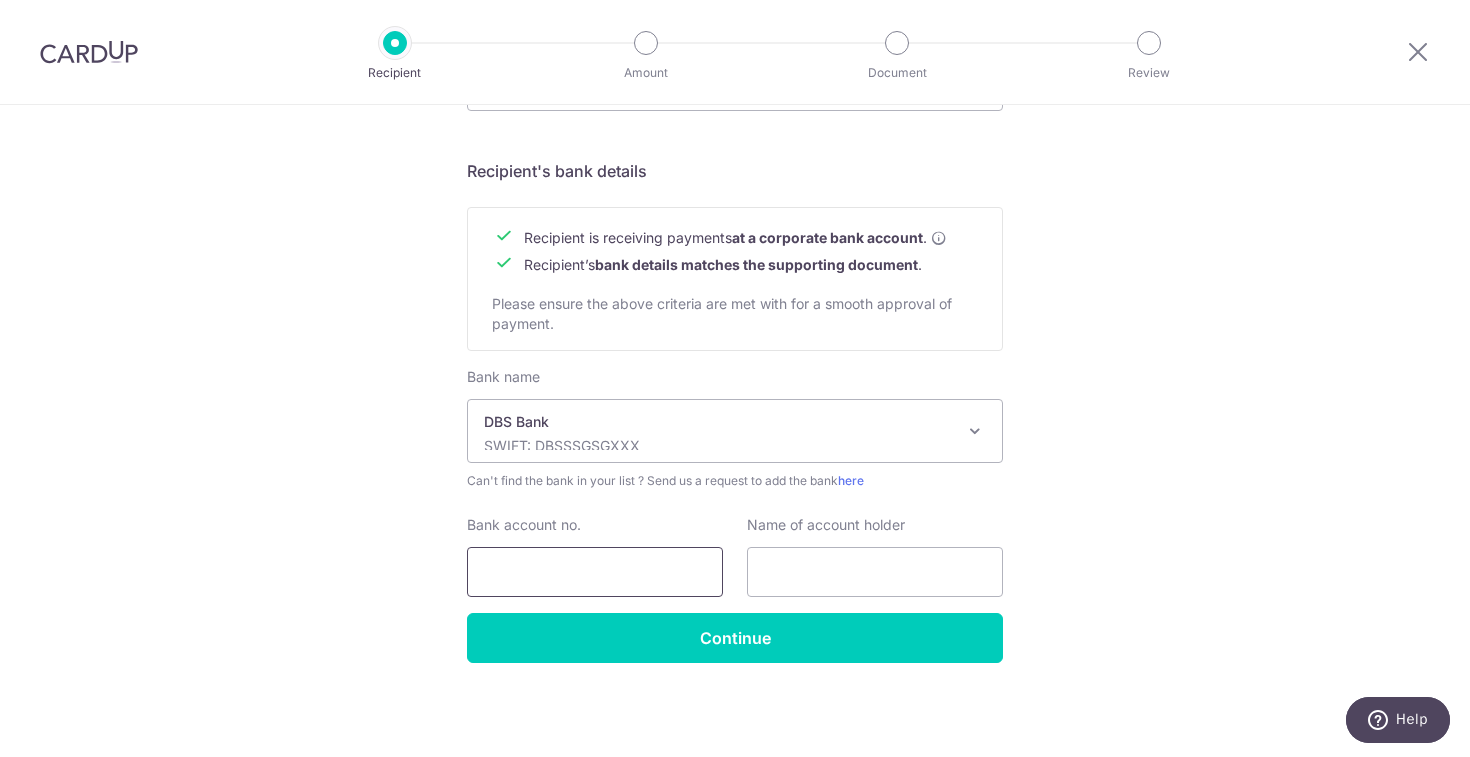 type on "v" 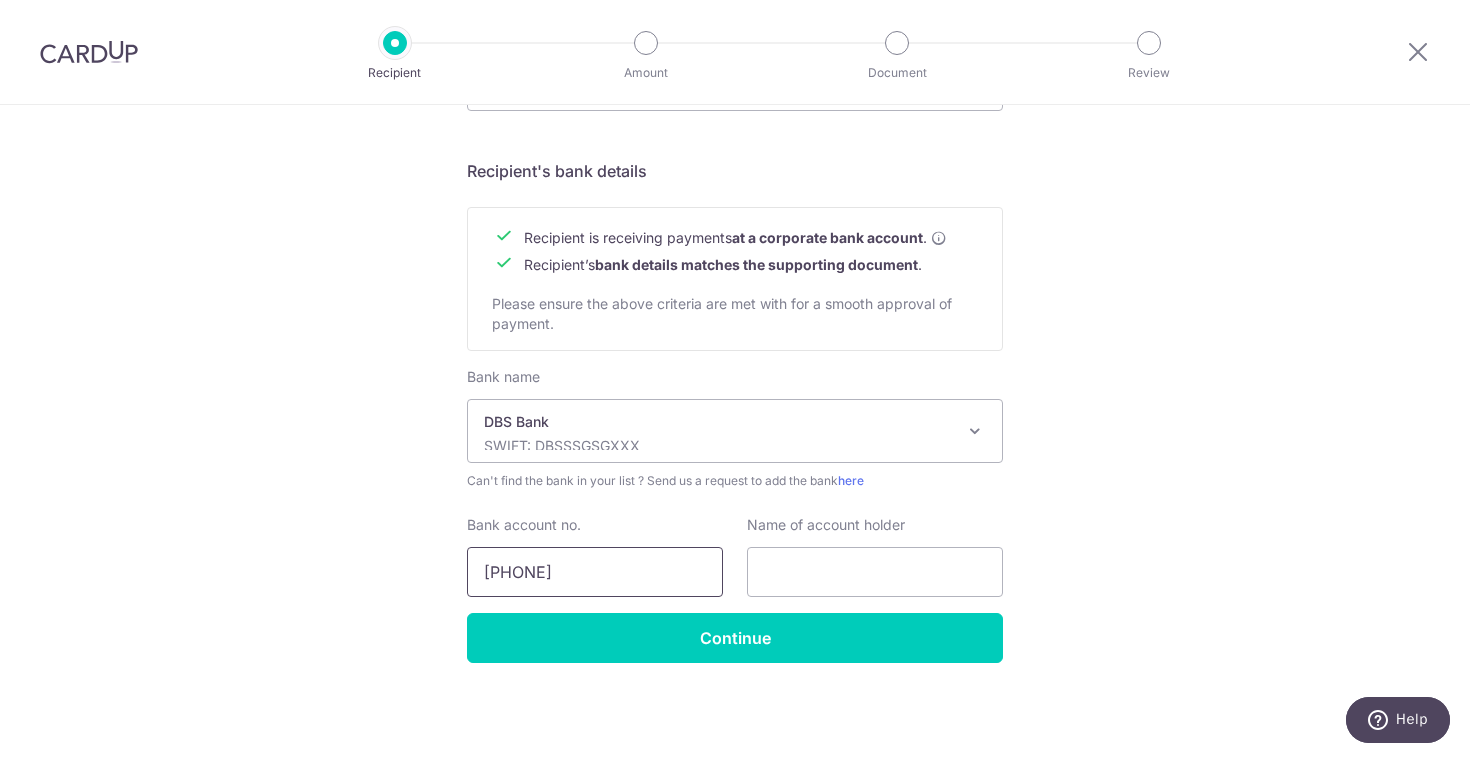click on "025-902502-9" at bounding box center (595, 572) 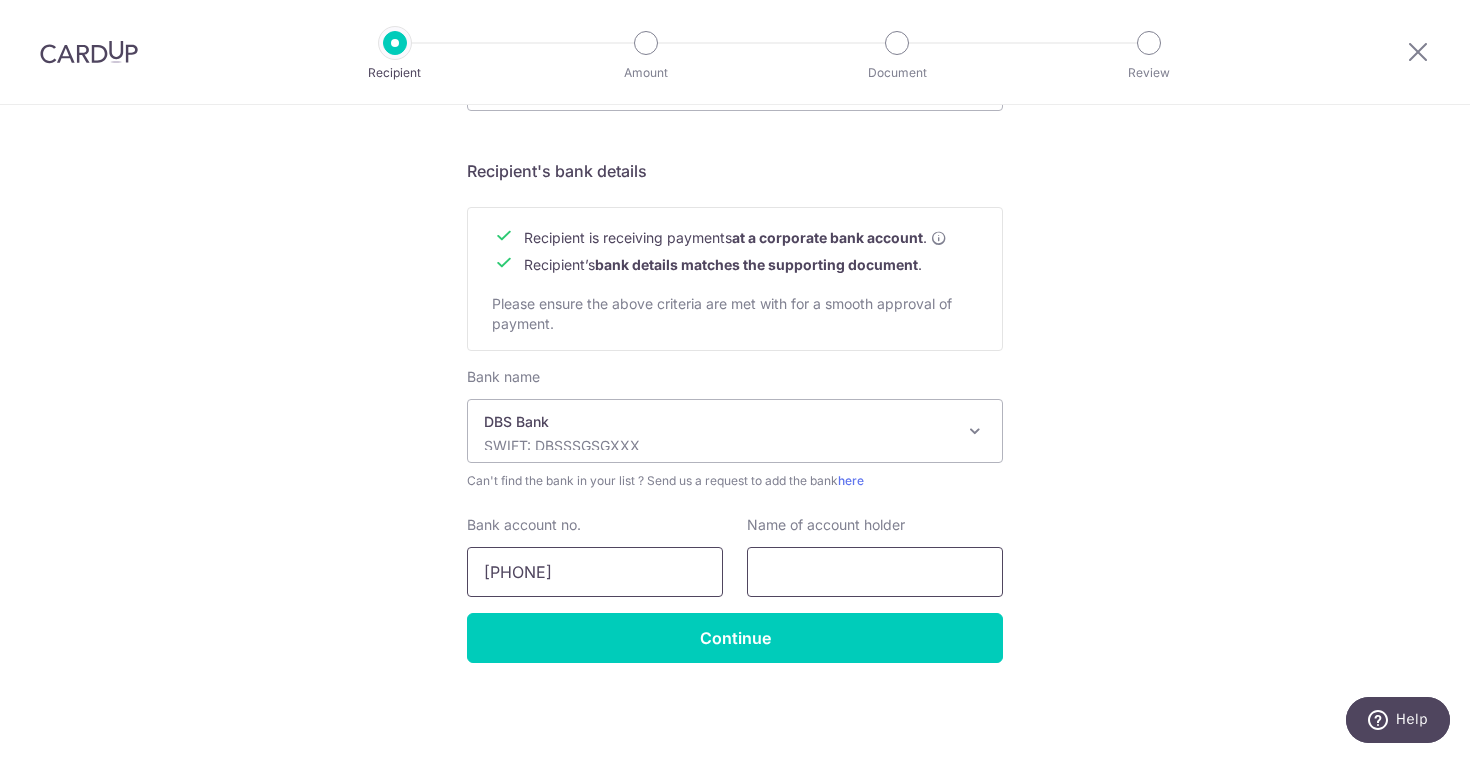 type on "0259025029" 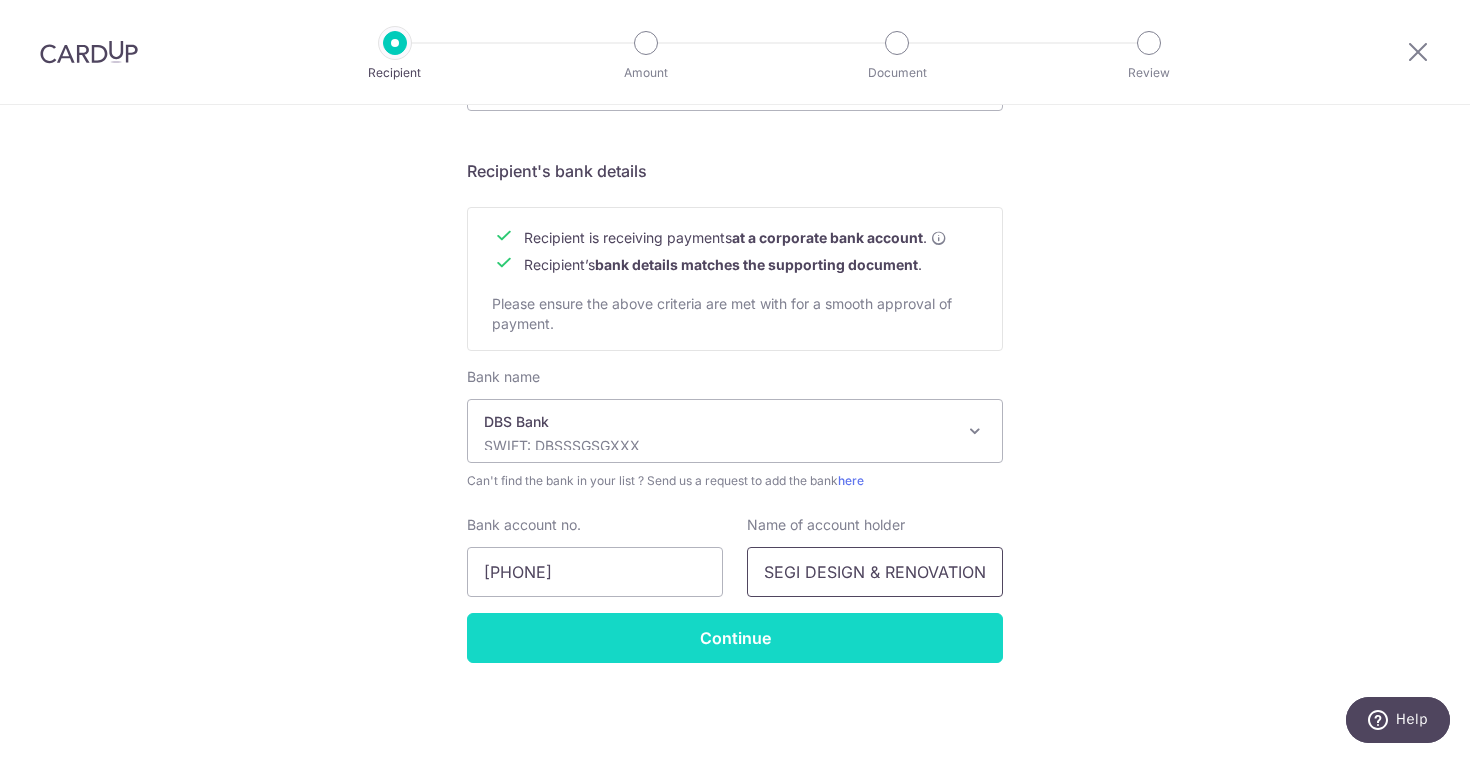 scroll, scrollTop: 852, scrollLeft: 0, axis: vertical 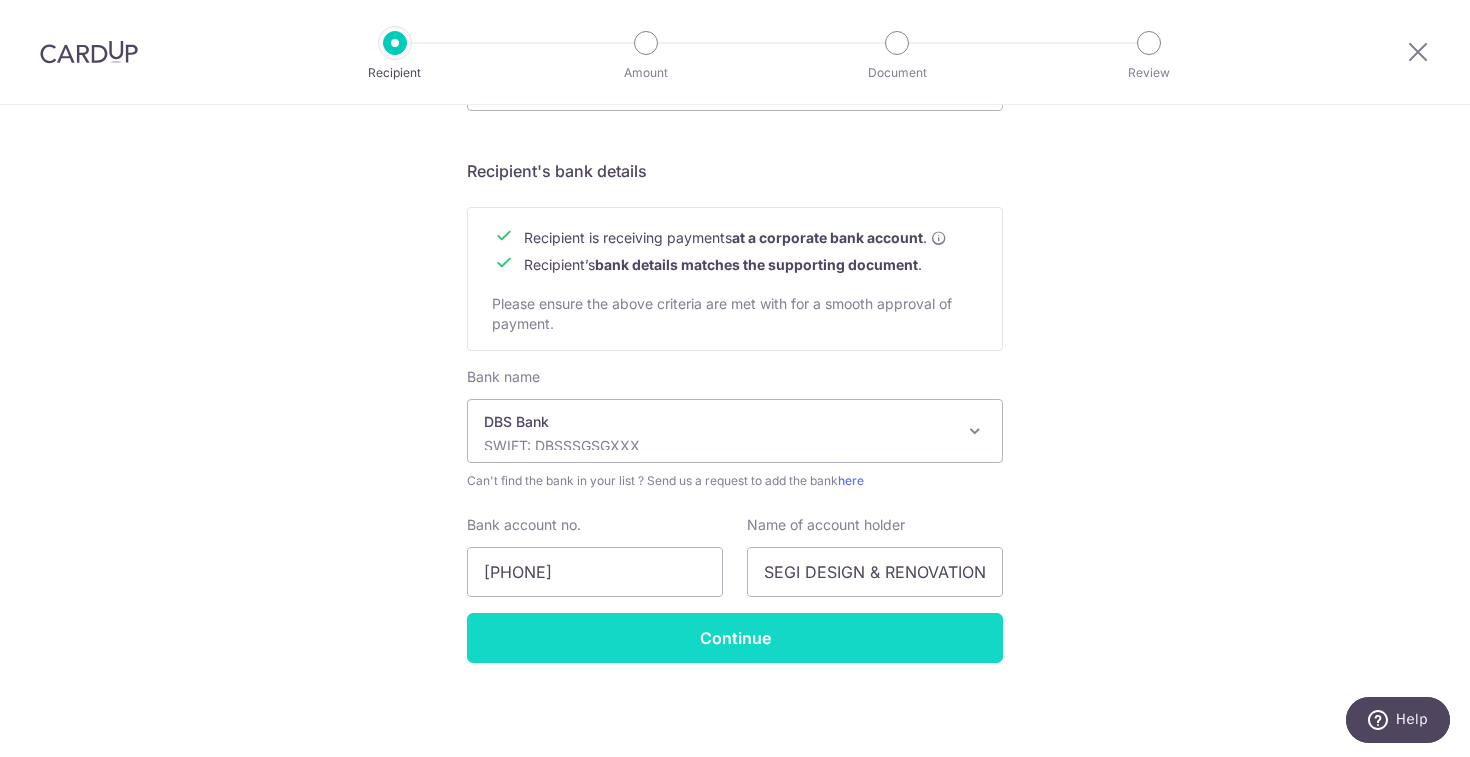 click on "Continue" at bounding box center [735, 638] 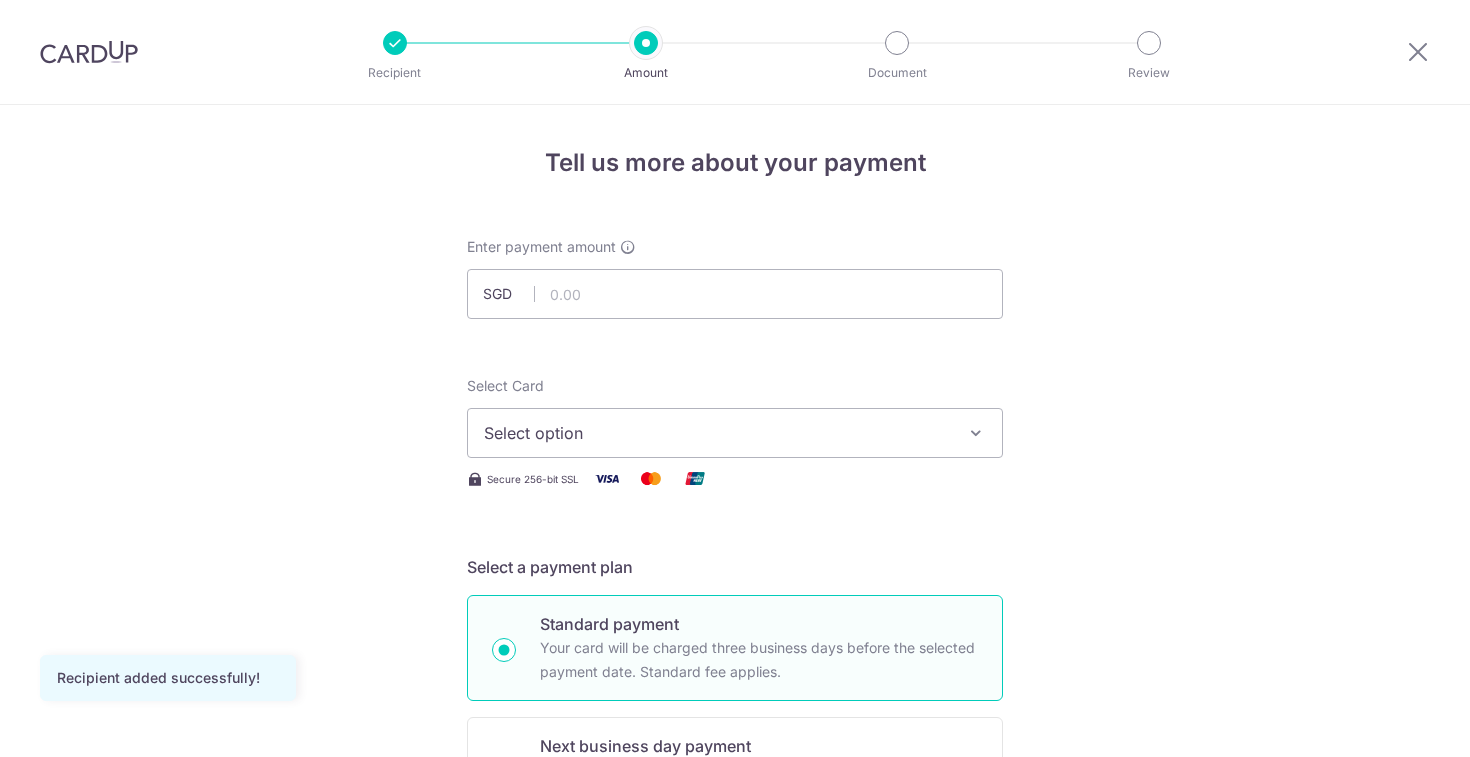 scroll, scrollTop: 0, scrollLeft: 0, axis: both 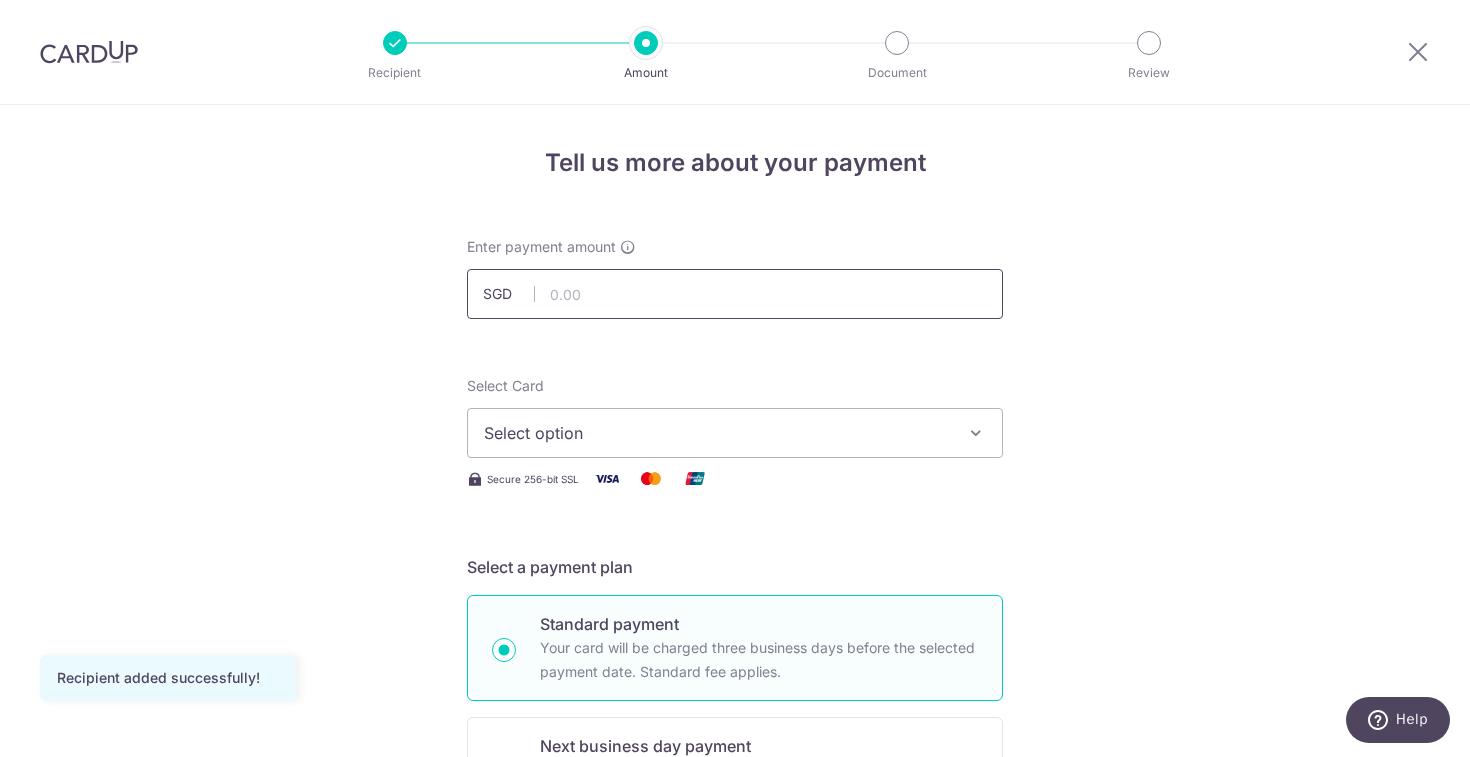 click at bounding box center [735, 294] 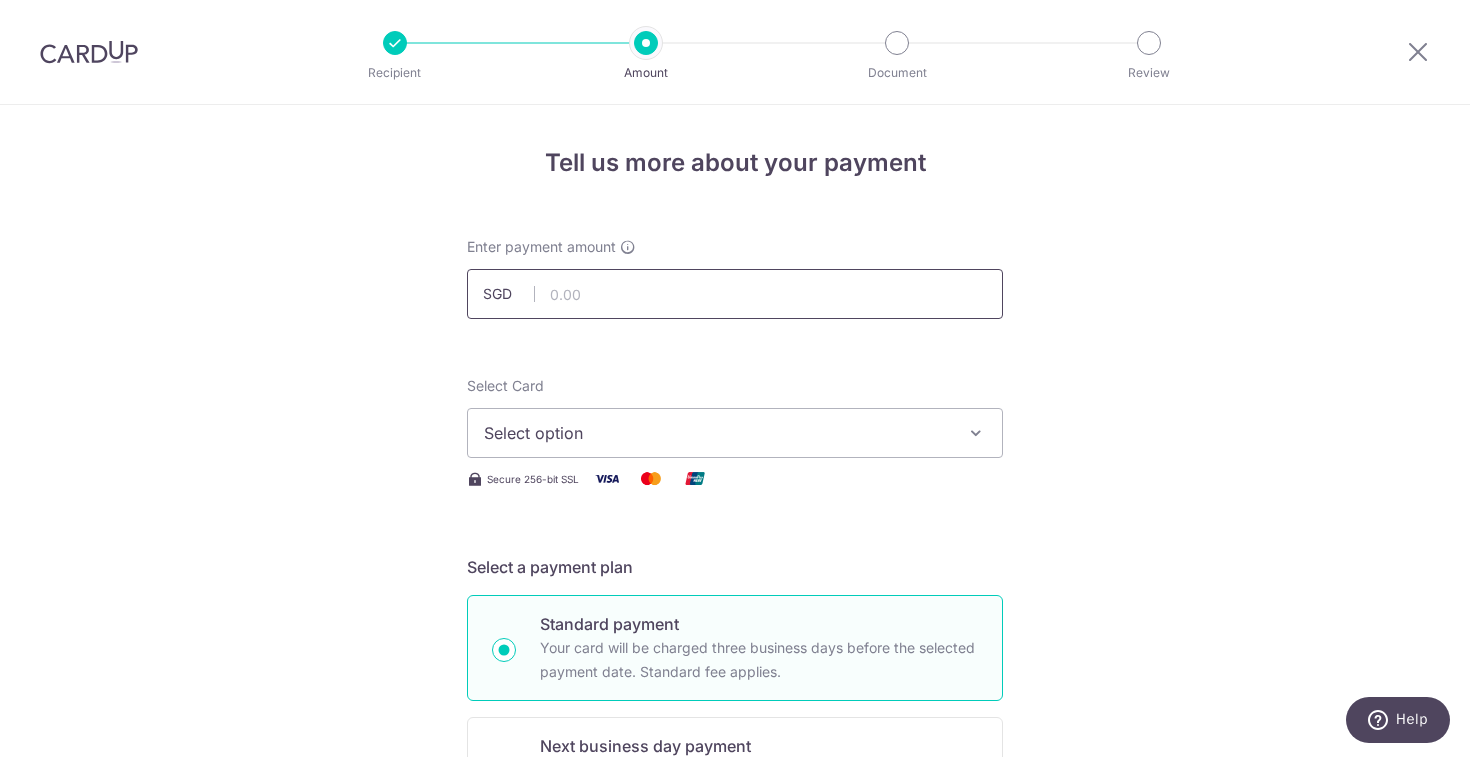 click at bounding box center [735, 294] 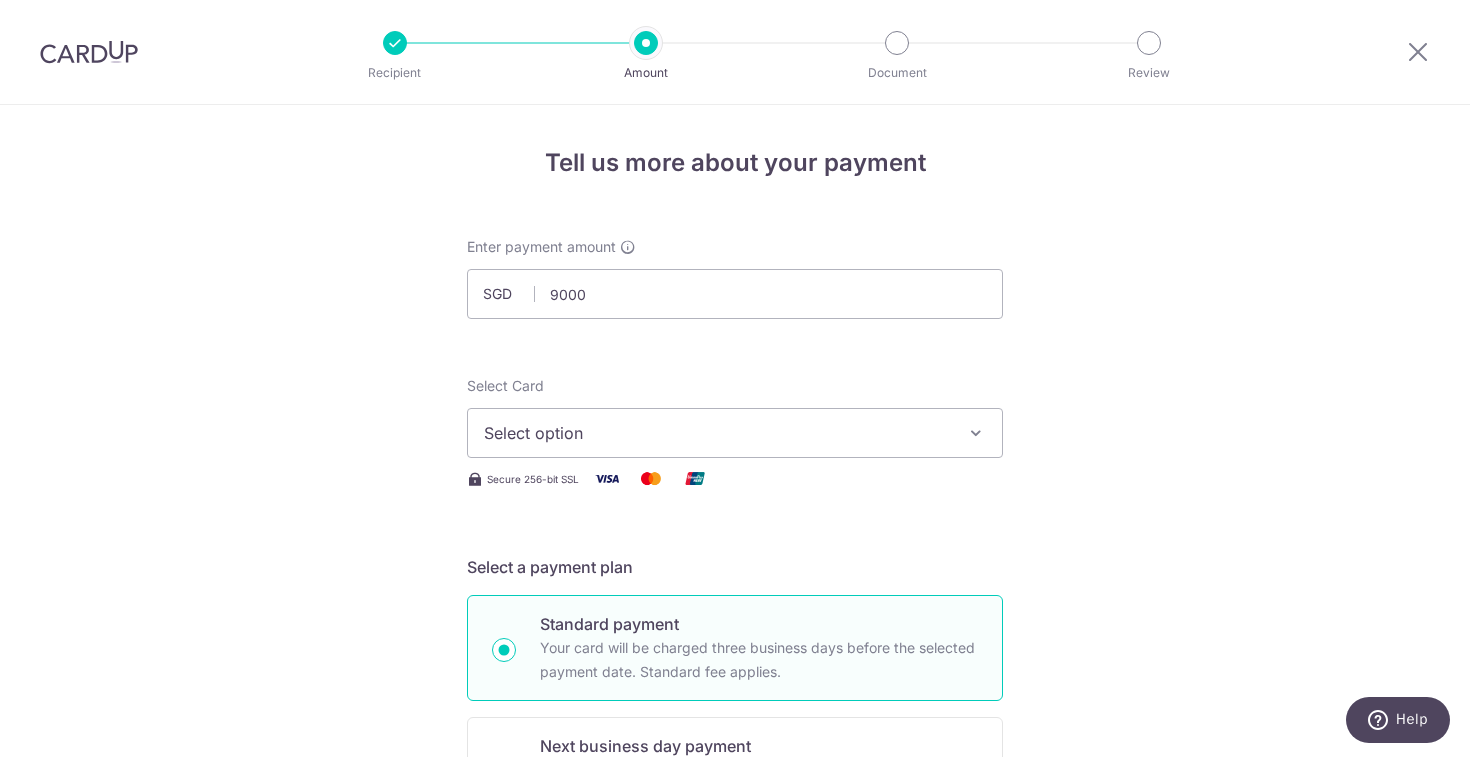 type on "9,000.00" 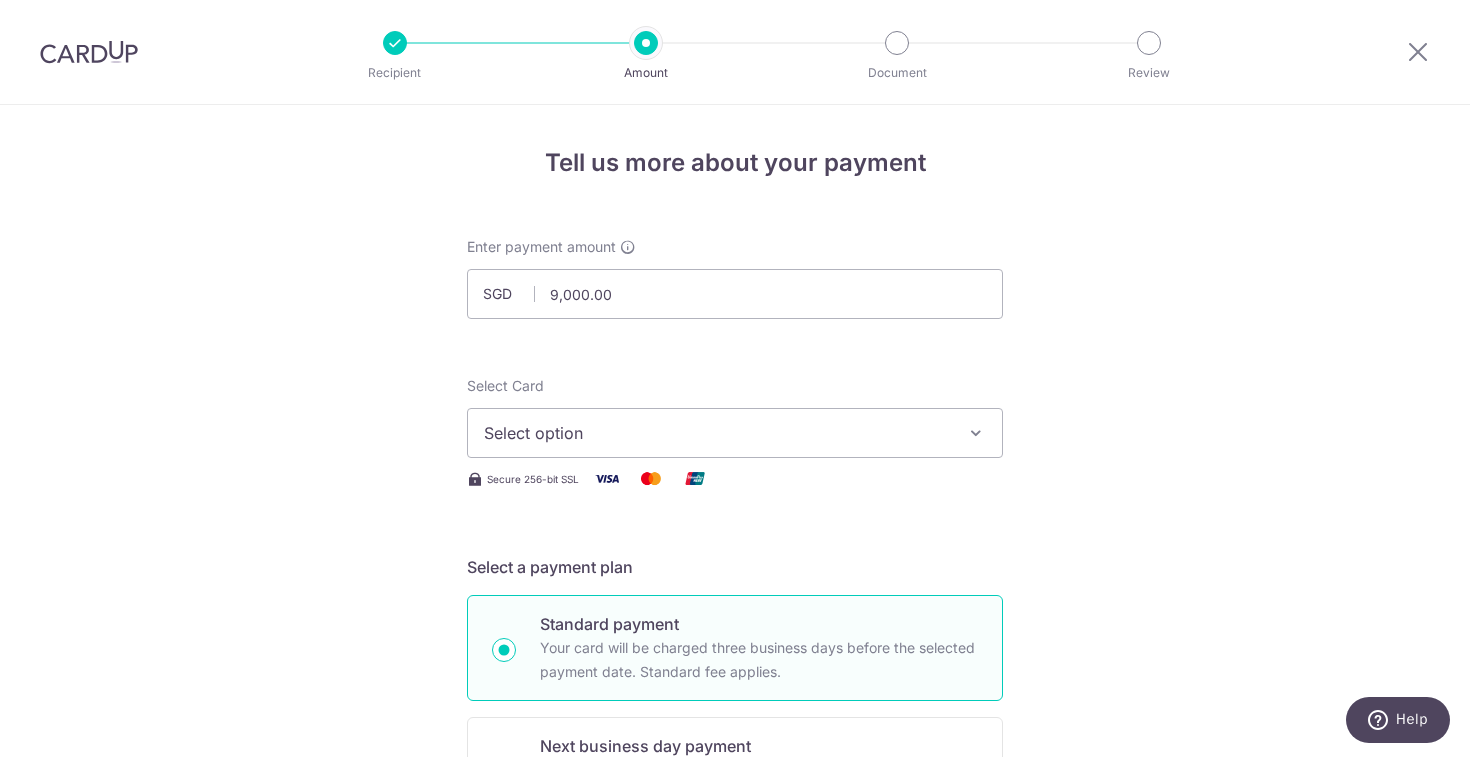 click on "Select option" at bounding box center (717, 433) 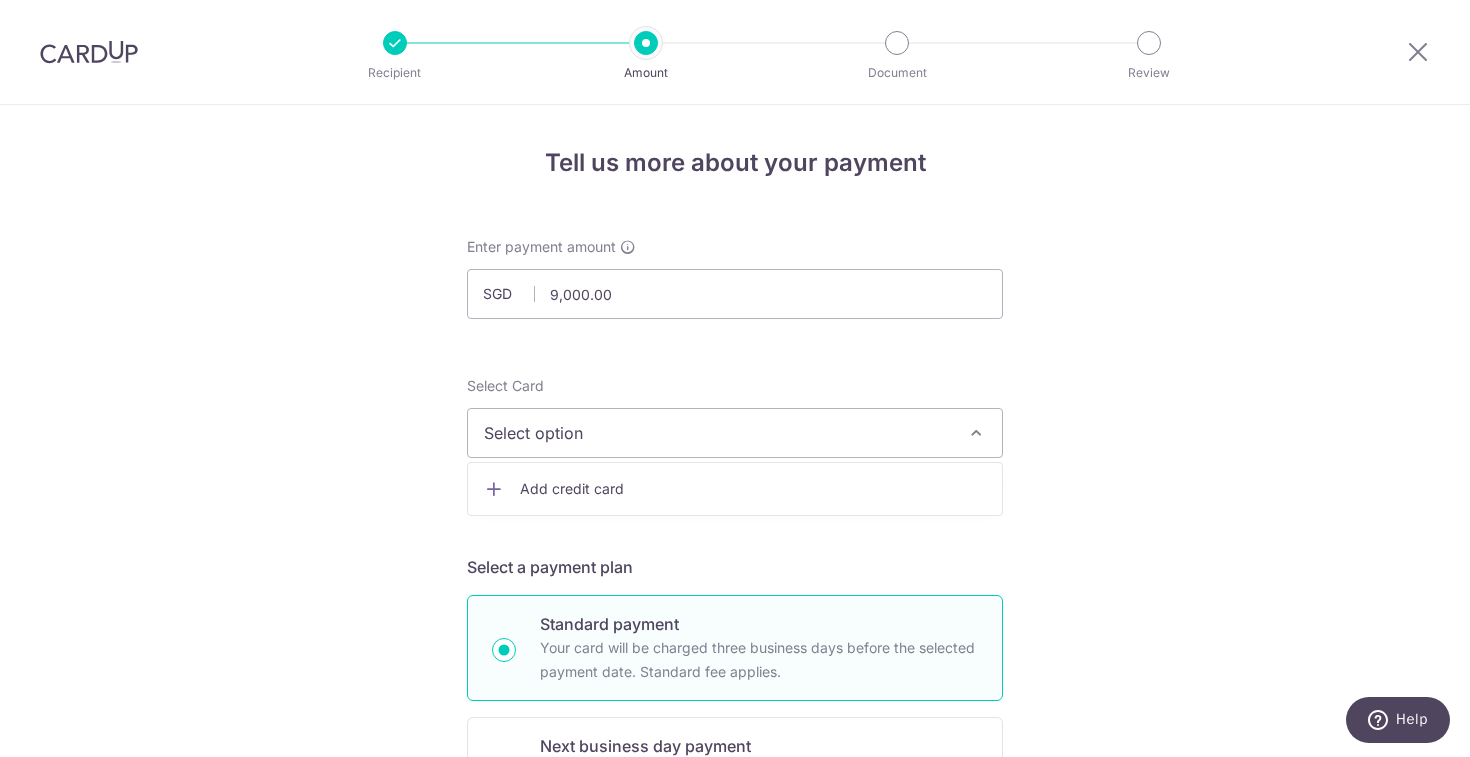click on "Add credit card" at bounding box center (753, 489) 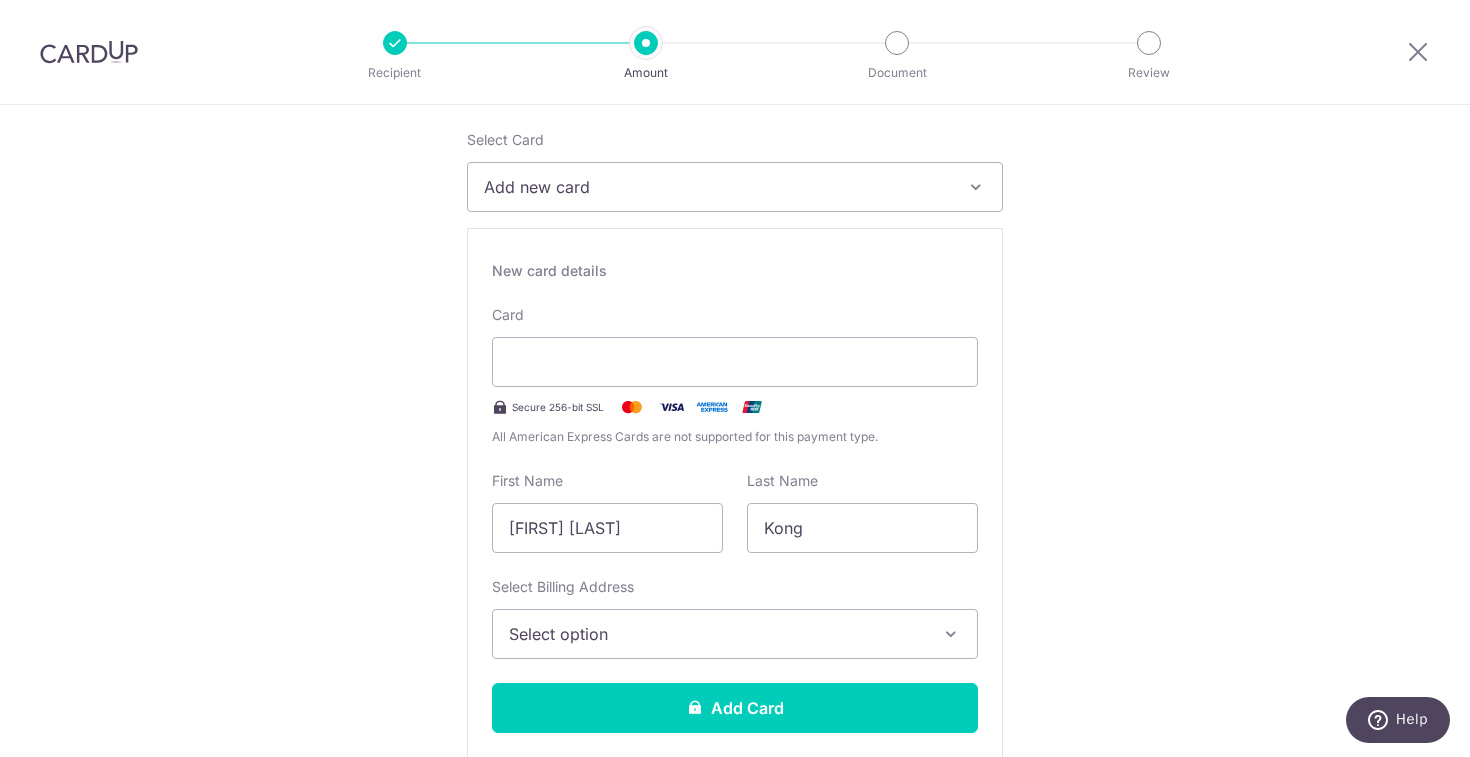 scroll, scrollTop: 247, scrollLeft: 0, axis: vertical 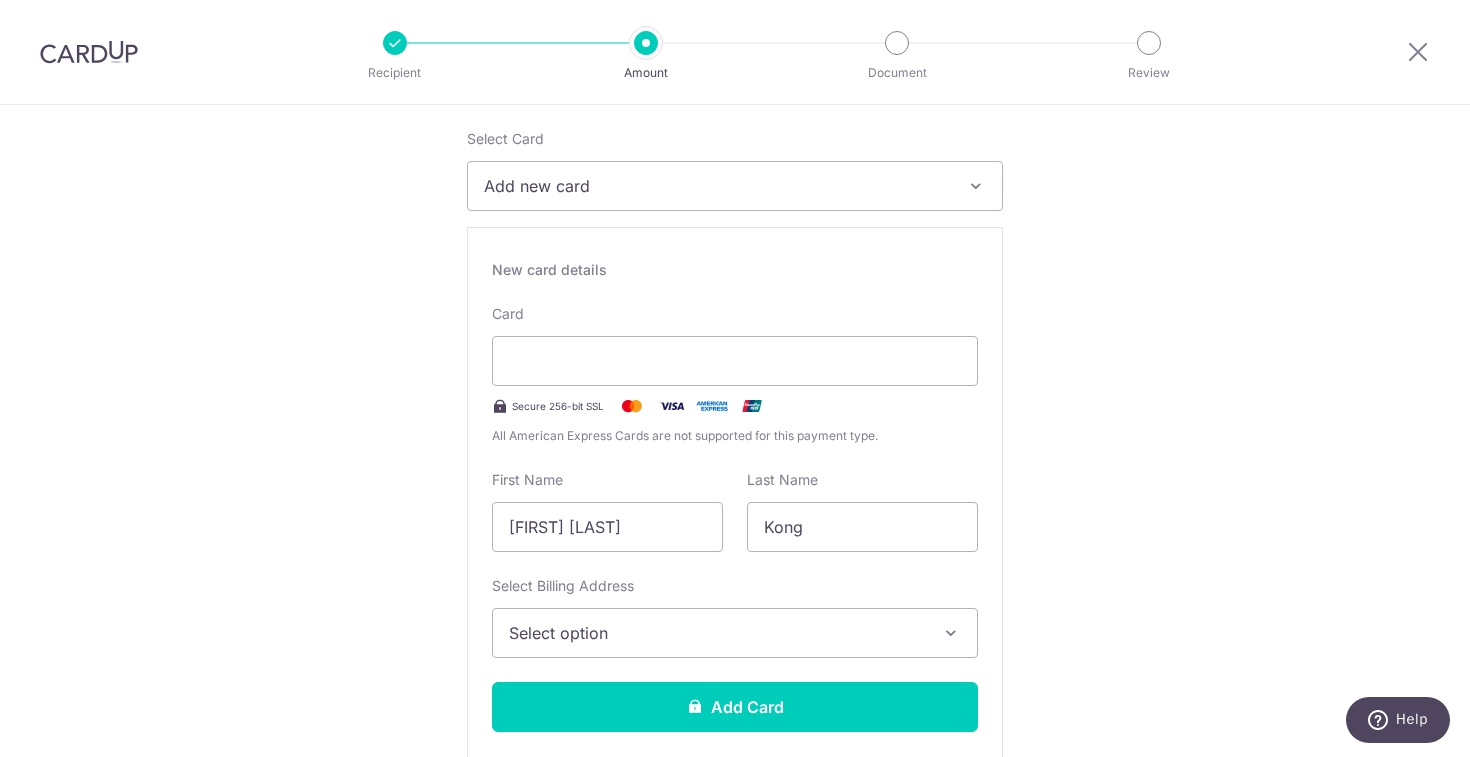 click on "Select option" at bounding box center [717, 633] 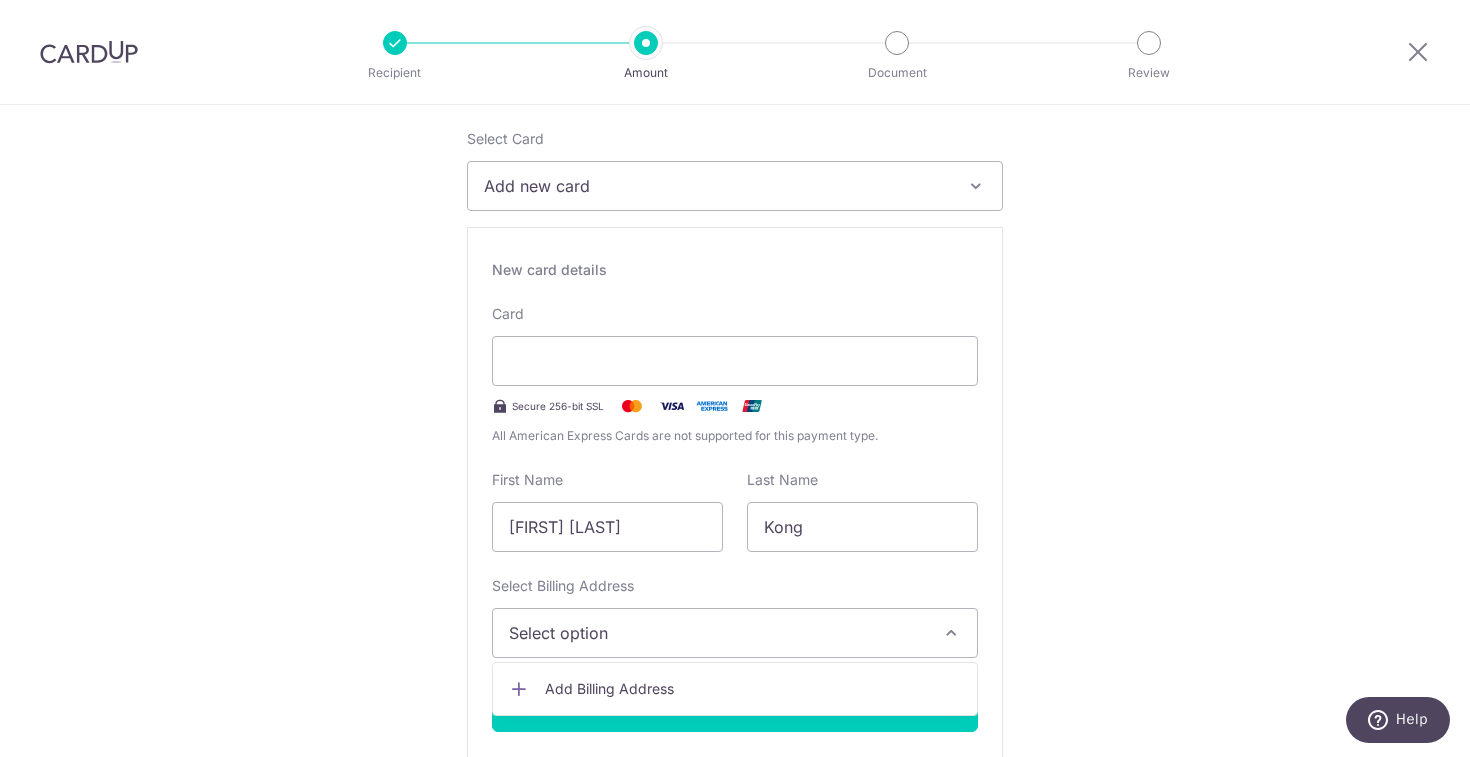 click on "Add Billing Address" at bounding box center [735, 689] 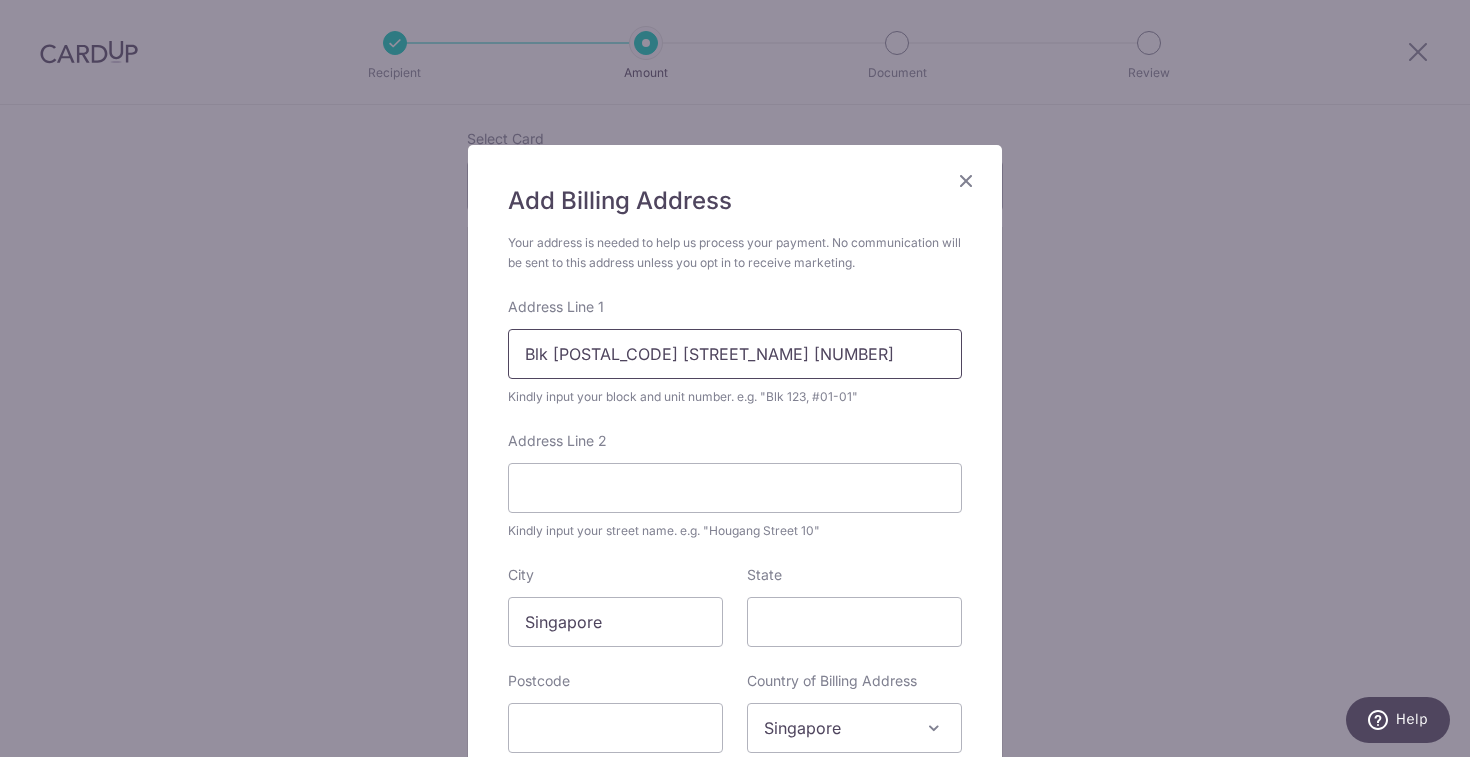 type on "Blk 212 Bishan St 23" 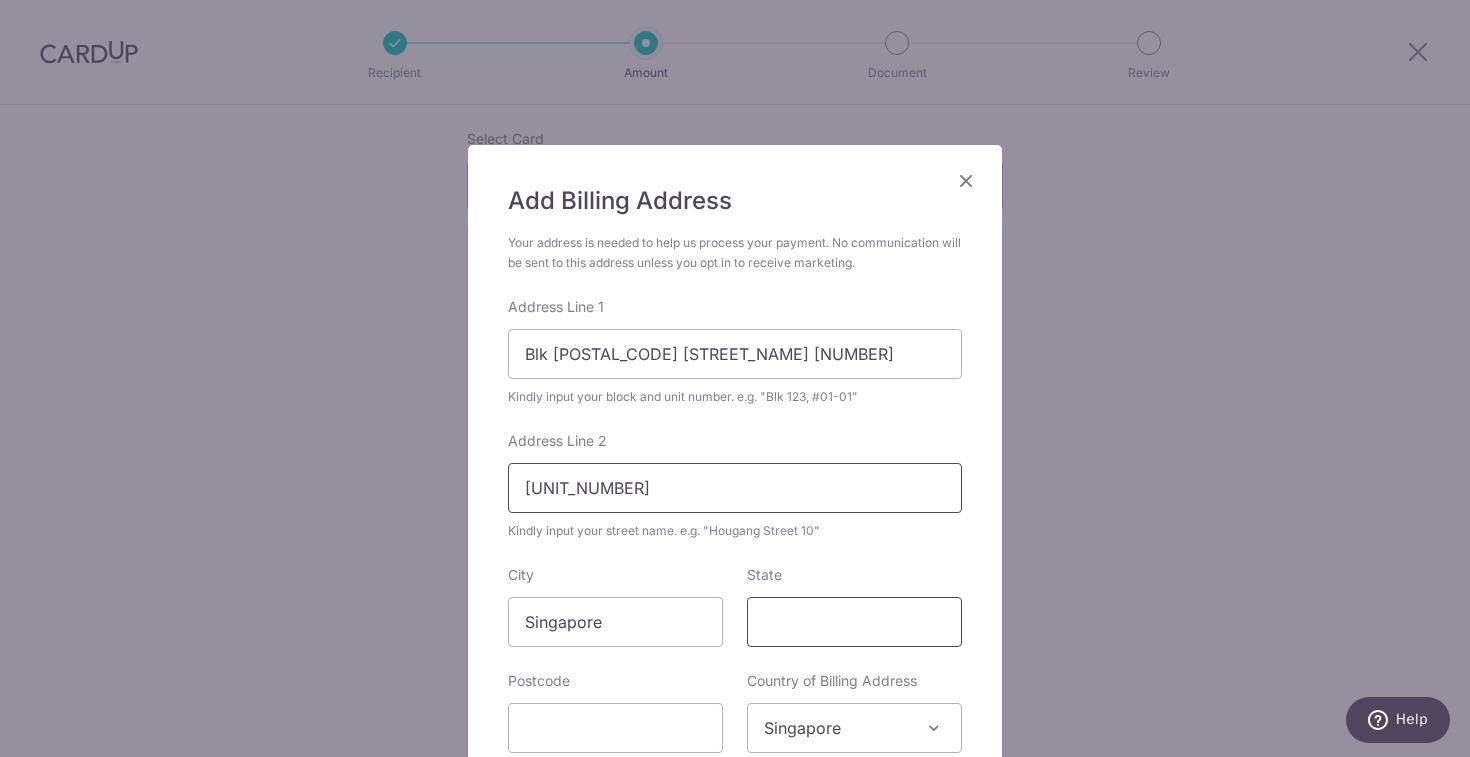 type on "#18-261" 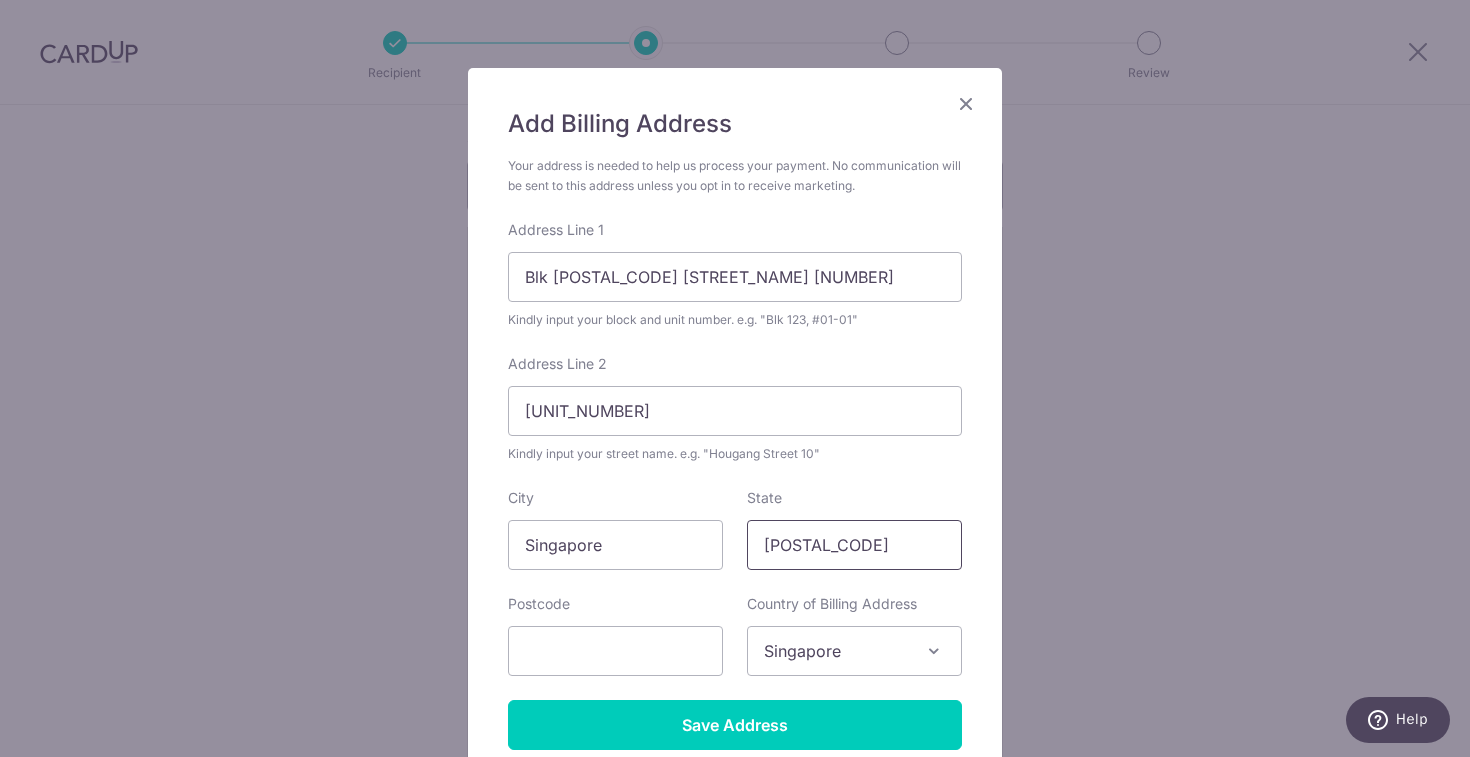 scroll, scrollTop: 113, scrollLeft: 0, axis: vertical 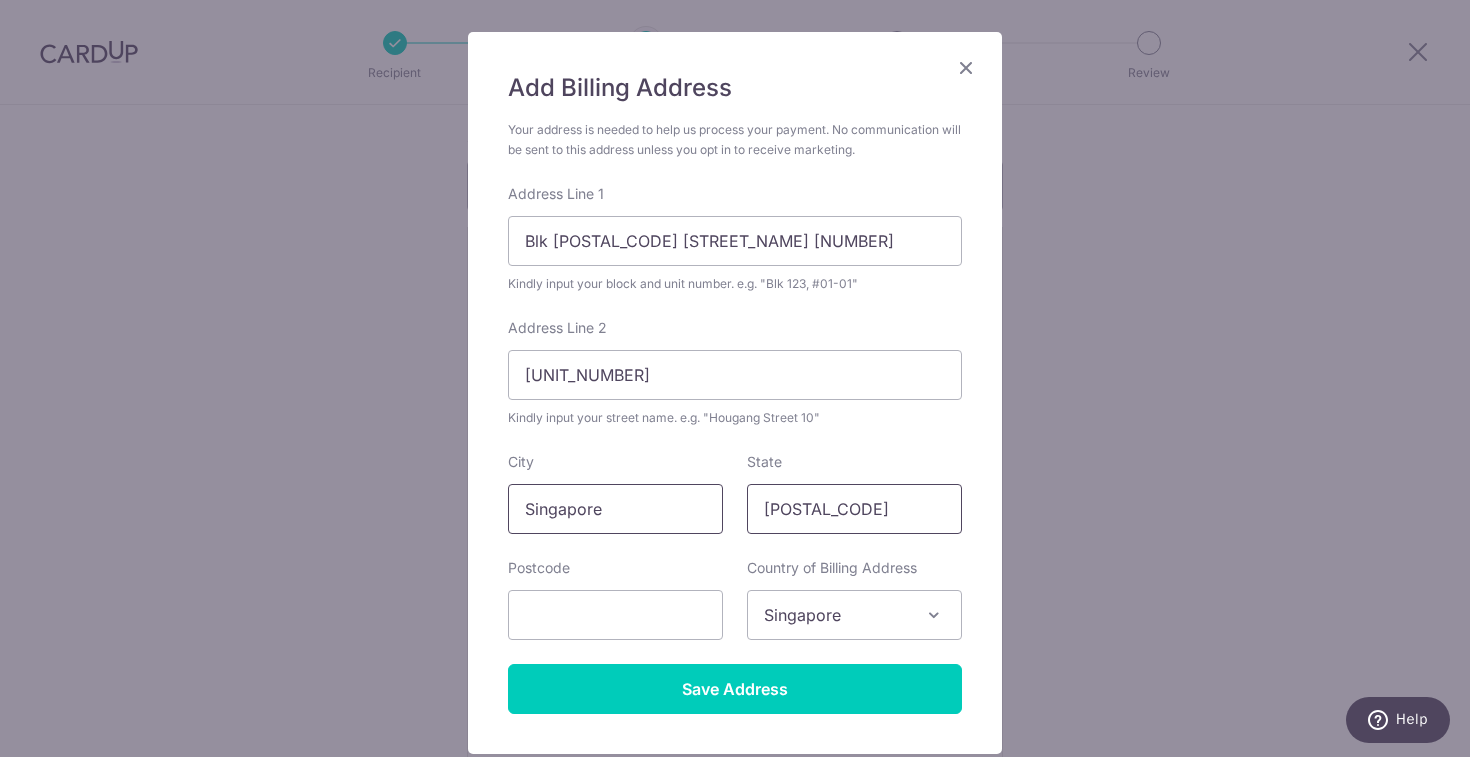 drag, startPoint x: 849, startPoint y: 514, endPoint x: 721, endPoint y: 509, distance: 128.09763 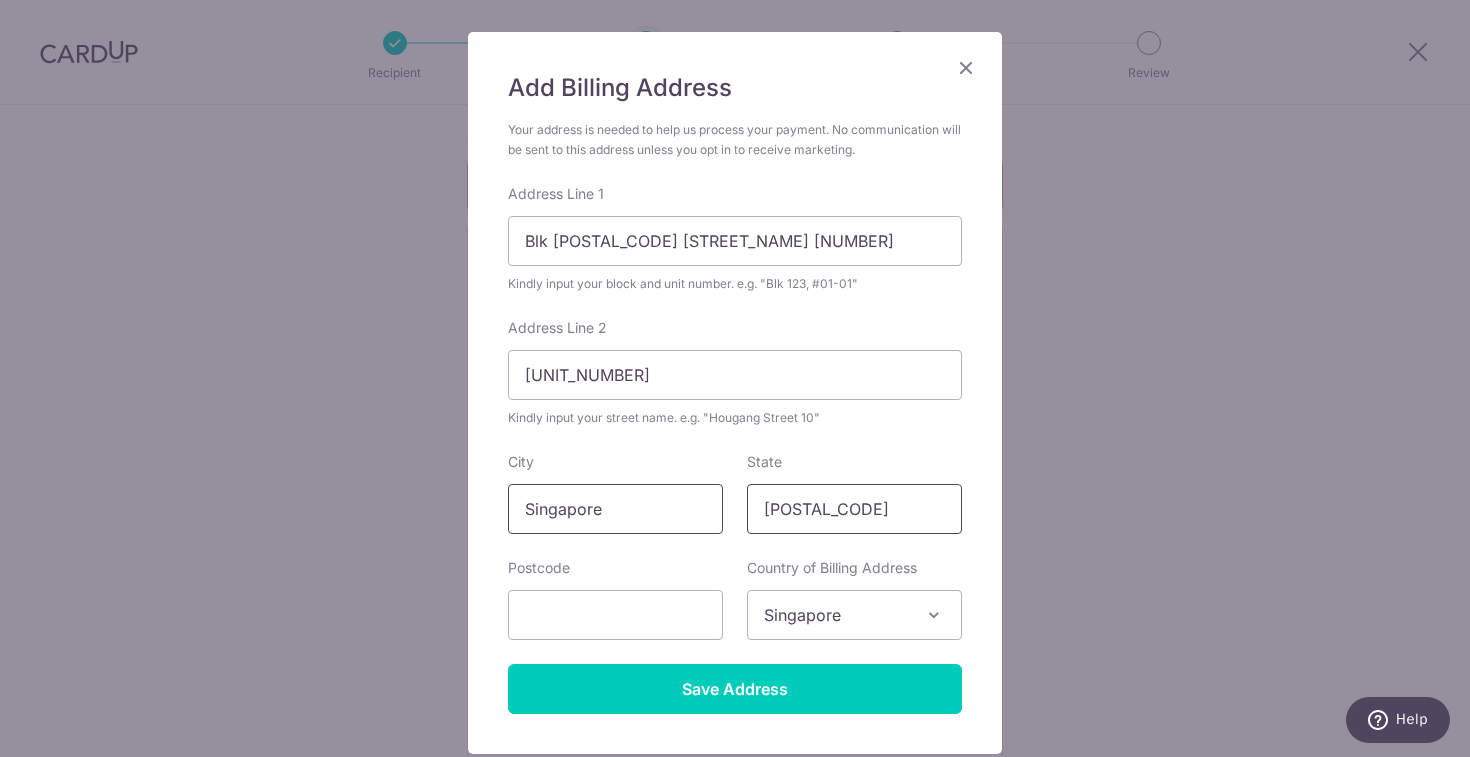 click on "City
Singapore
State
570212" at bounding box center (735, 493) 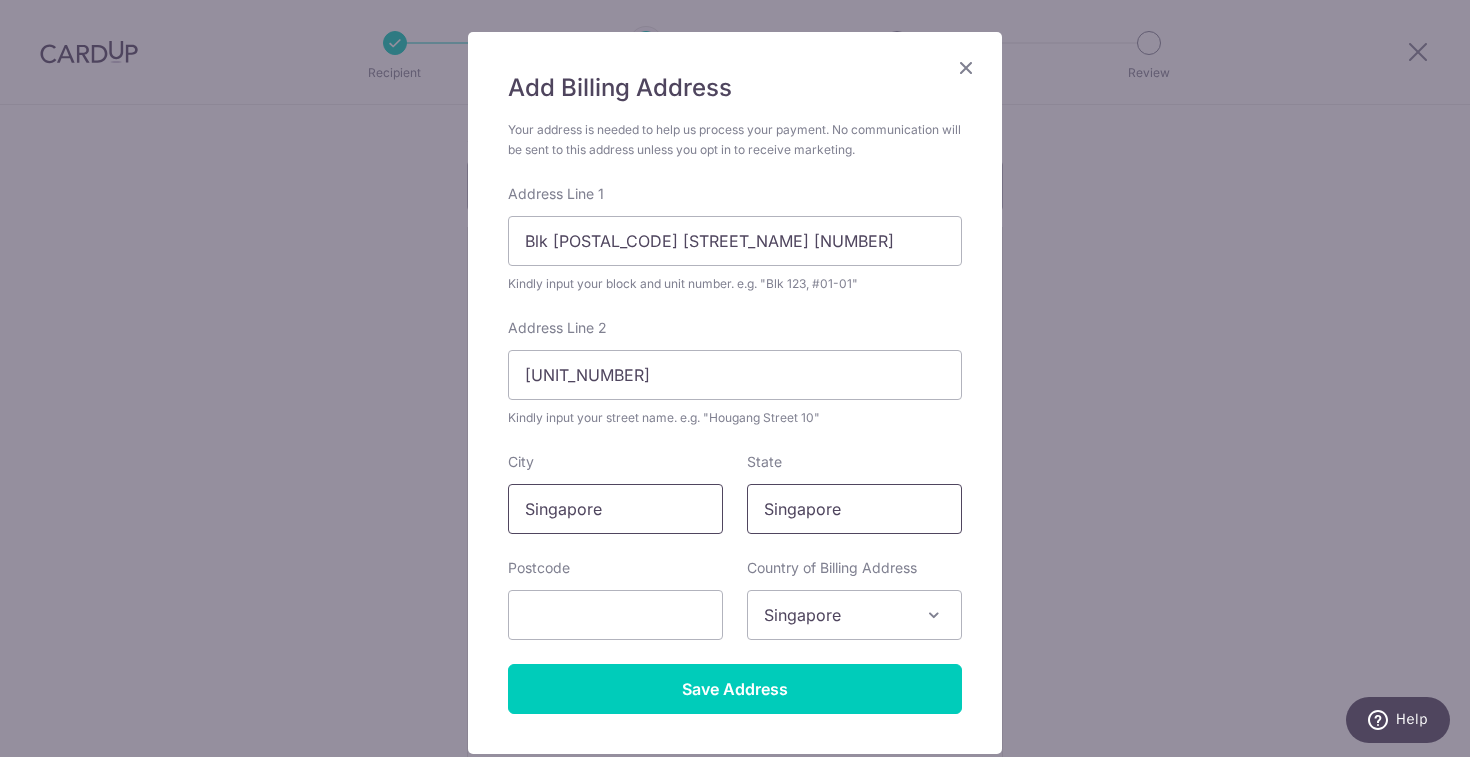 type on "Singapore" 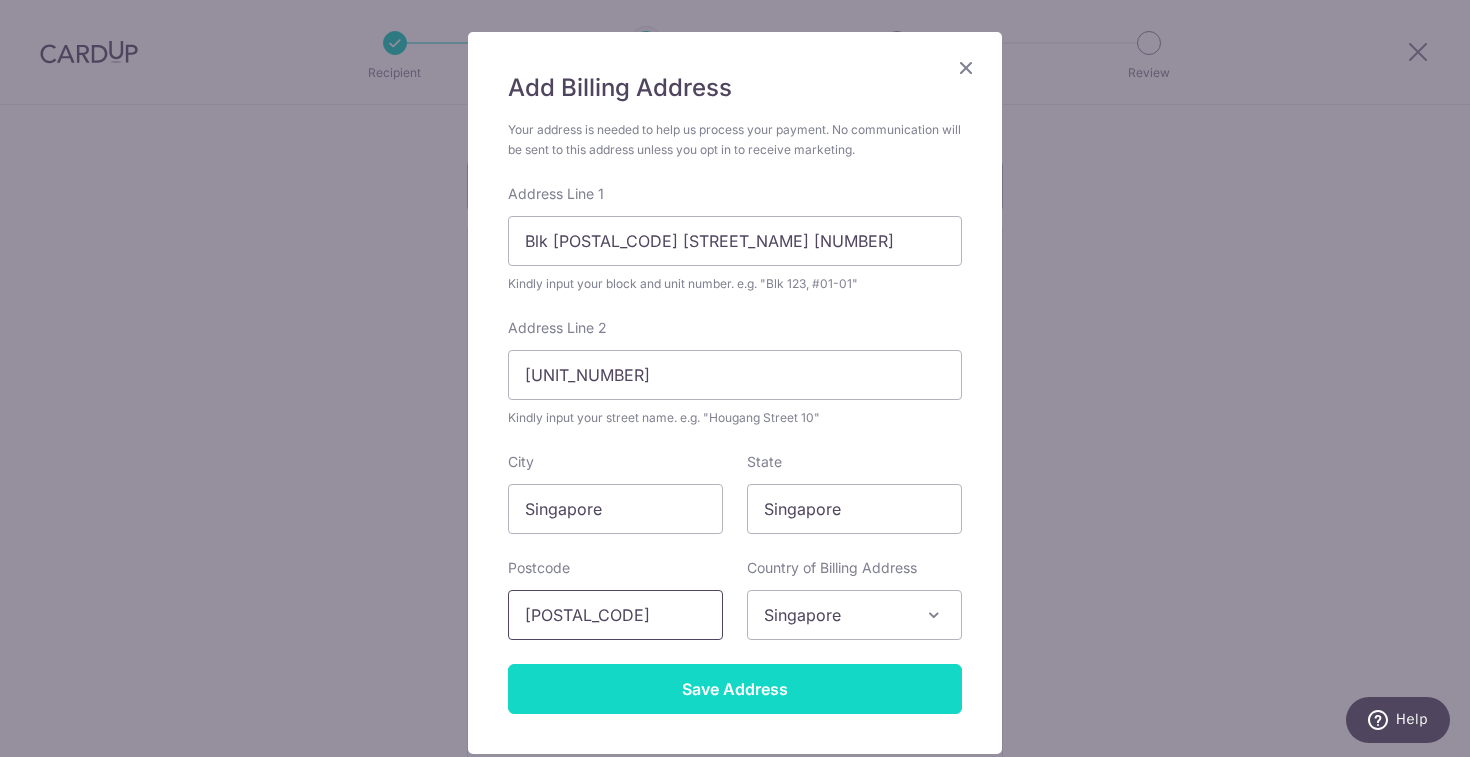 type on "570212" 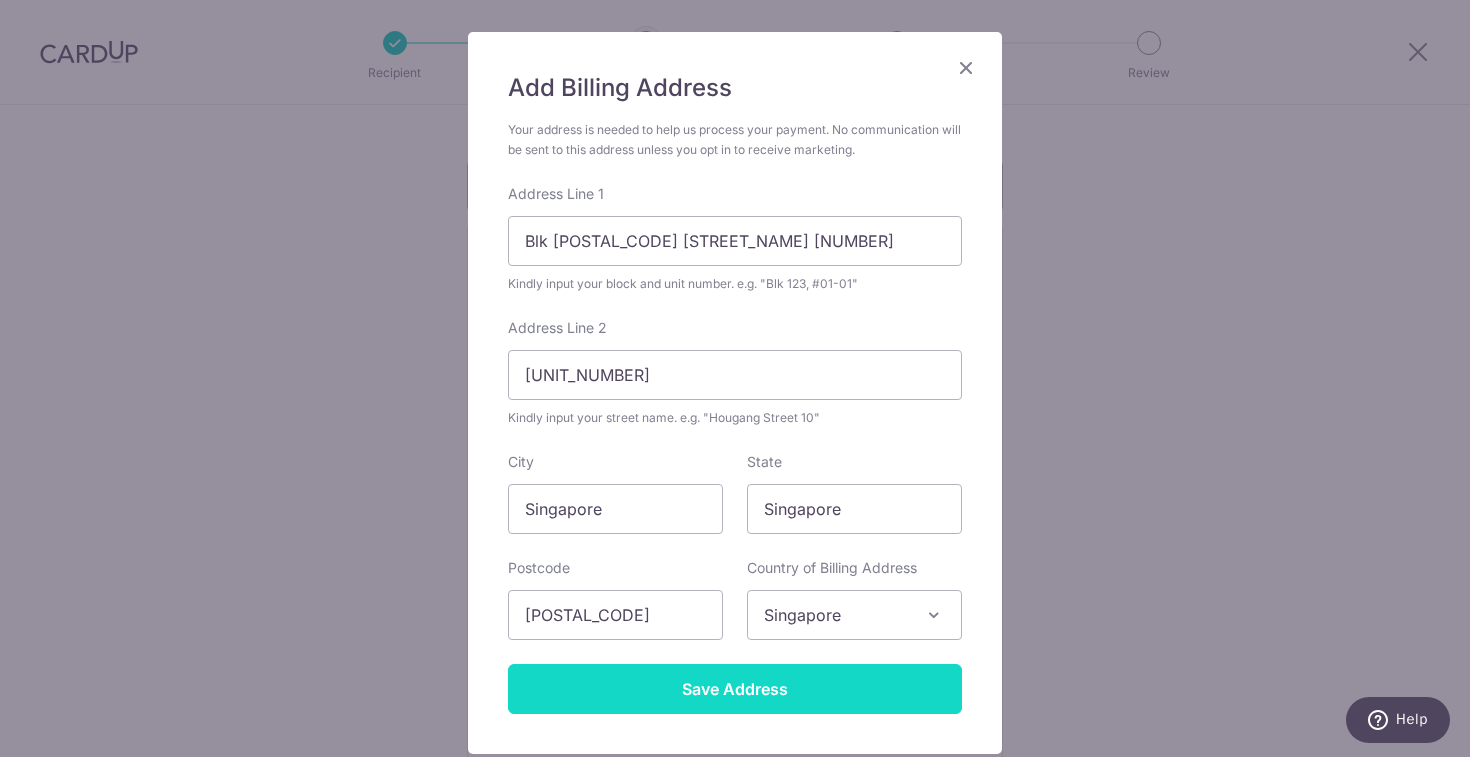 click on "Save Address" at bounding box center [735, 689] 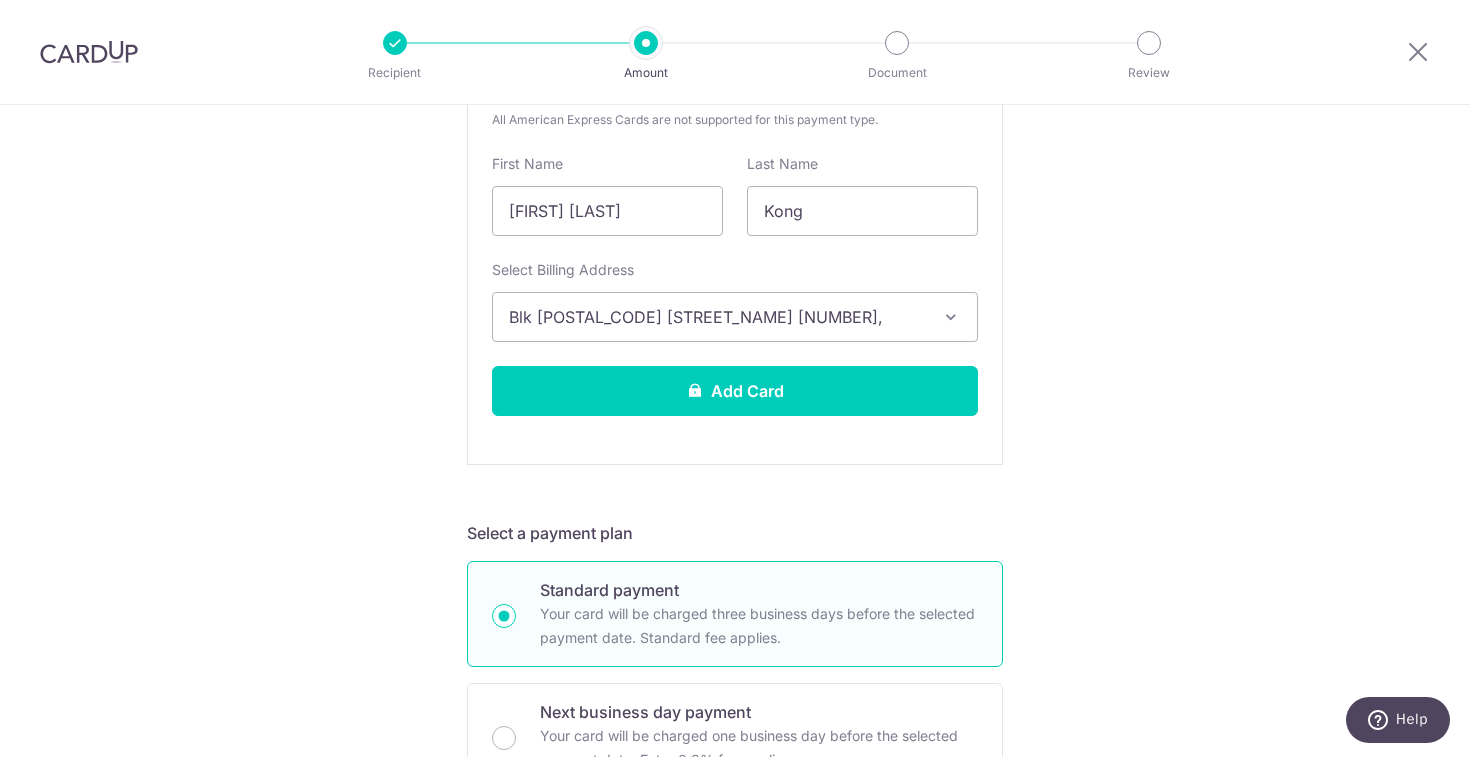 scroll, scrollTop: 593, scrollLeft: 0, axis: vertical 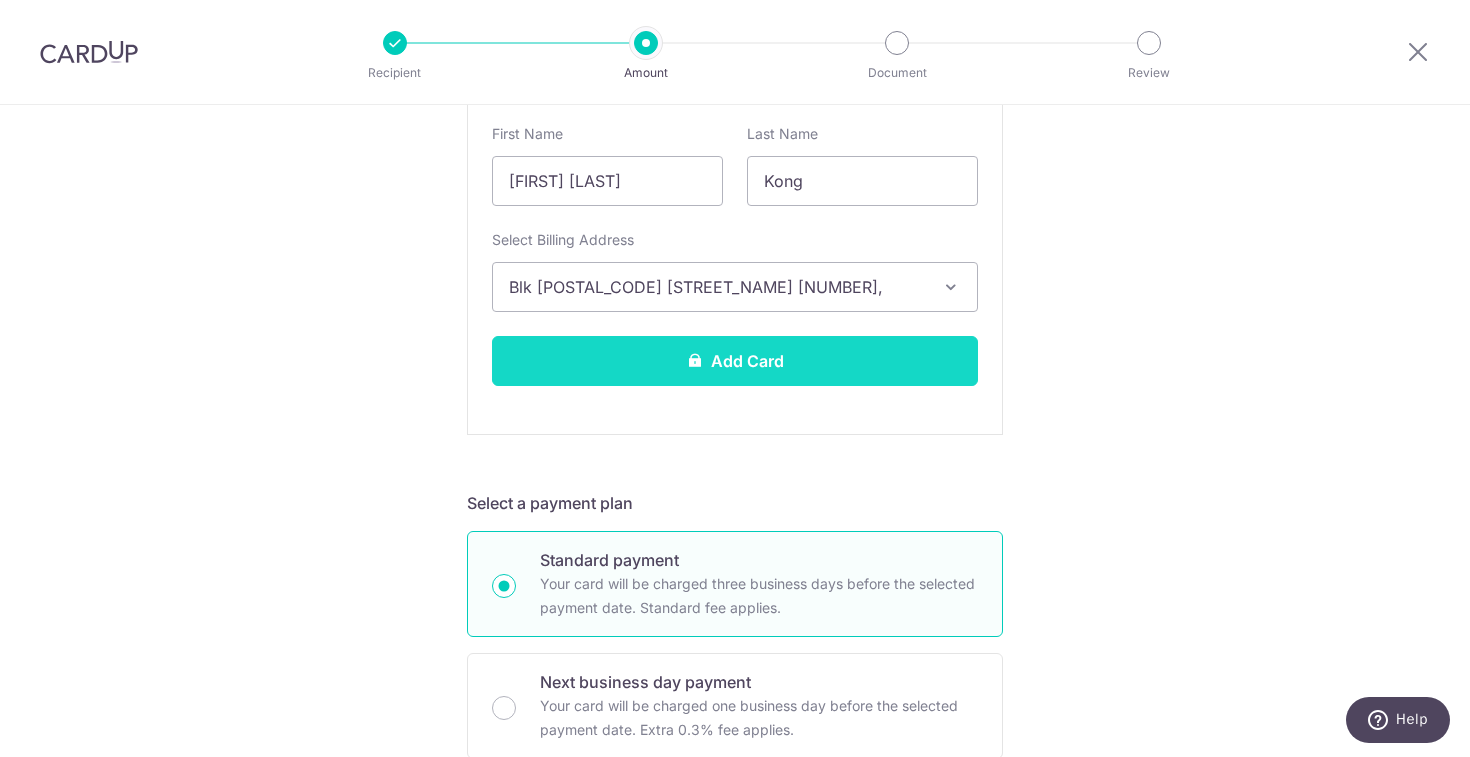 click on "Add Card" at bounding box center [735, 361] 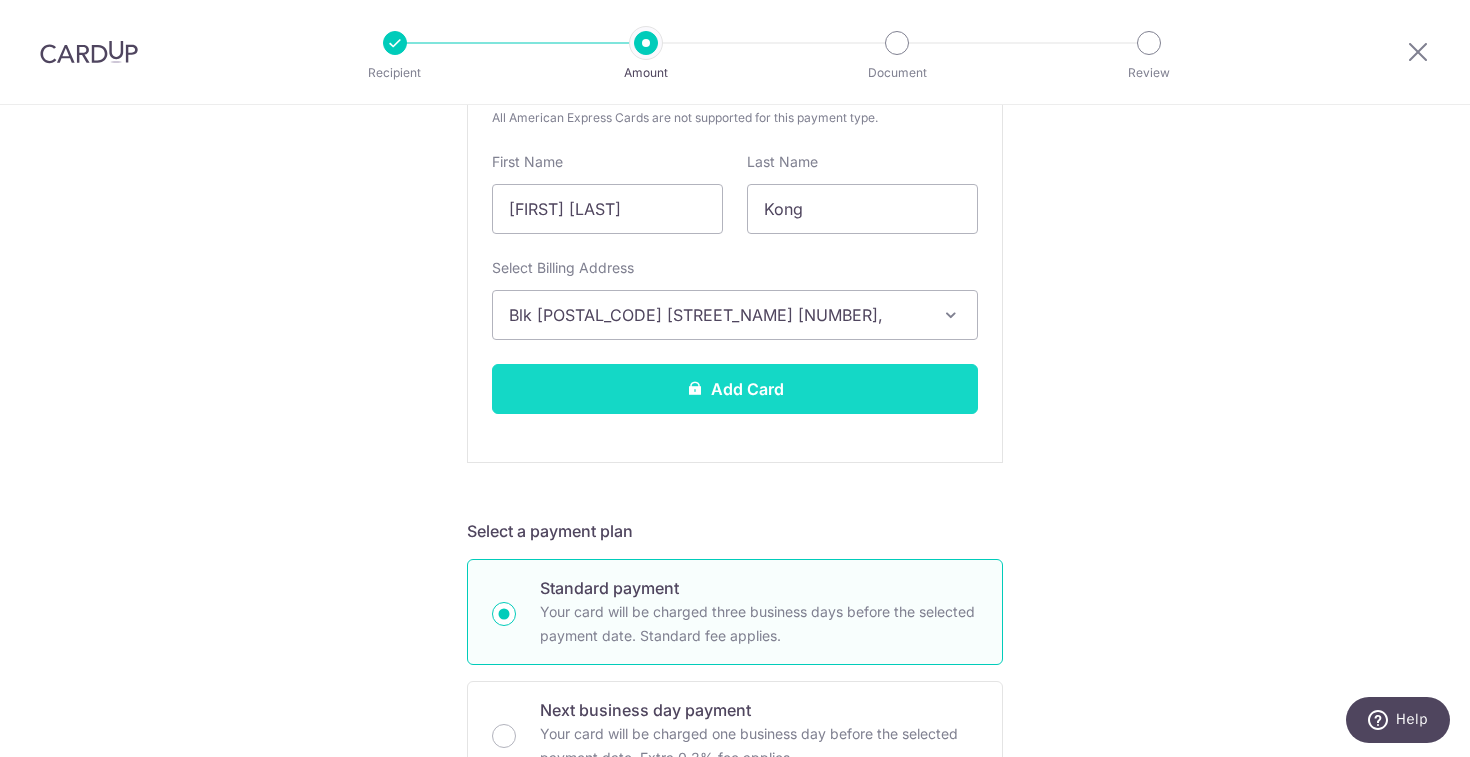 click on "Add Card" at bounding box center [735, 389] 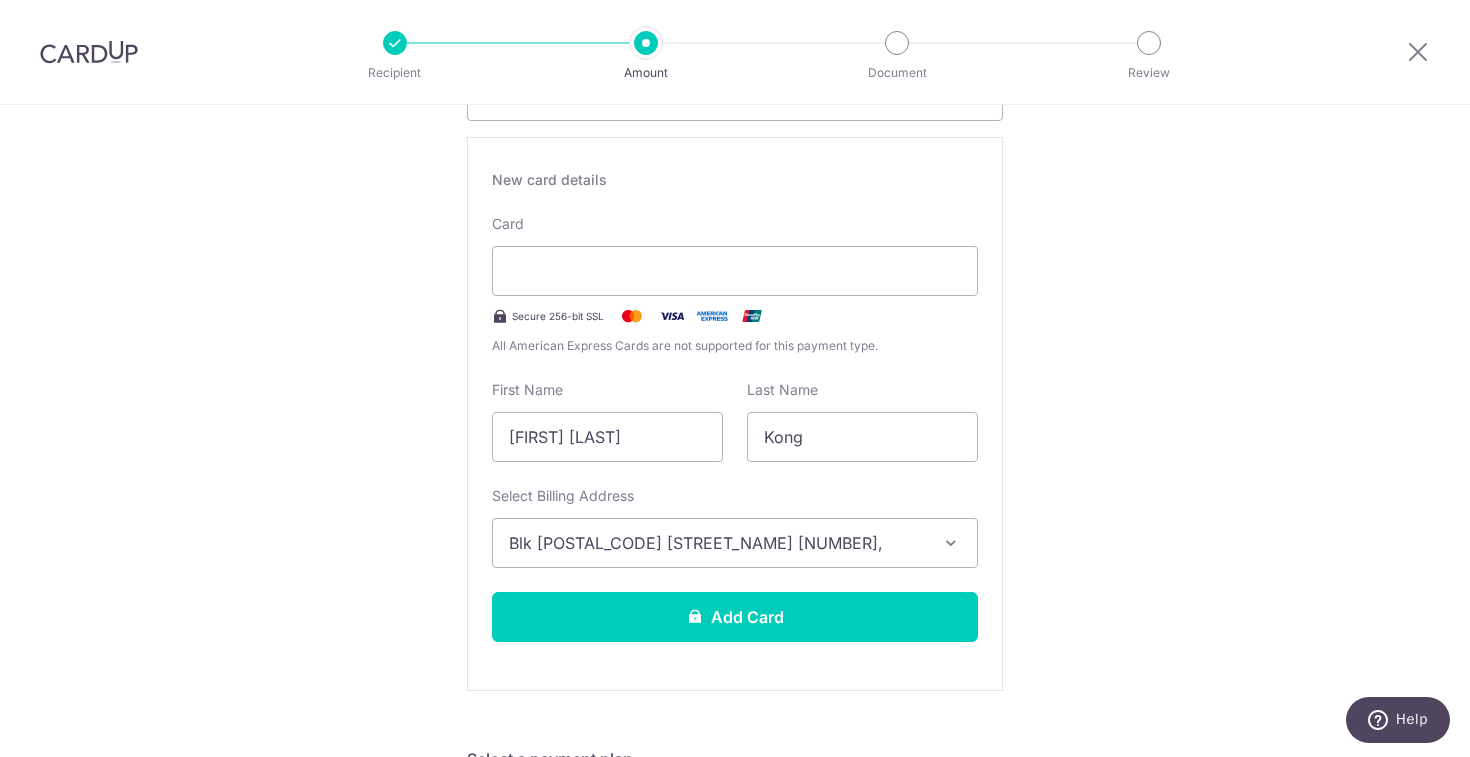 scroll, scrollTop: 345, scrollLeft: 0, axis: vertical 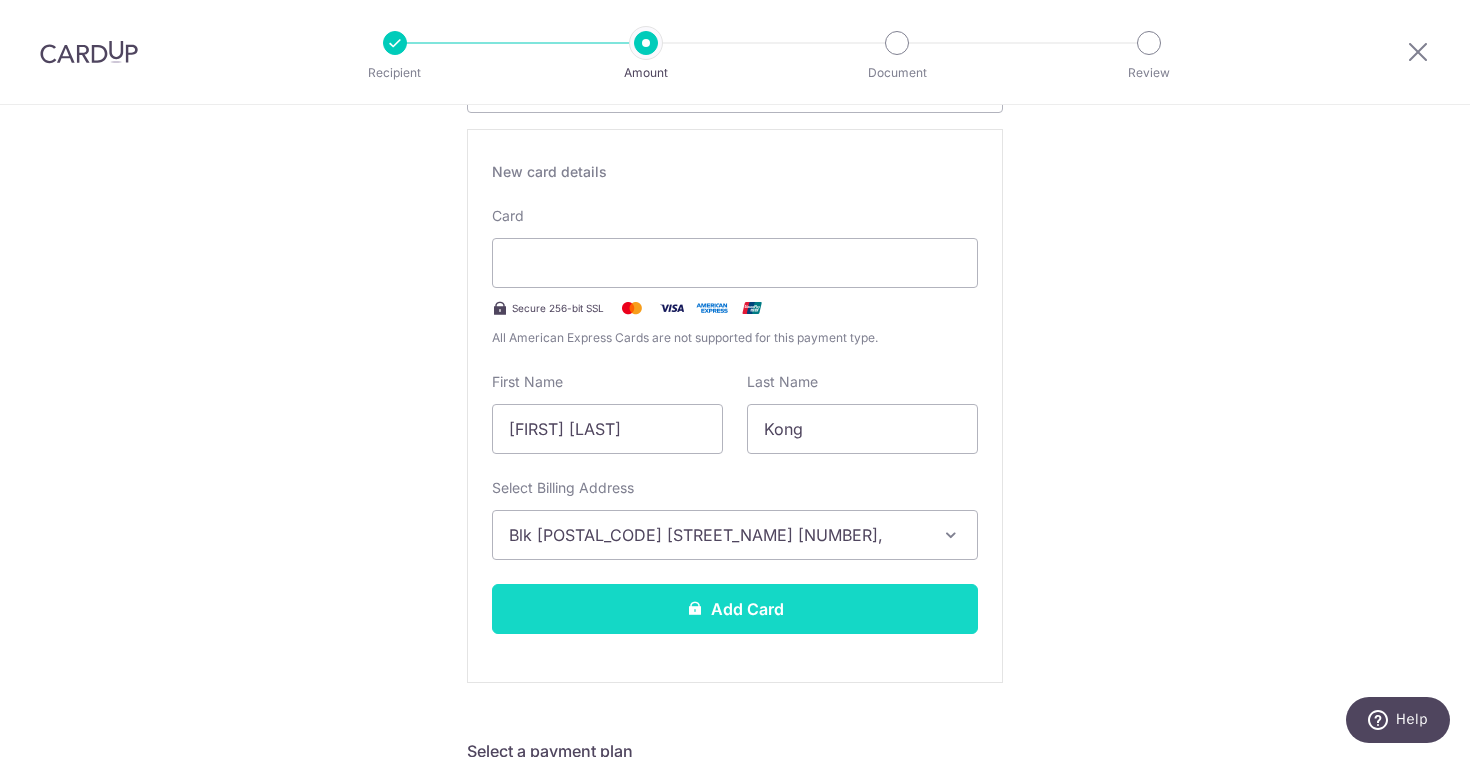 click on "Add Card" at bounding box center (735, 609) 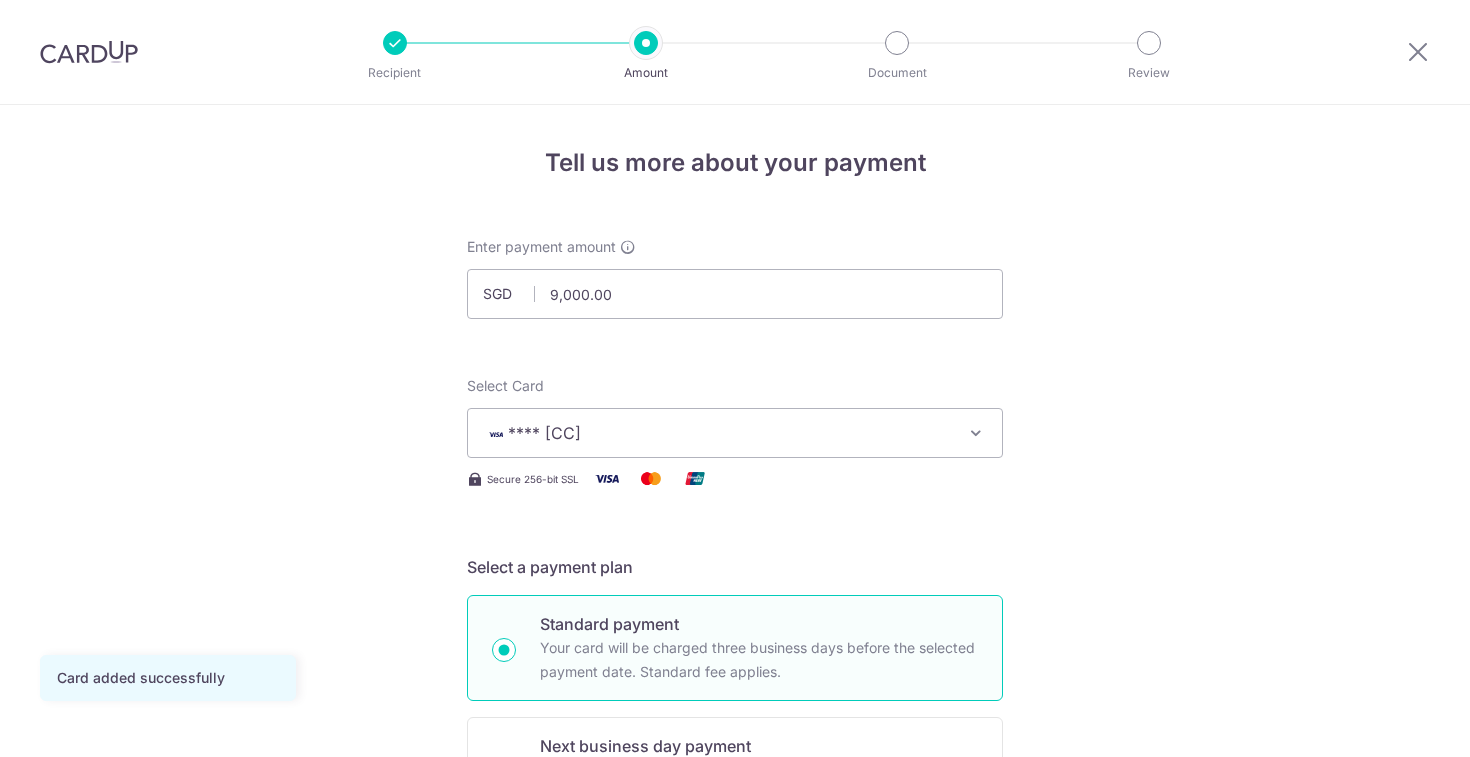 scroll, scrollTop: 0, scrollLeft: 0, axis: both 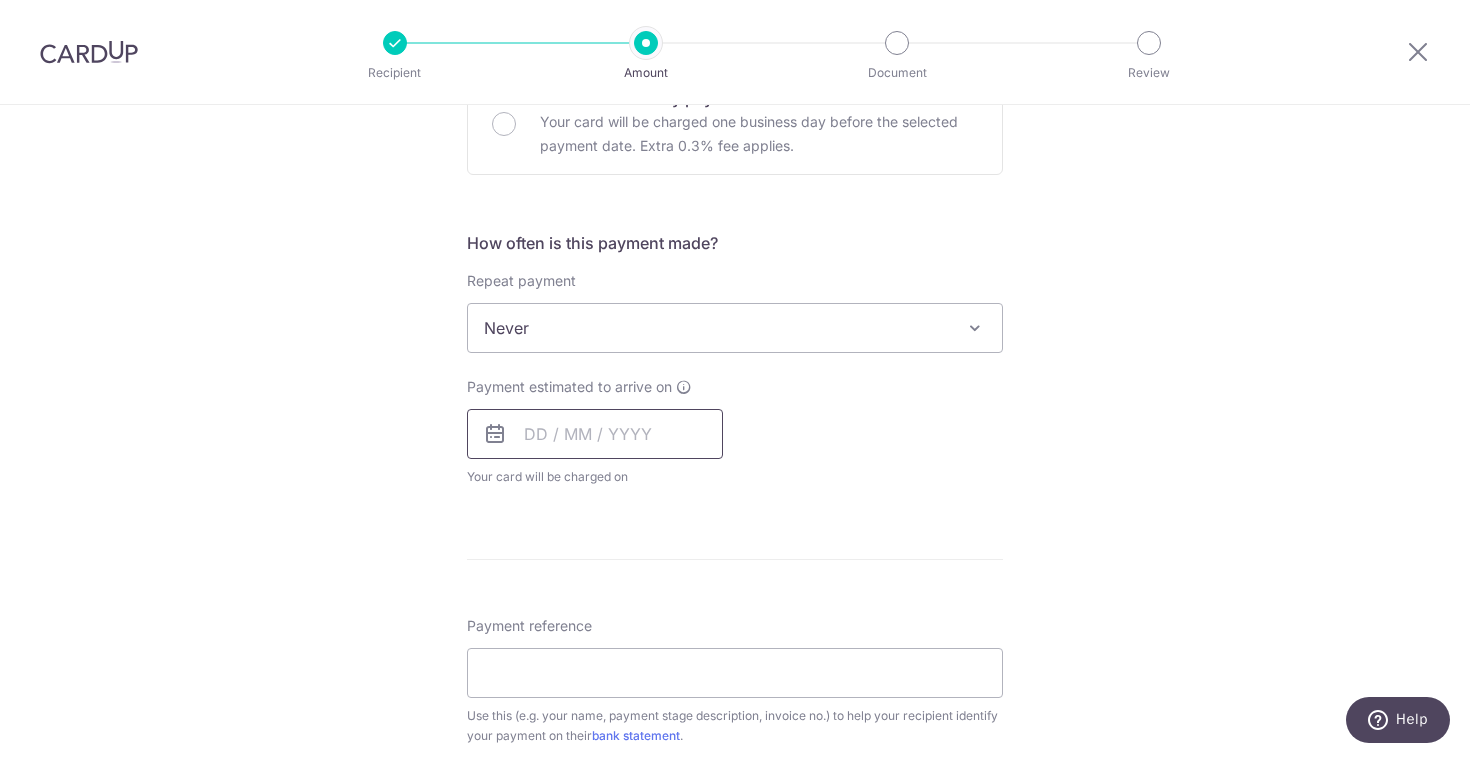 click at bounding box center (595, 434) 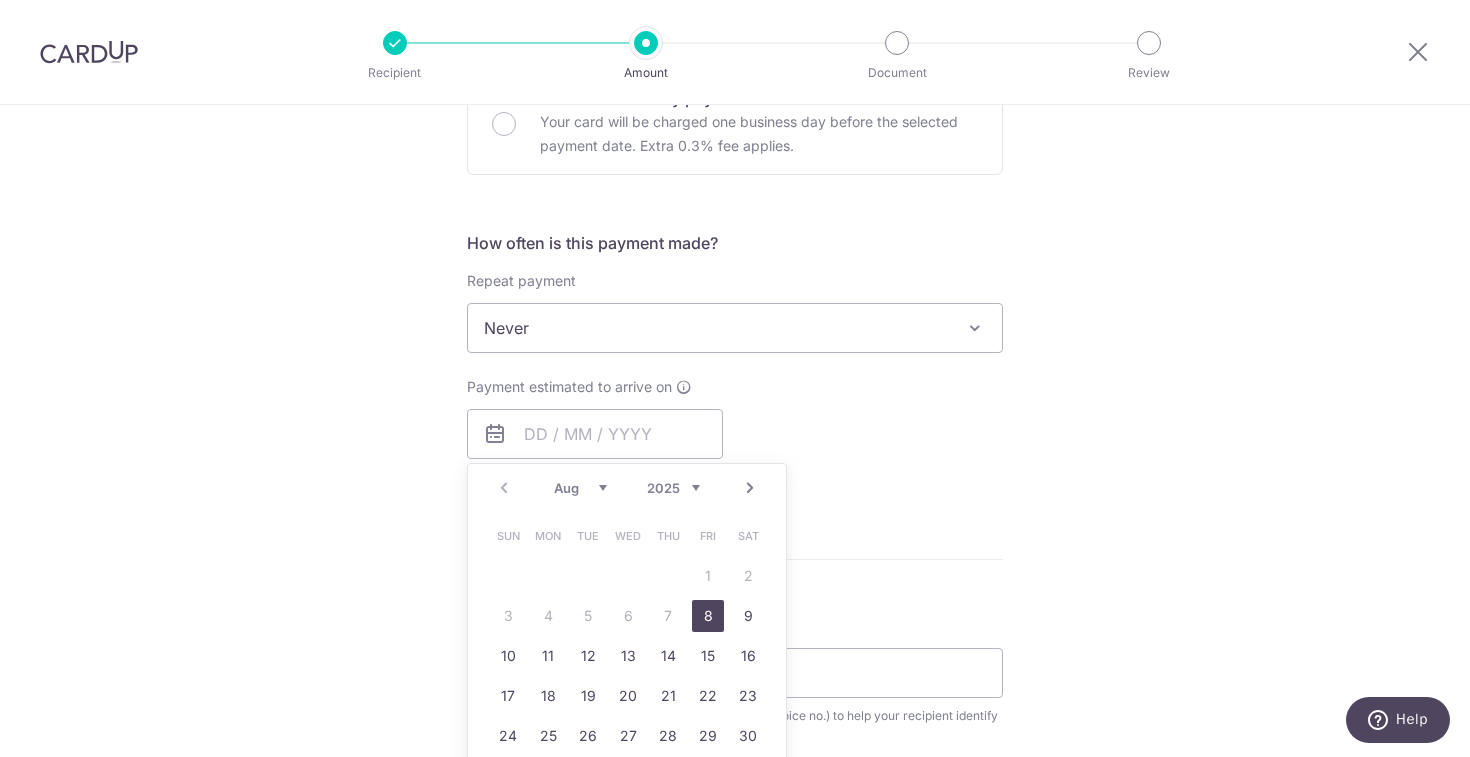 click on "8" at bounding box center (708, 616) 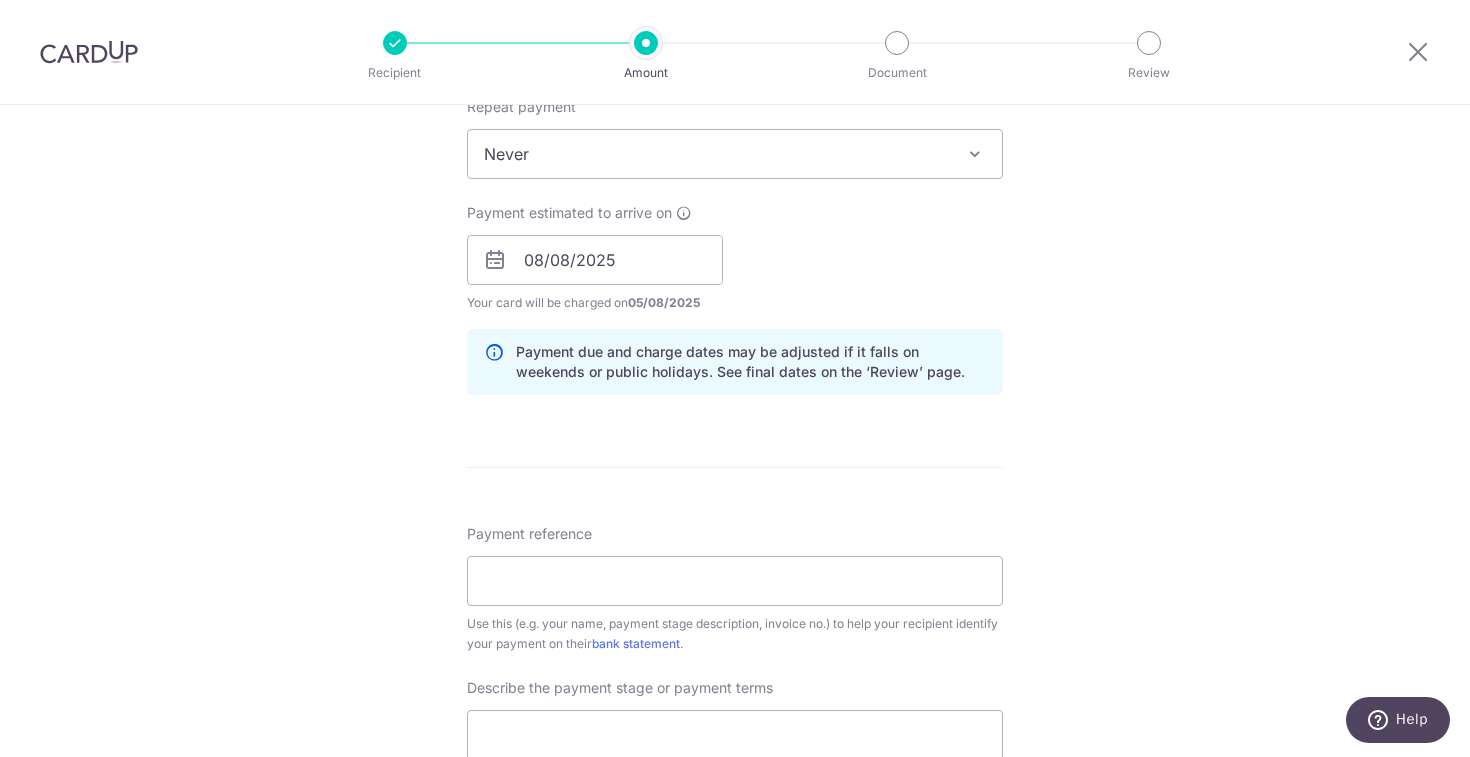 scroll, scrollTop: 836, scrollLeft: 0, axis: vertical 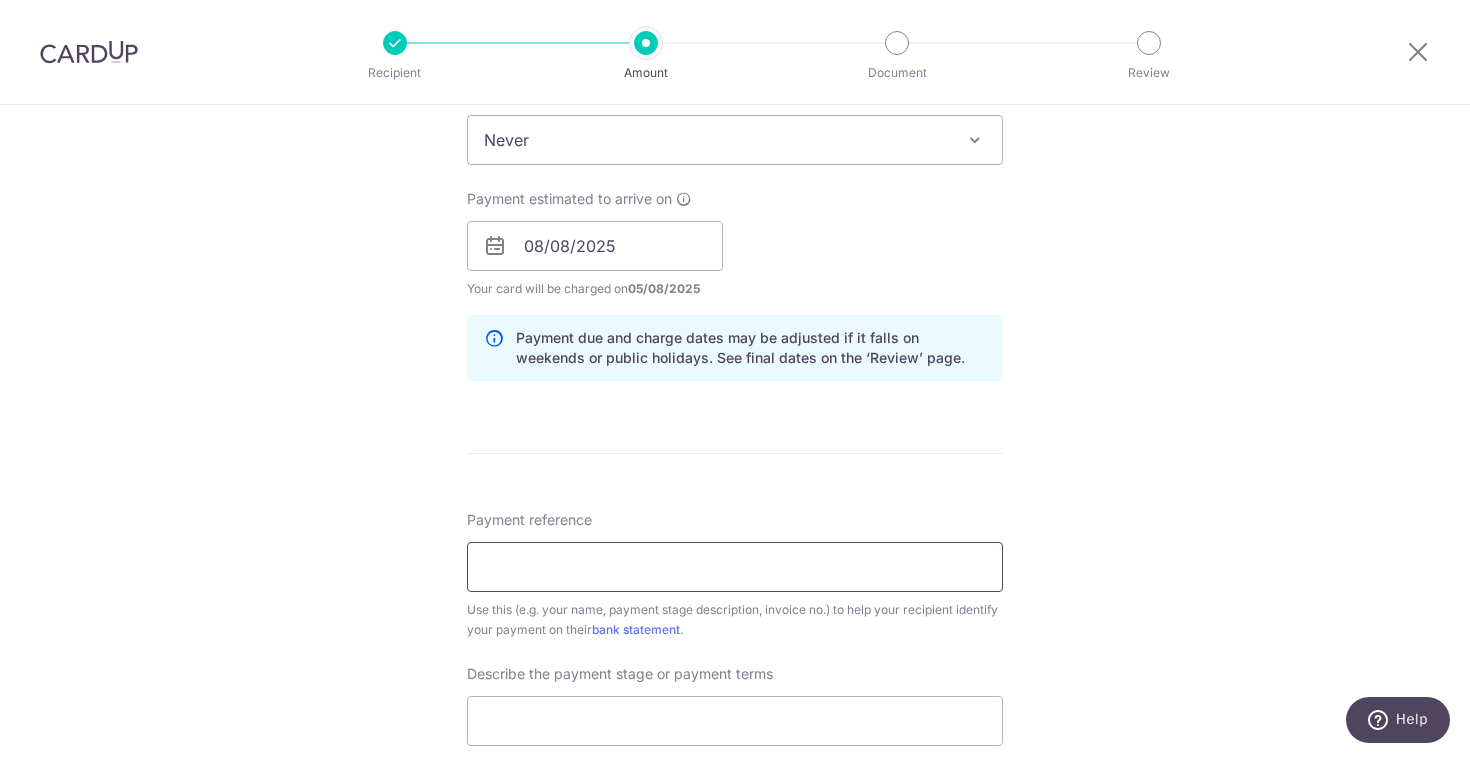 click on "Payment reference" at bounding box center (735, 567) 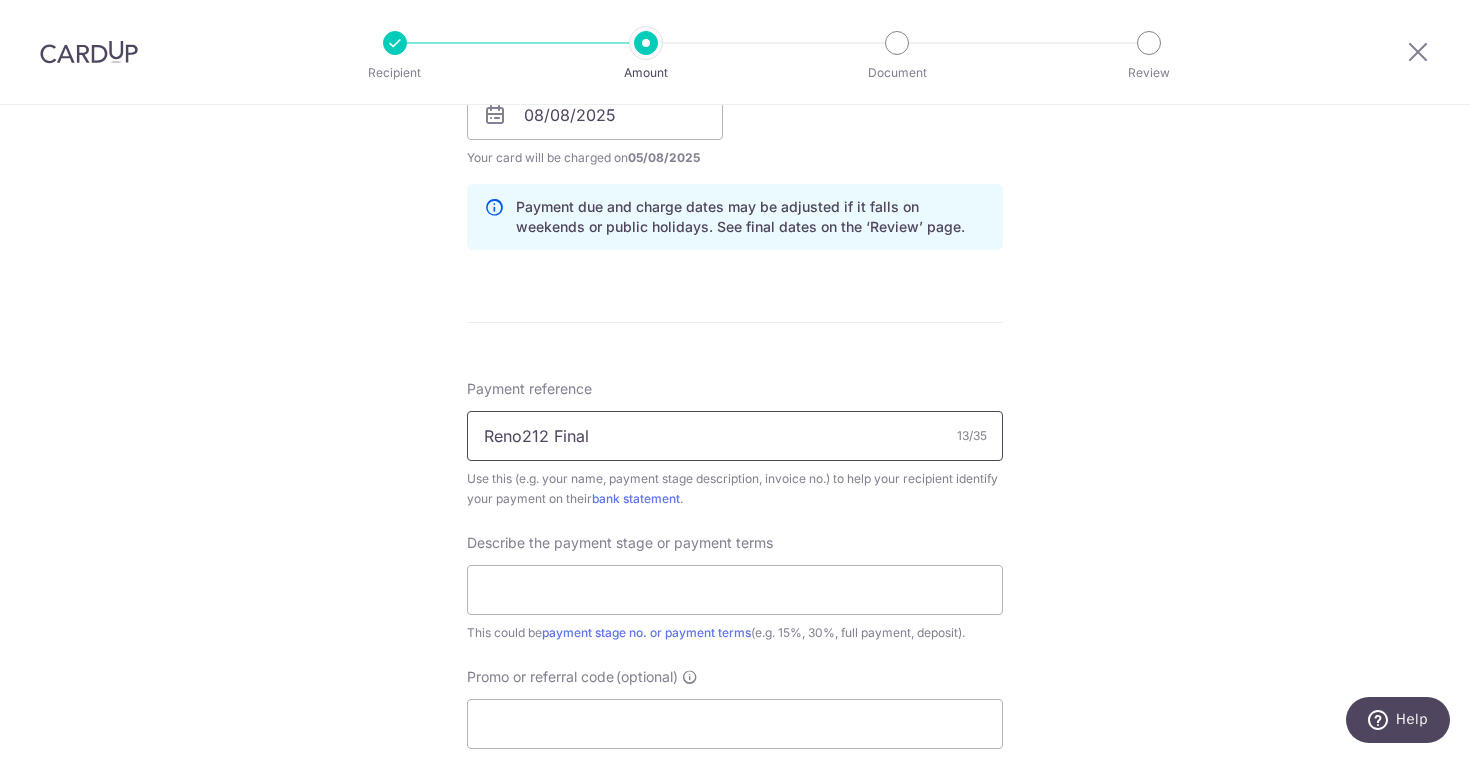 scroll, scrollTop: 976, scrollLeft: 0, axis: vertical 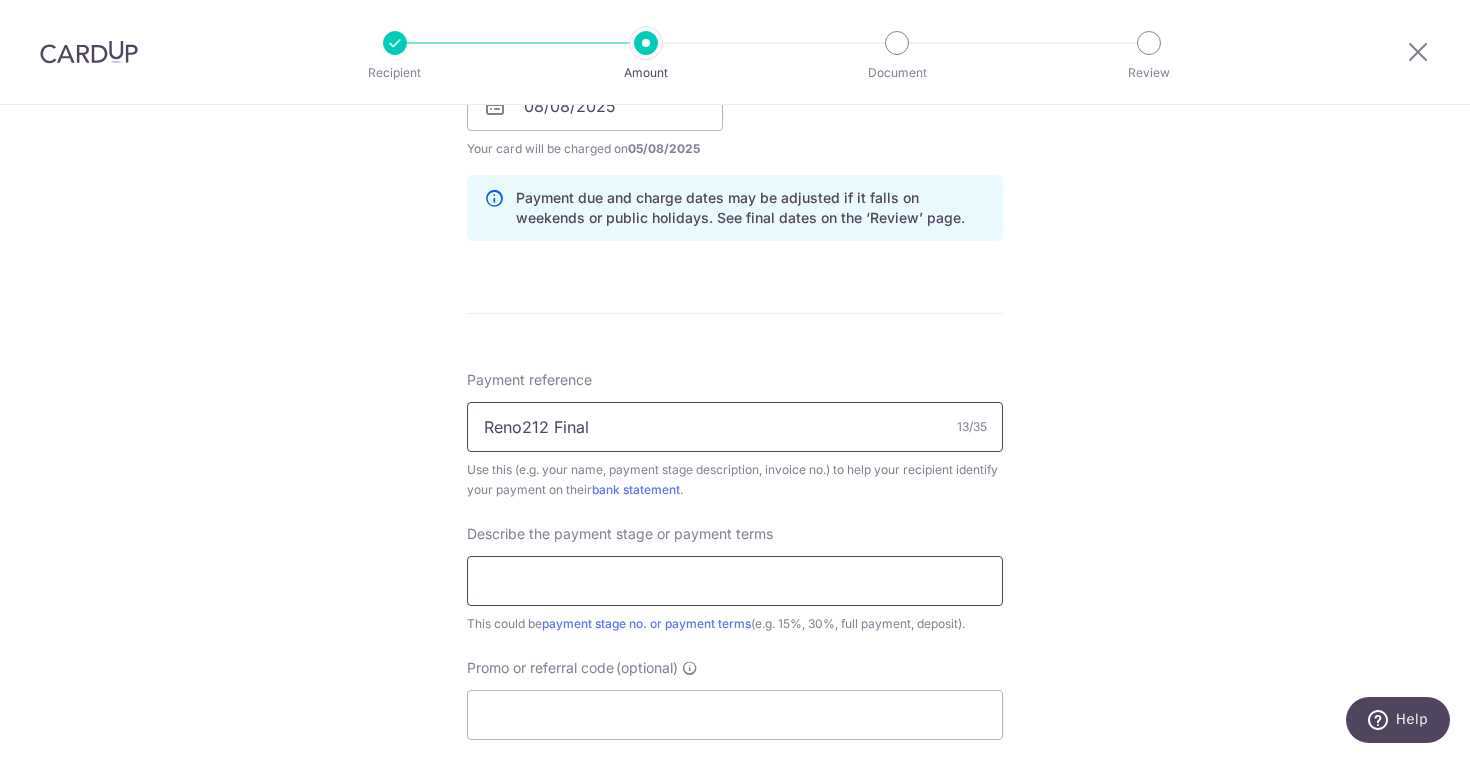 type on "Reno212 Final" 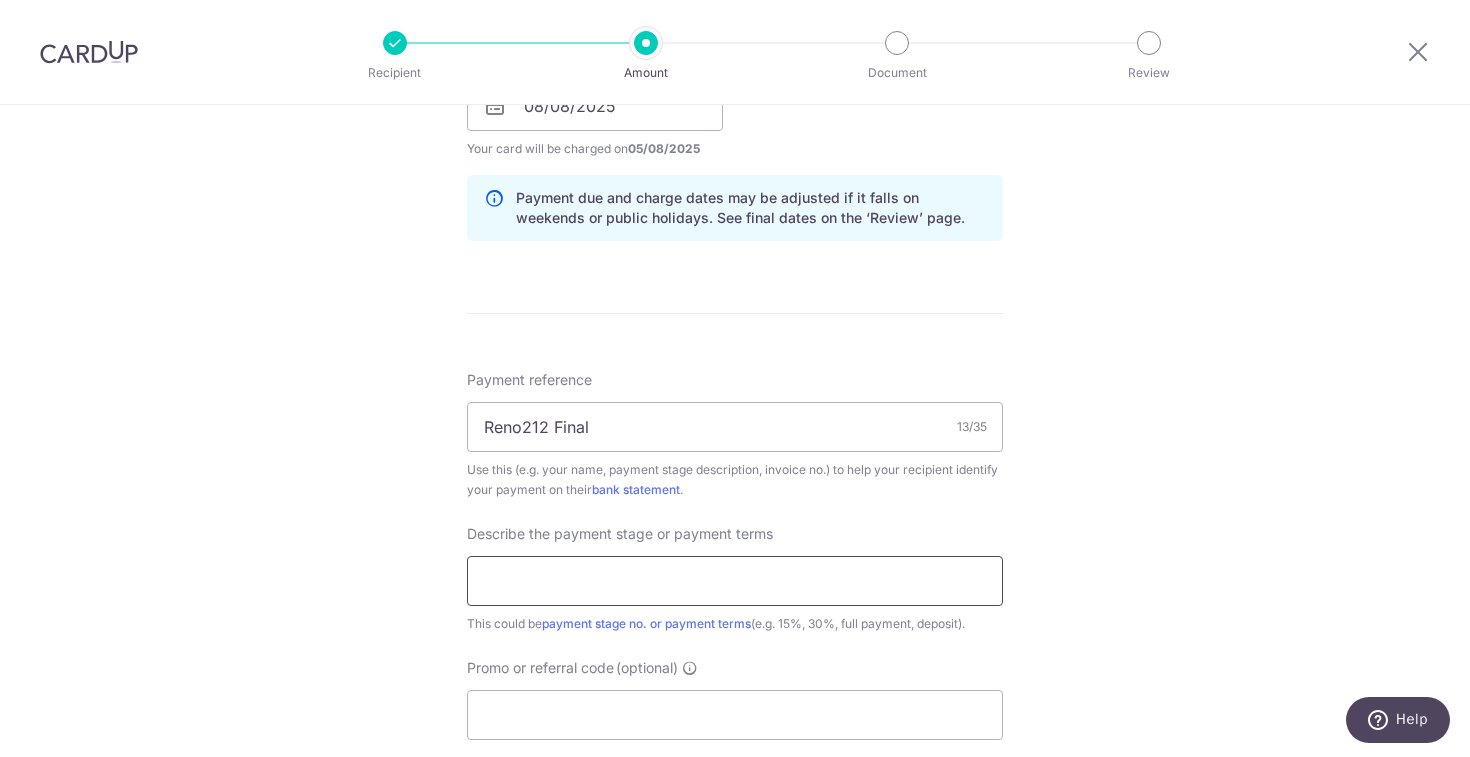 click at bounding box center [735, 581] 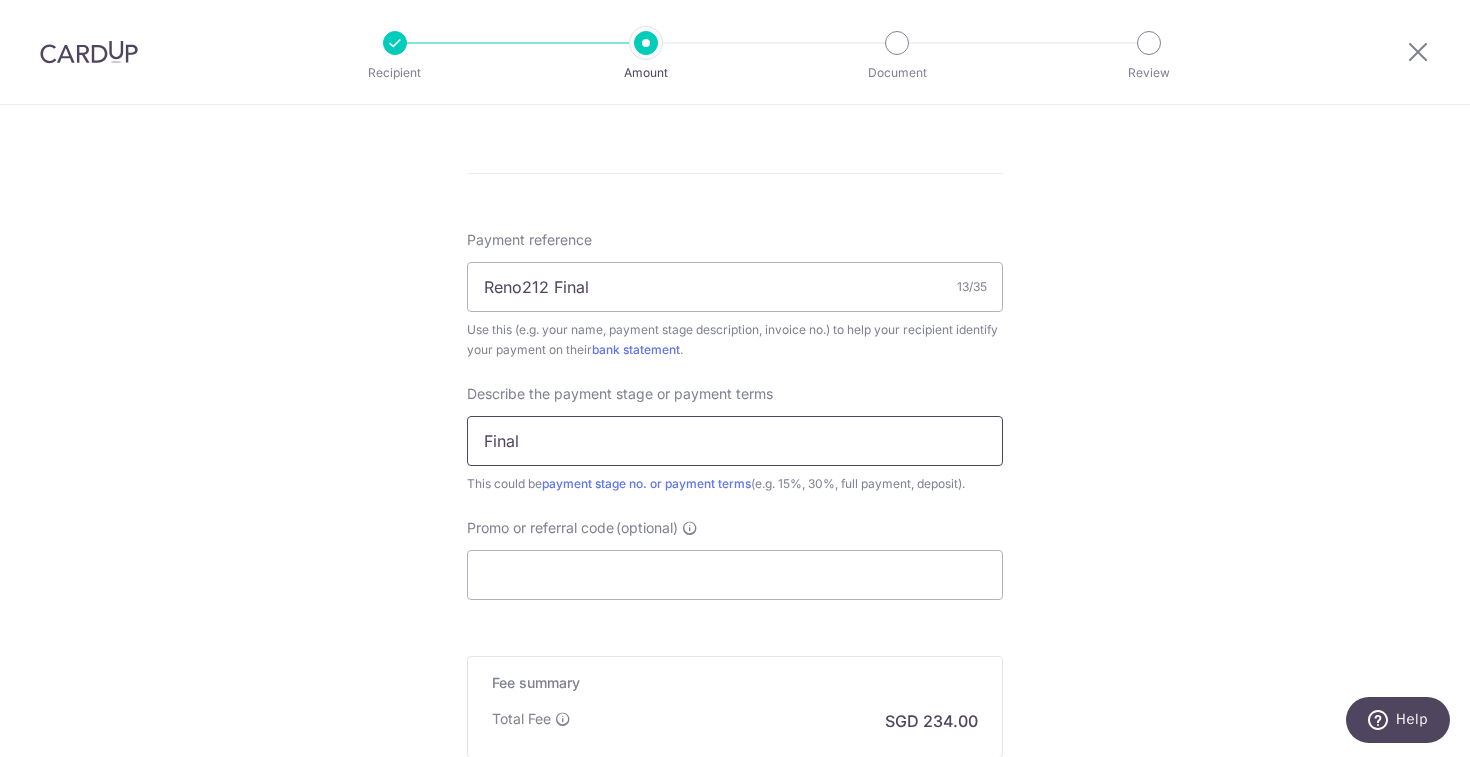 scroll, scrollTop: 1145, scrollLeft: 0, axis: vertical 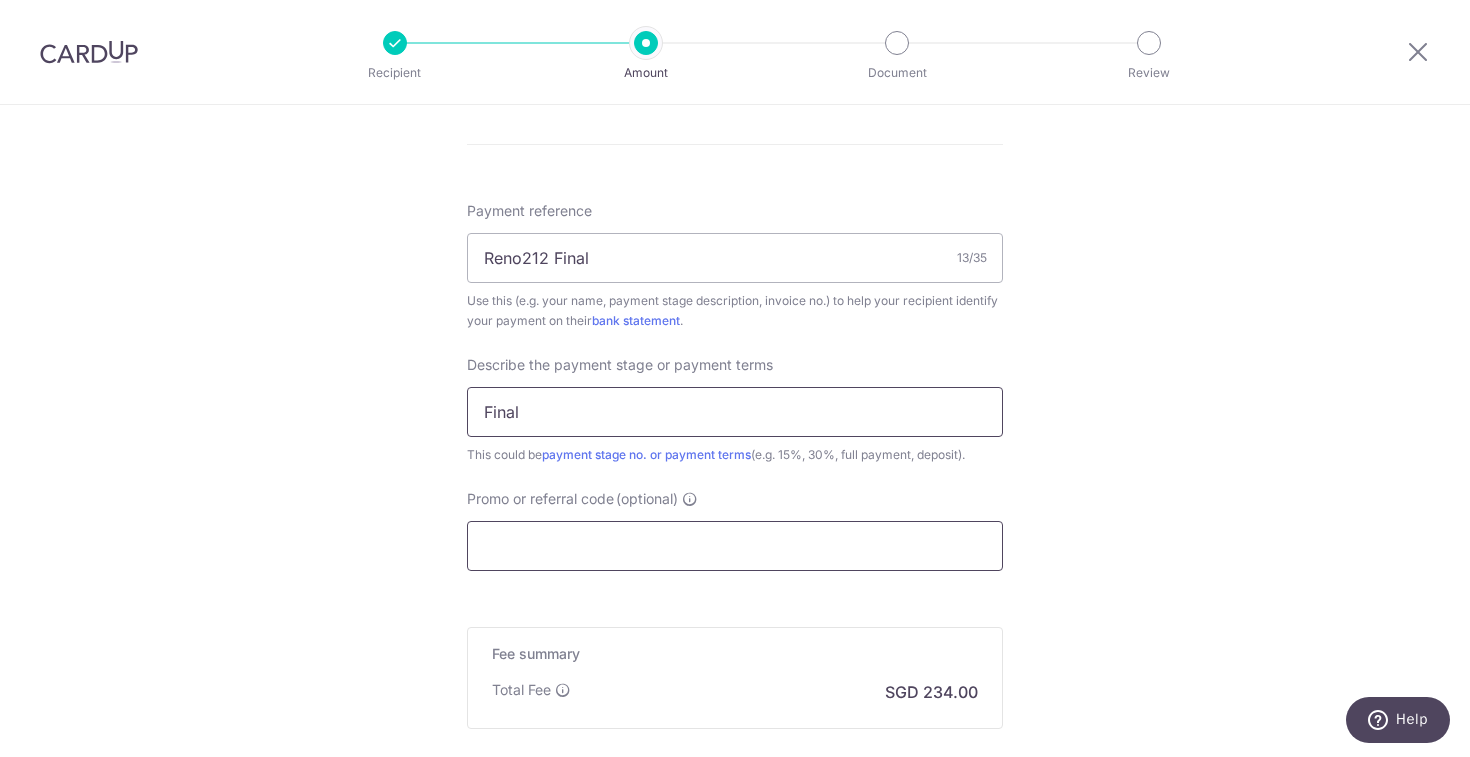 type on "Final" 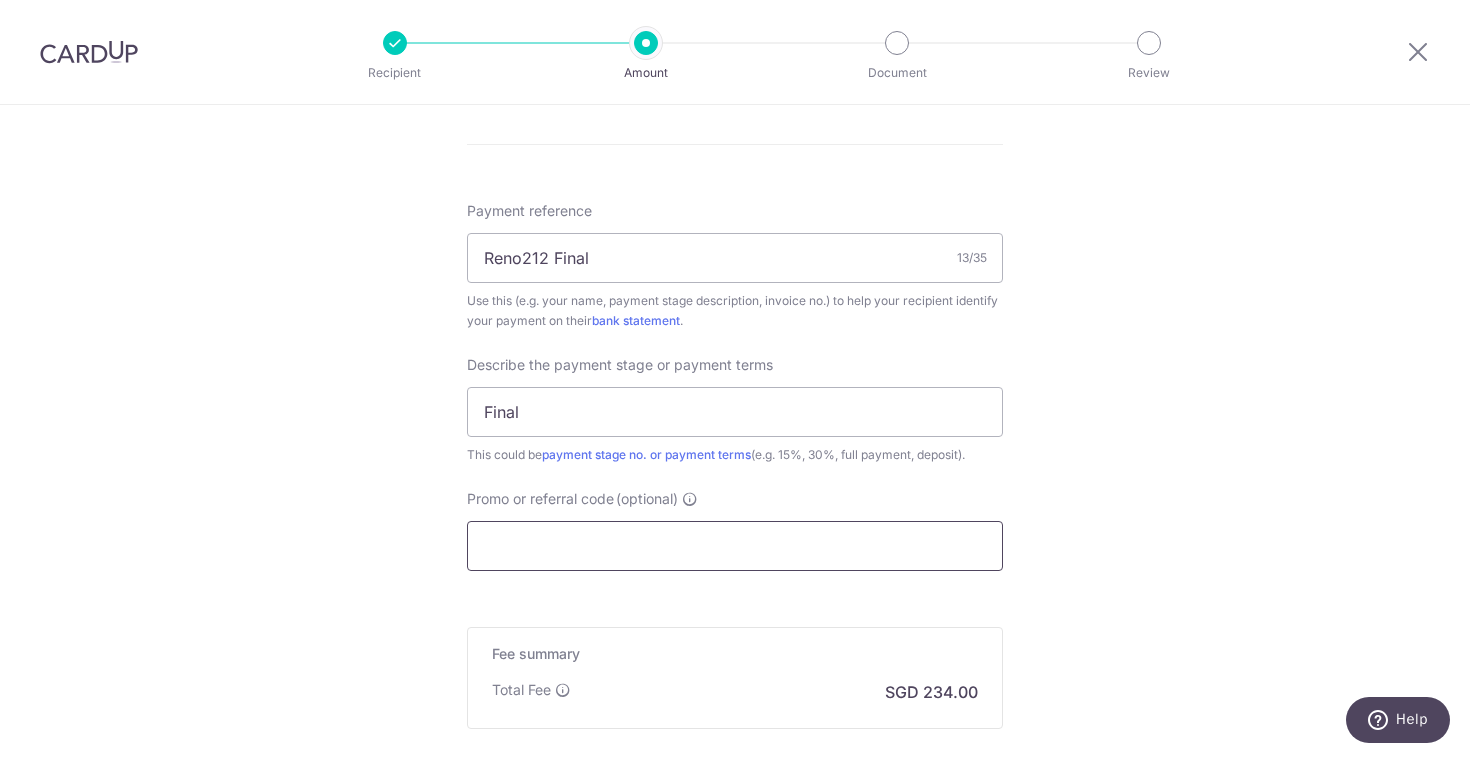 click on "Promo or referral code
(optional)" at bounding box center (735, 546) 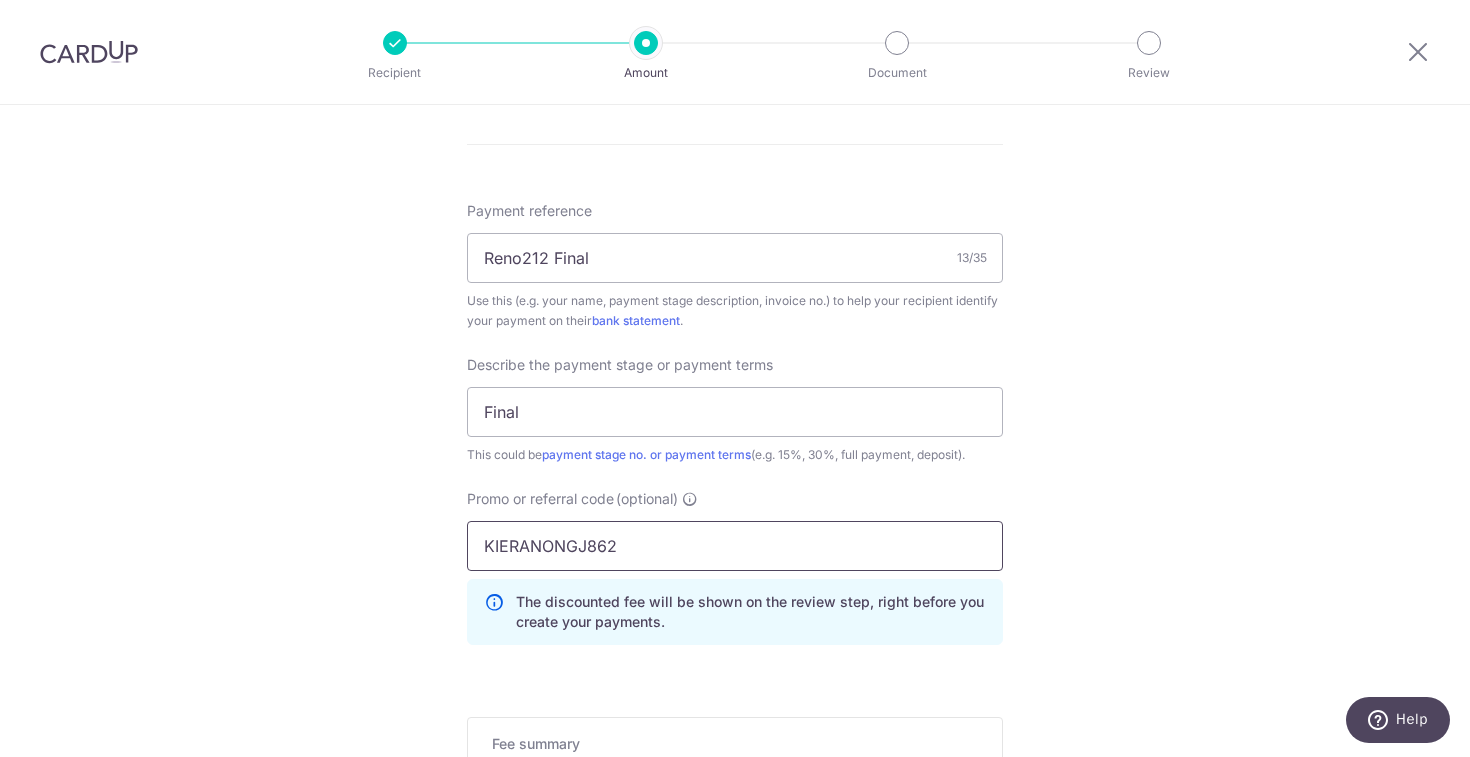 drag, startPoint x: 489, startPoint y: 547, endPoint x: 585, endPoint y: 544, distance: 96.04687 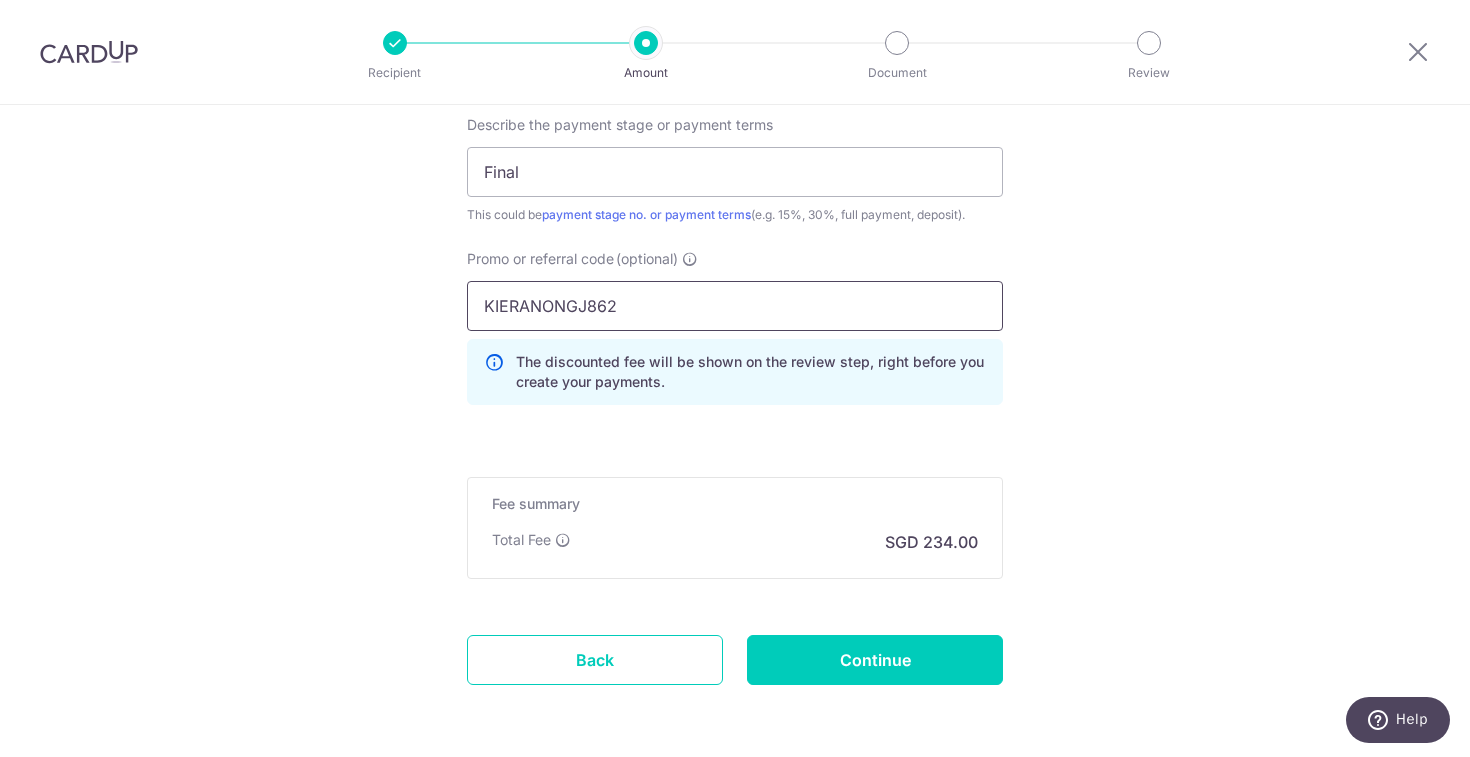 scroll, scrollTop: 1386, scrollLeft: 0, axis: vertical 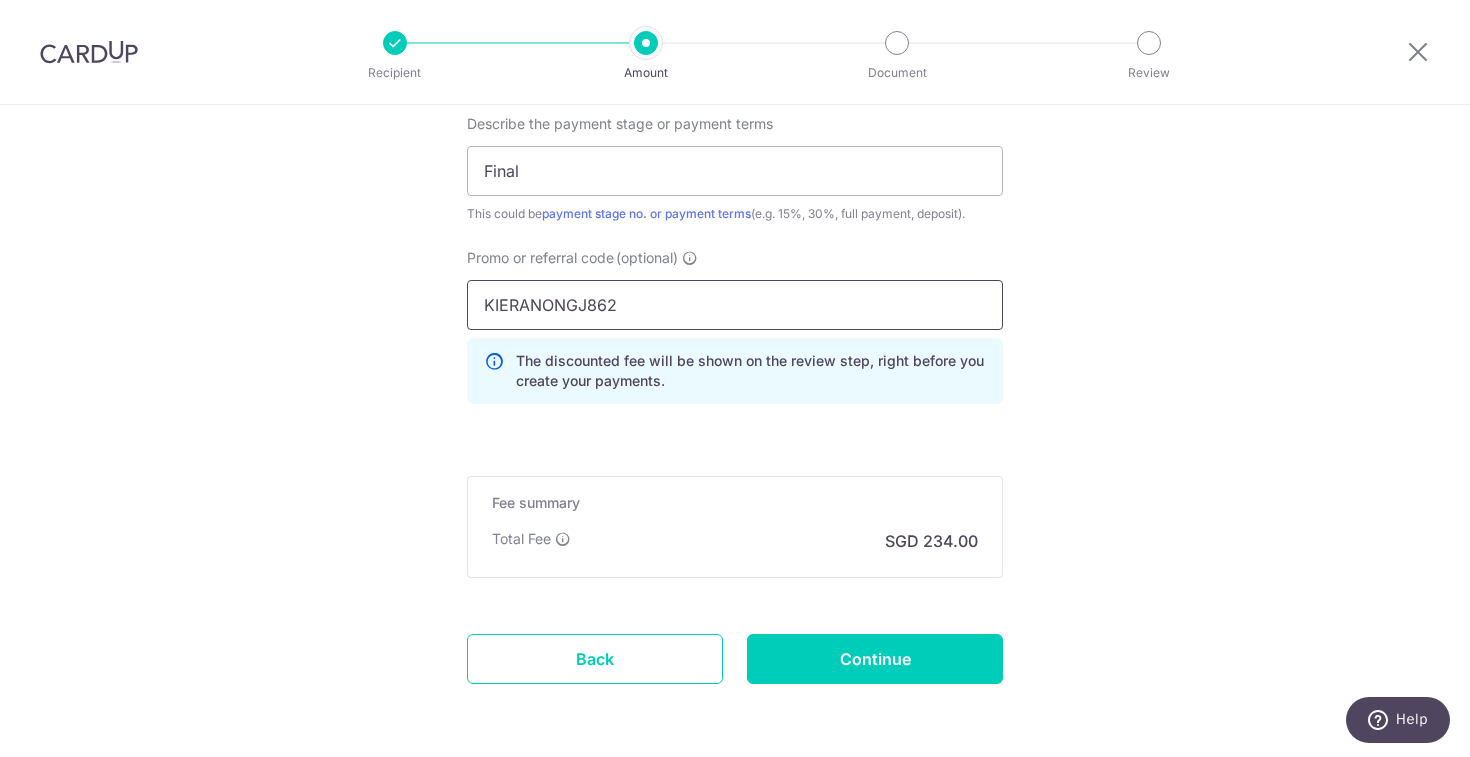 type on "KIERANONGJ862" 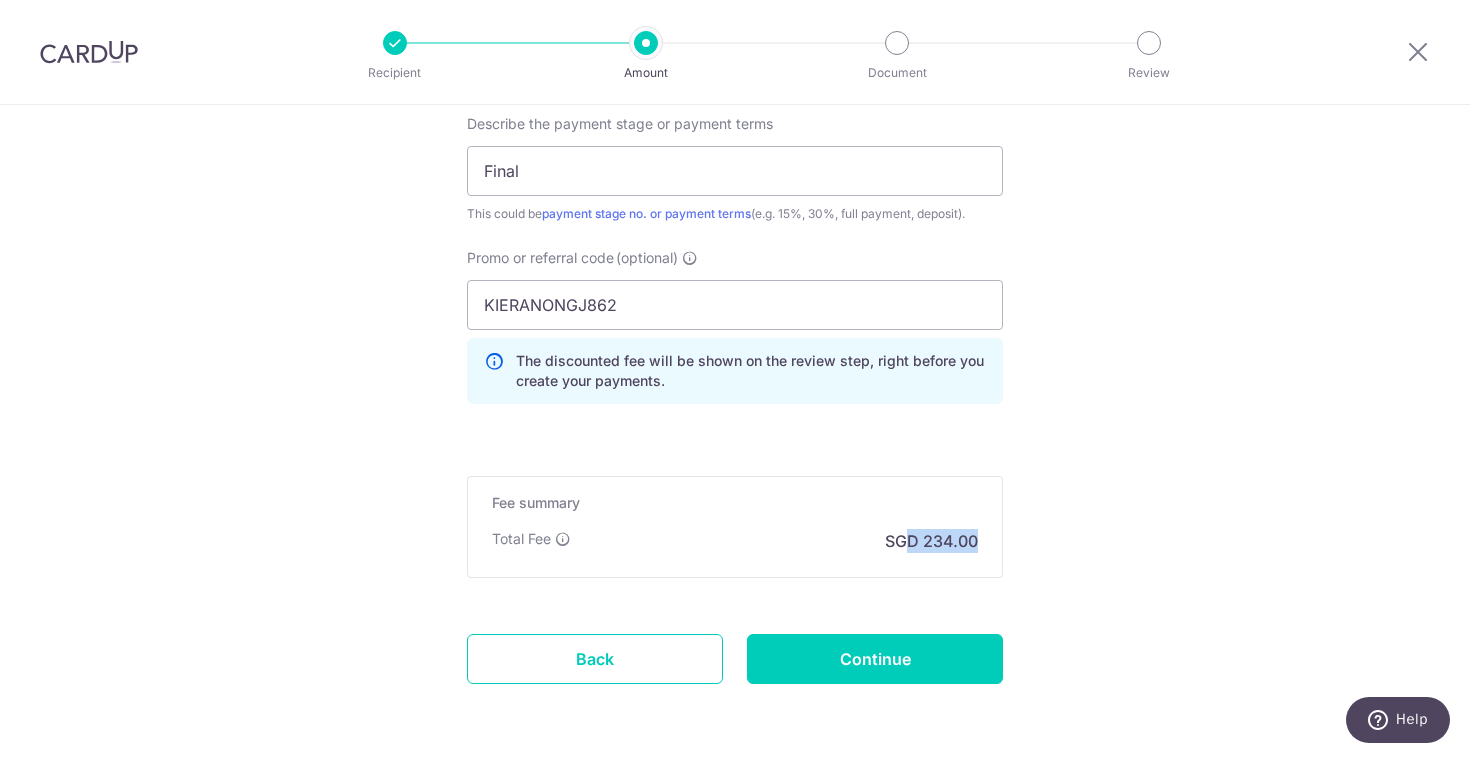 drag, startPoint x: 900, startPoint y: 539, endPoint x: 977, endPoint y: 540, distance: 77.00649 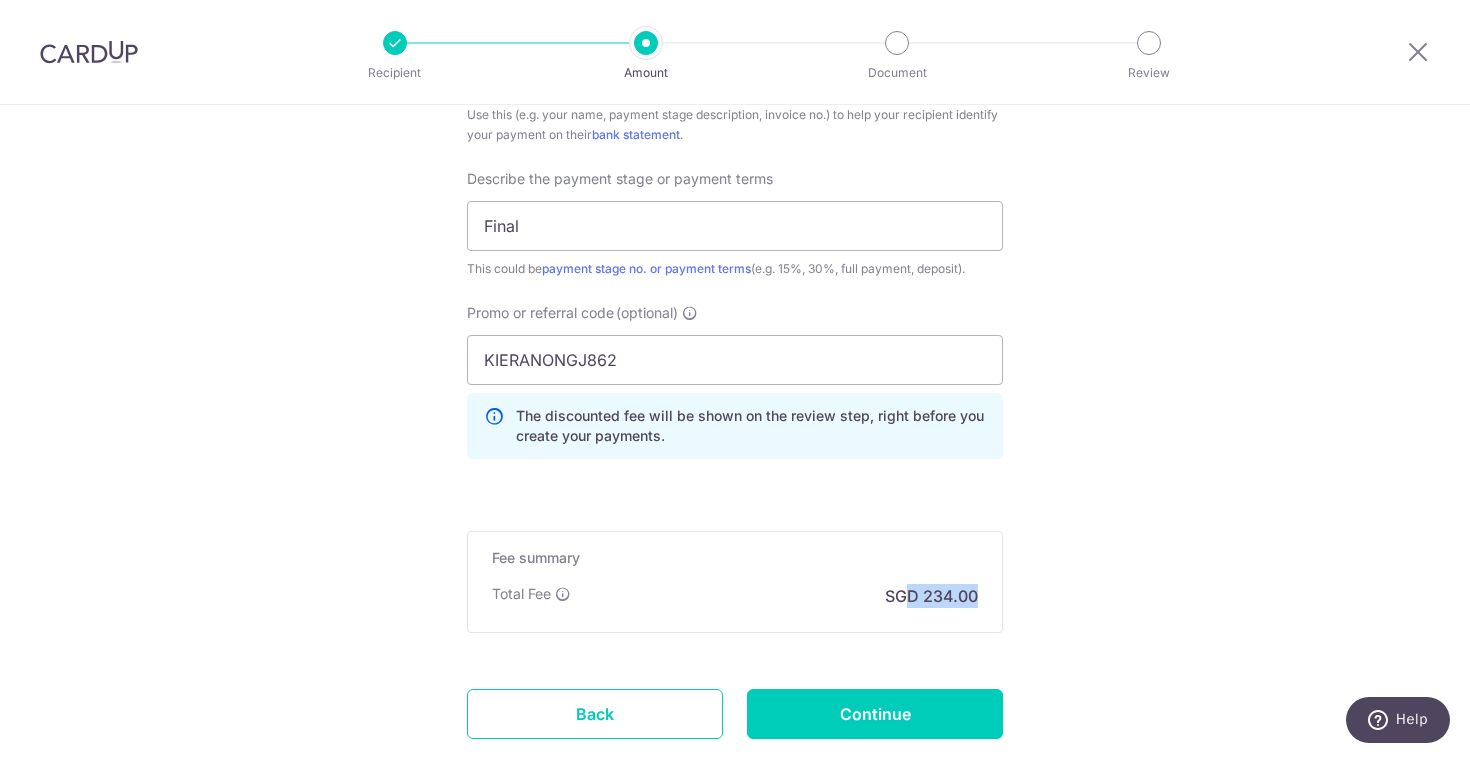 scroll, scrollTop: 1330, scrollLeft: 0, axis: vertical 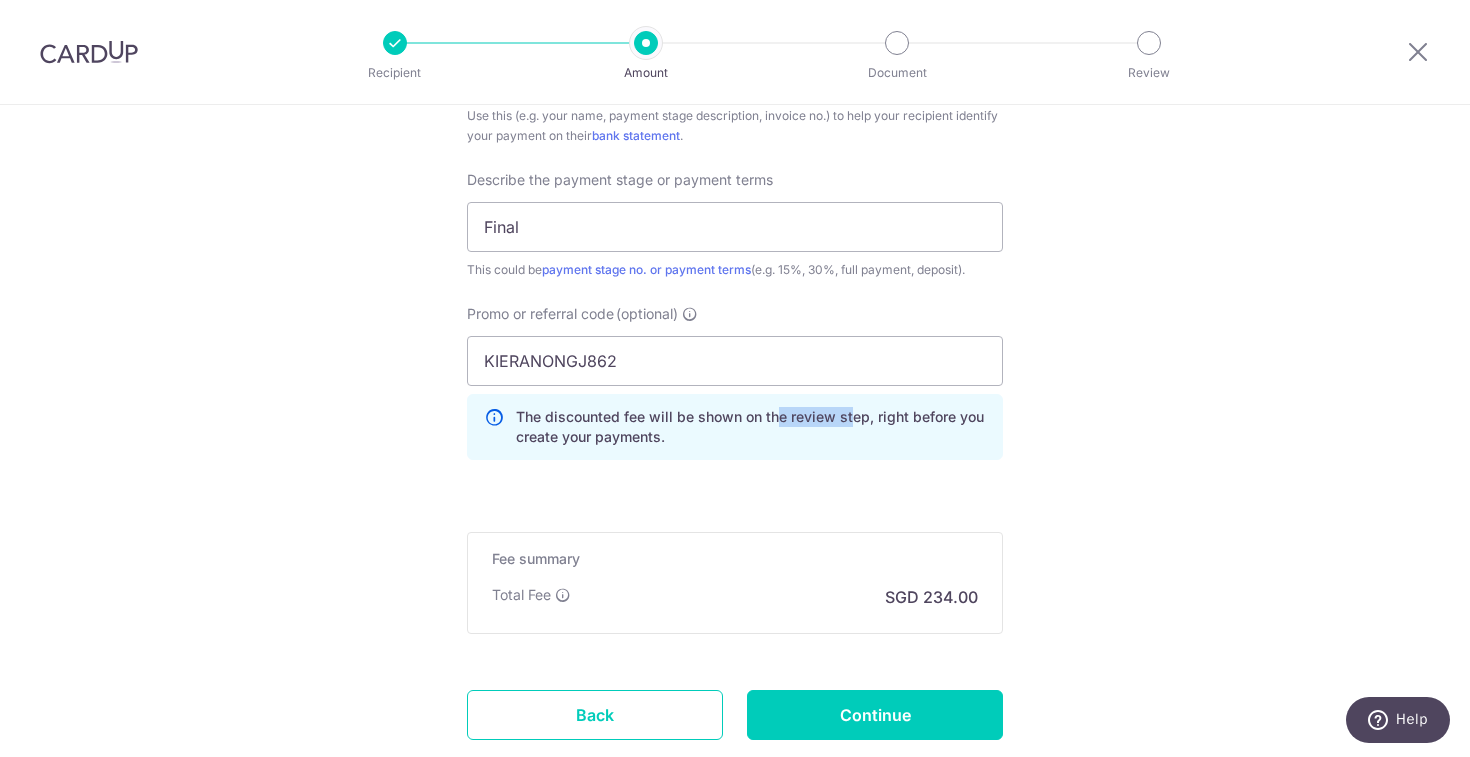 drag, startPoint x: 772, startPoint y: 419, endPoint x: 848, endPoint y: 412, distance: 76.321686 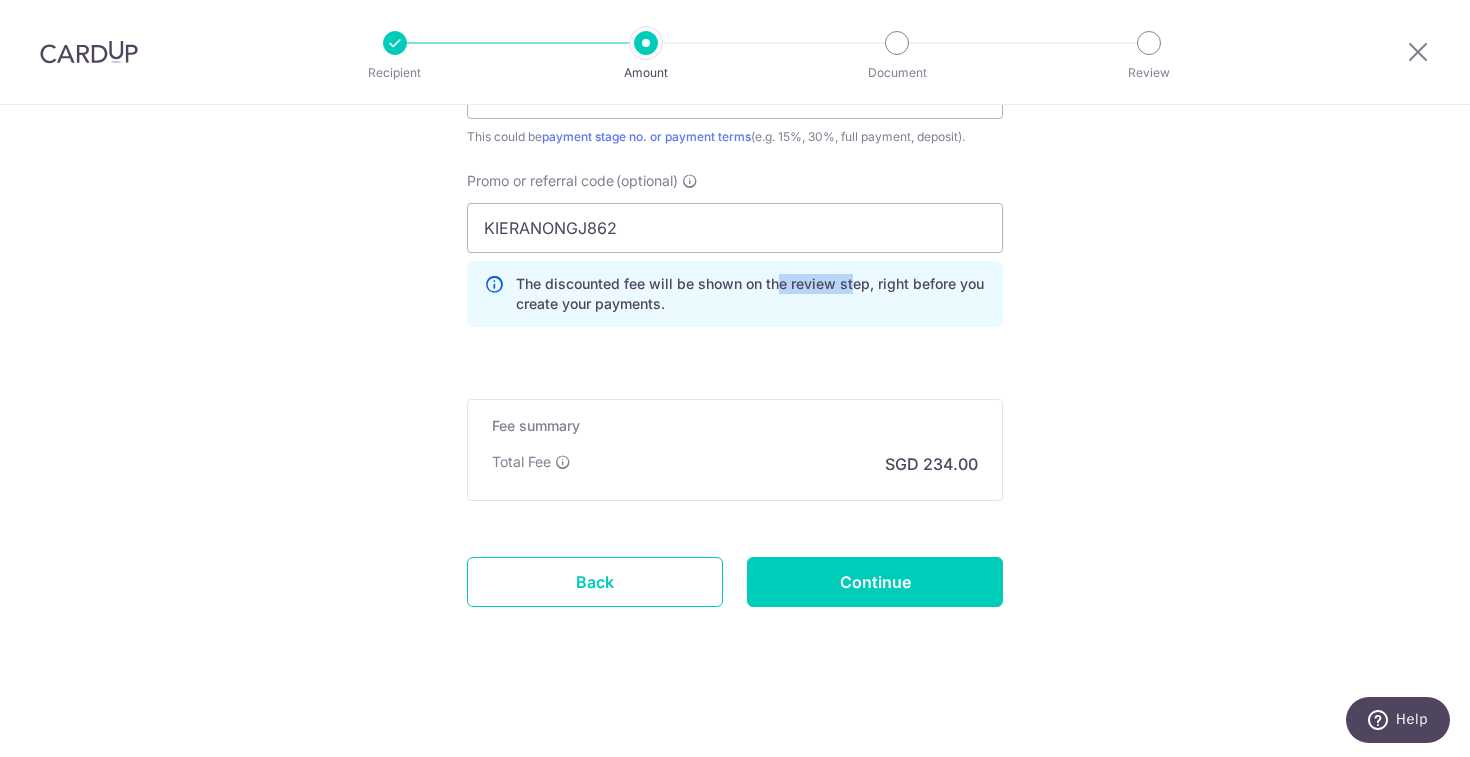 scroll, scrollTop: 1463, scrollLeft: 0, axis: vertical 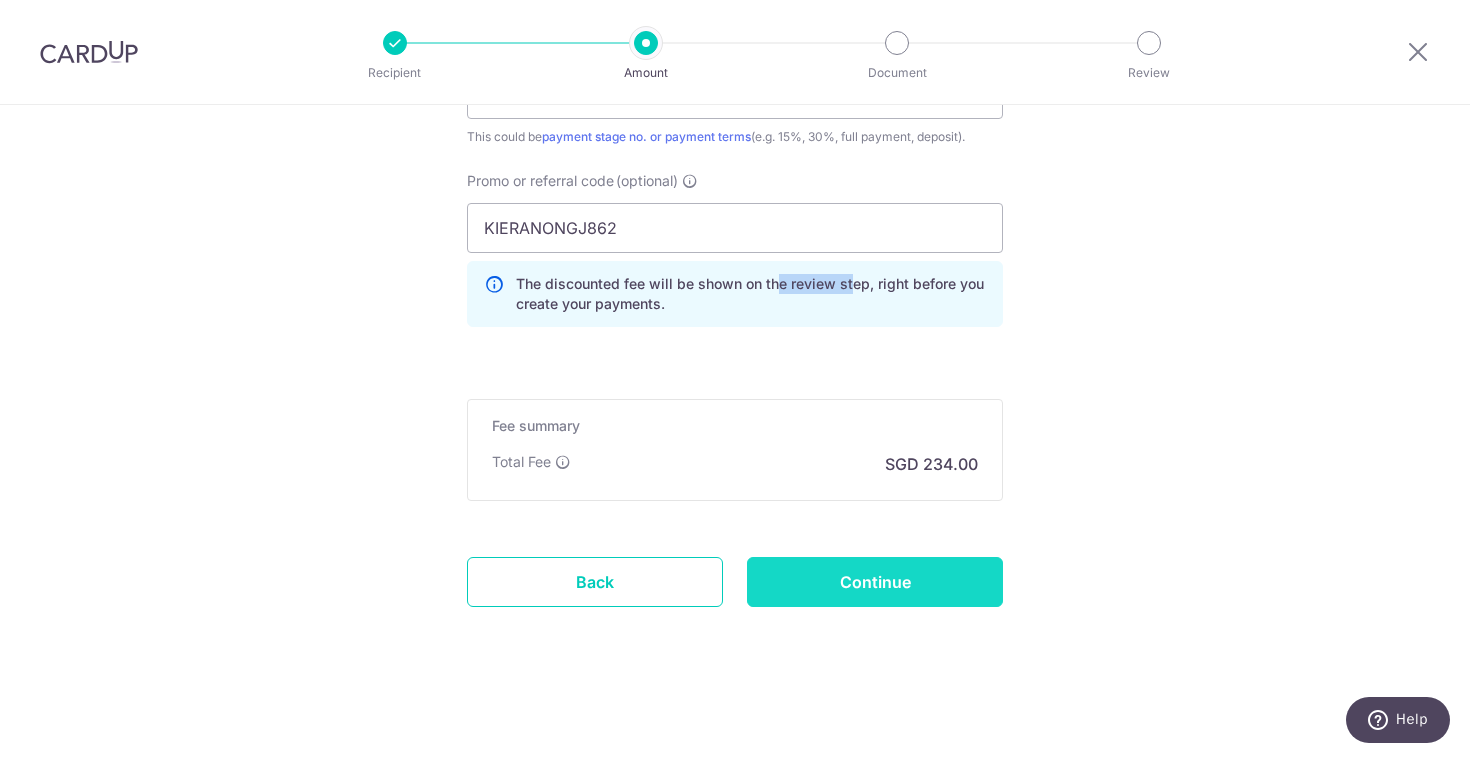 click on "Continue" at bounding box center (875, 582) 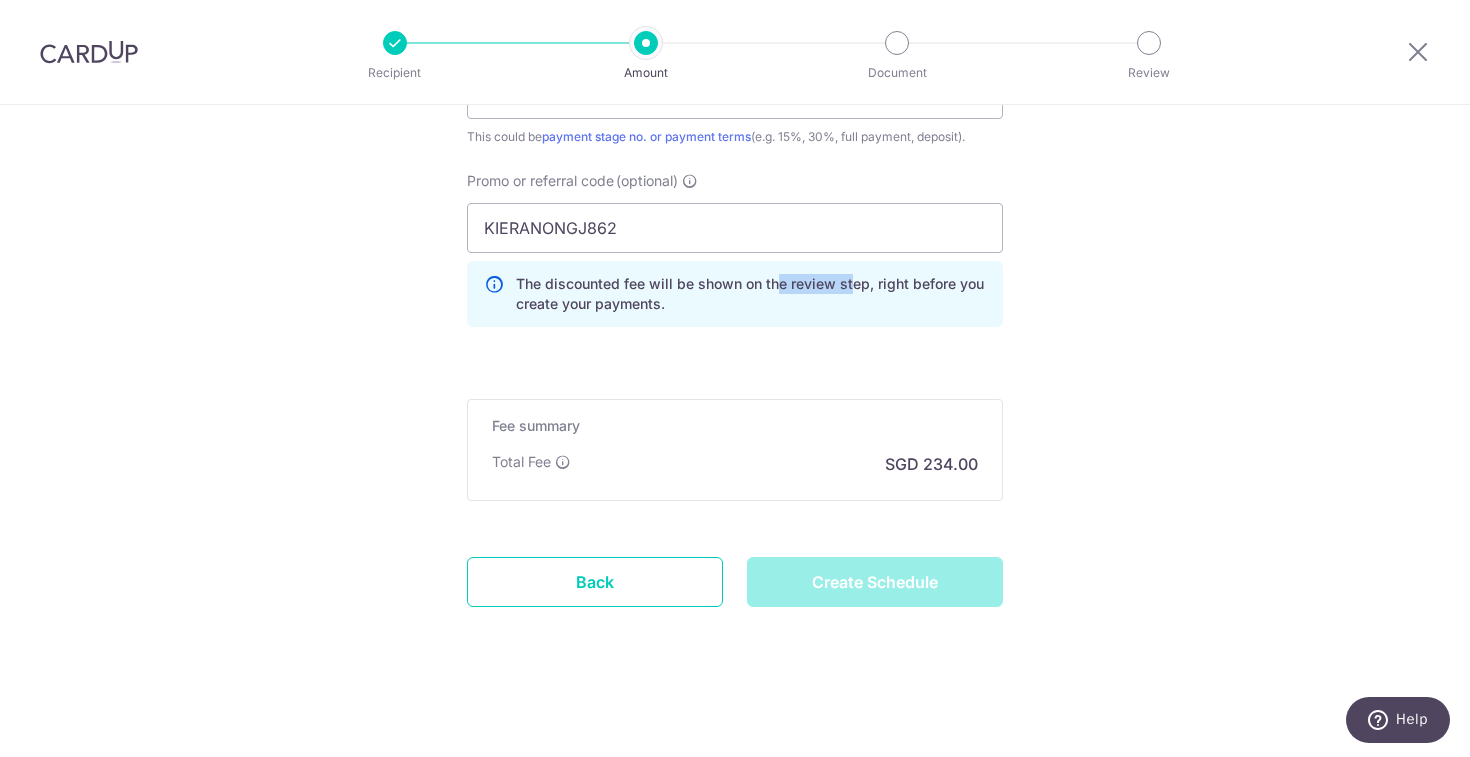 type on "Create Schedule" 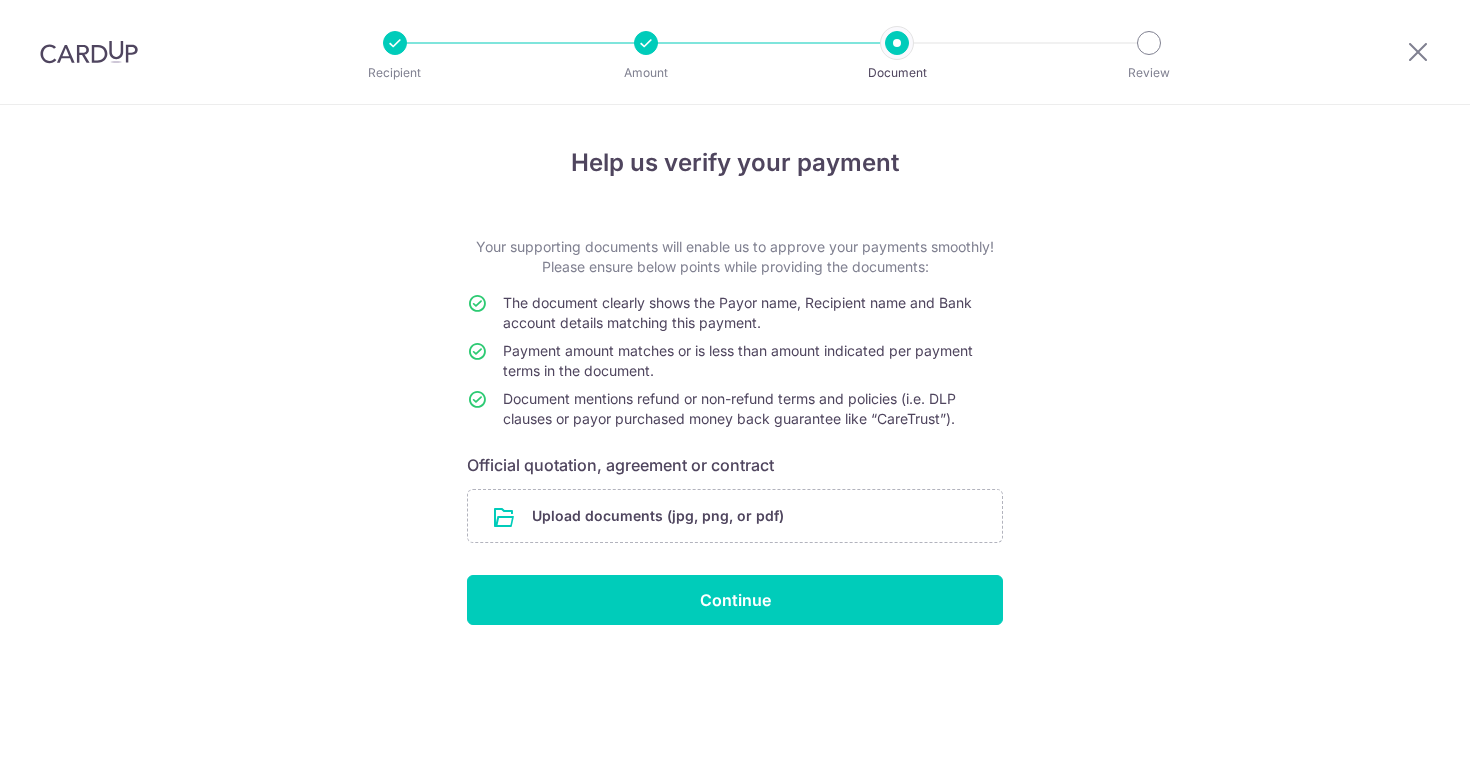 scroll, scrollTop: 0, scrollLeft: 0, axis: both 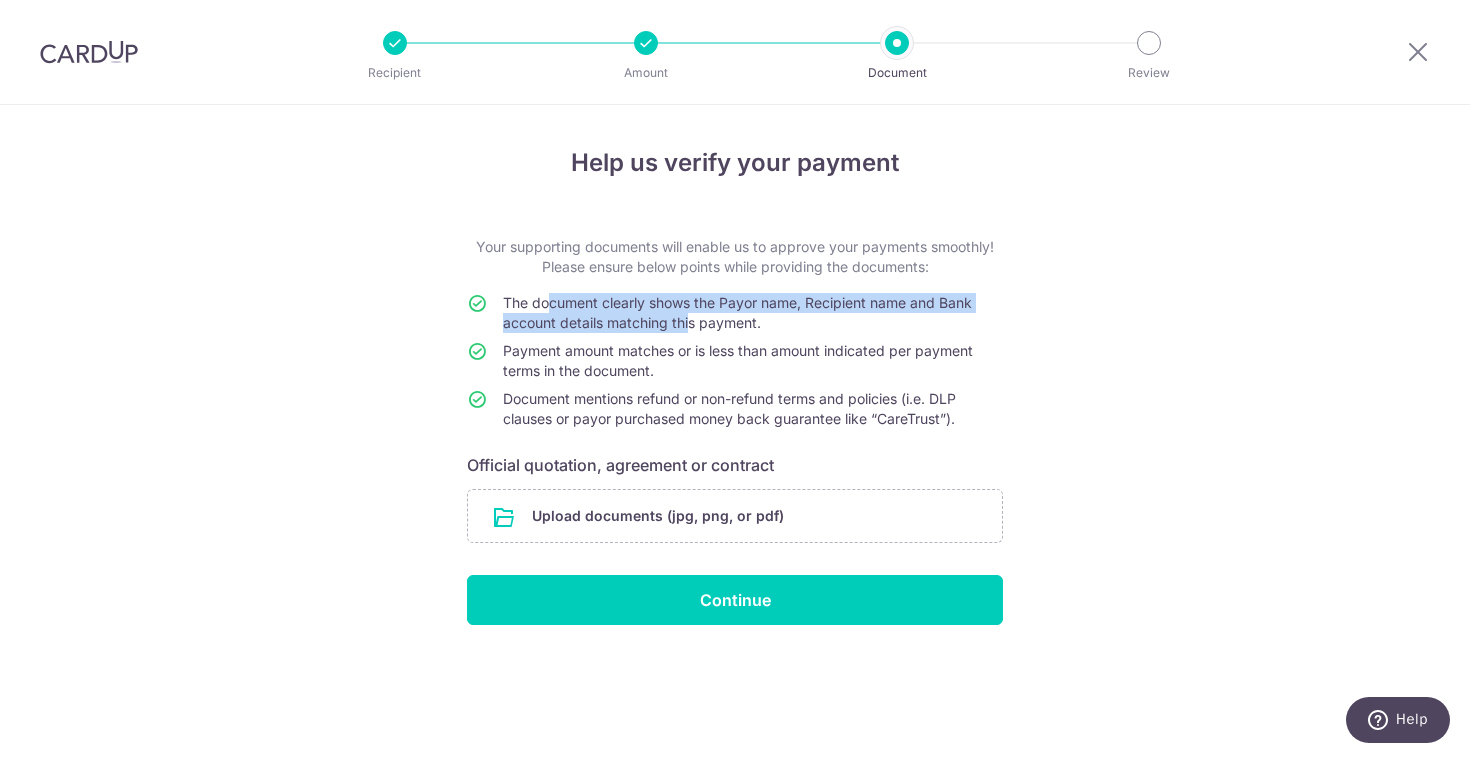 drag, startPoint x: 550, startPoint y: 304, endPoint x: 689, endPoint y: 319, distance: 139.807 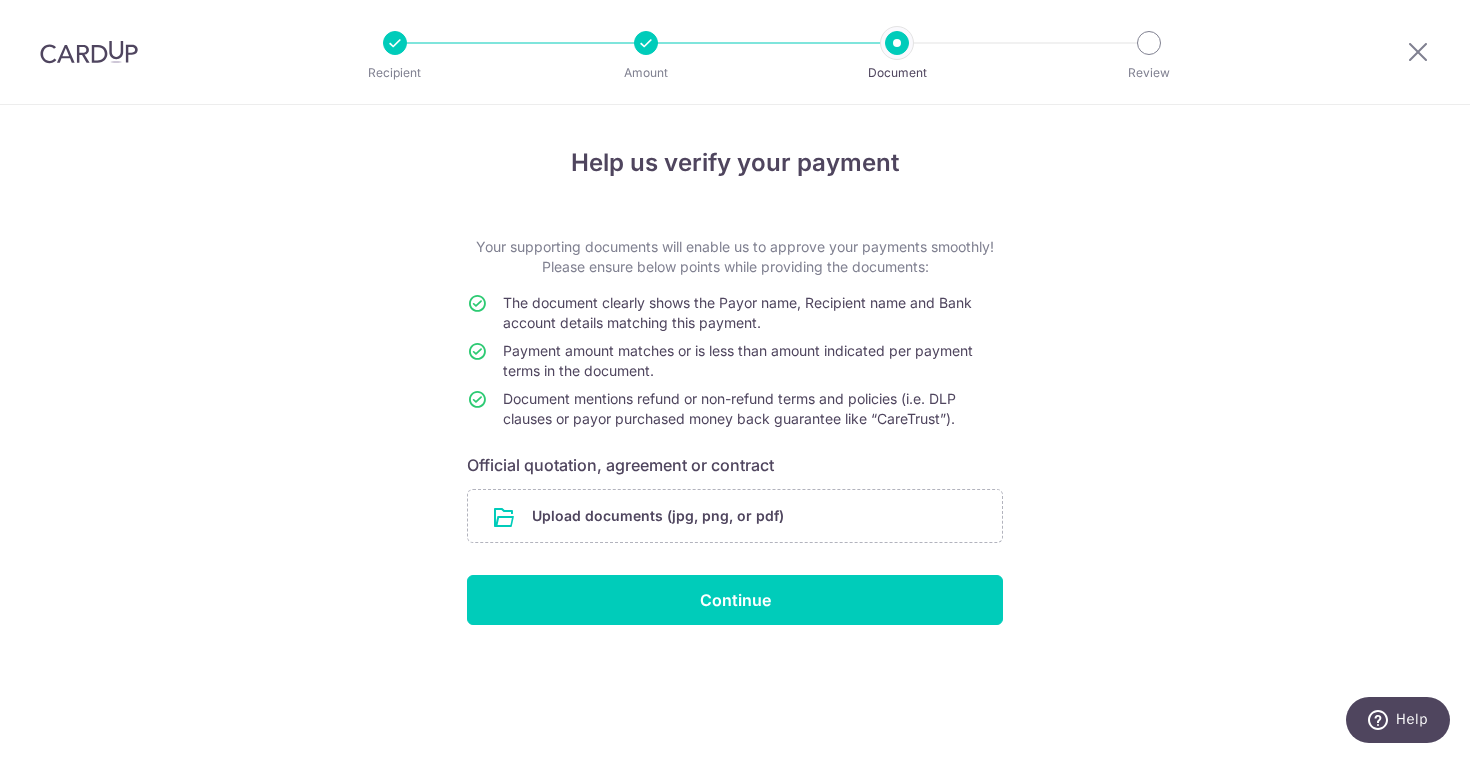 click on "The document clearly shows the Payor name, Recipient name and Bank account details matching this payment." at bounding box center (753, 317) 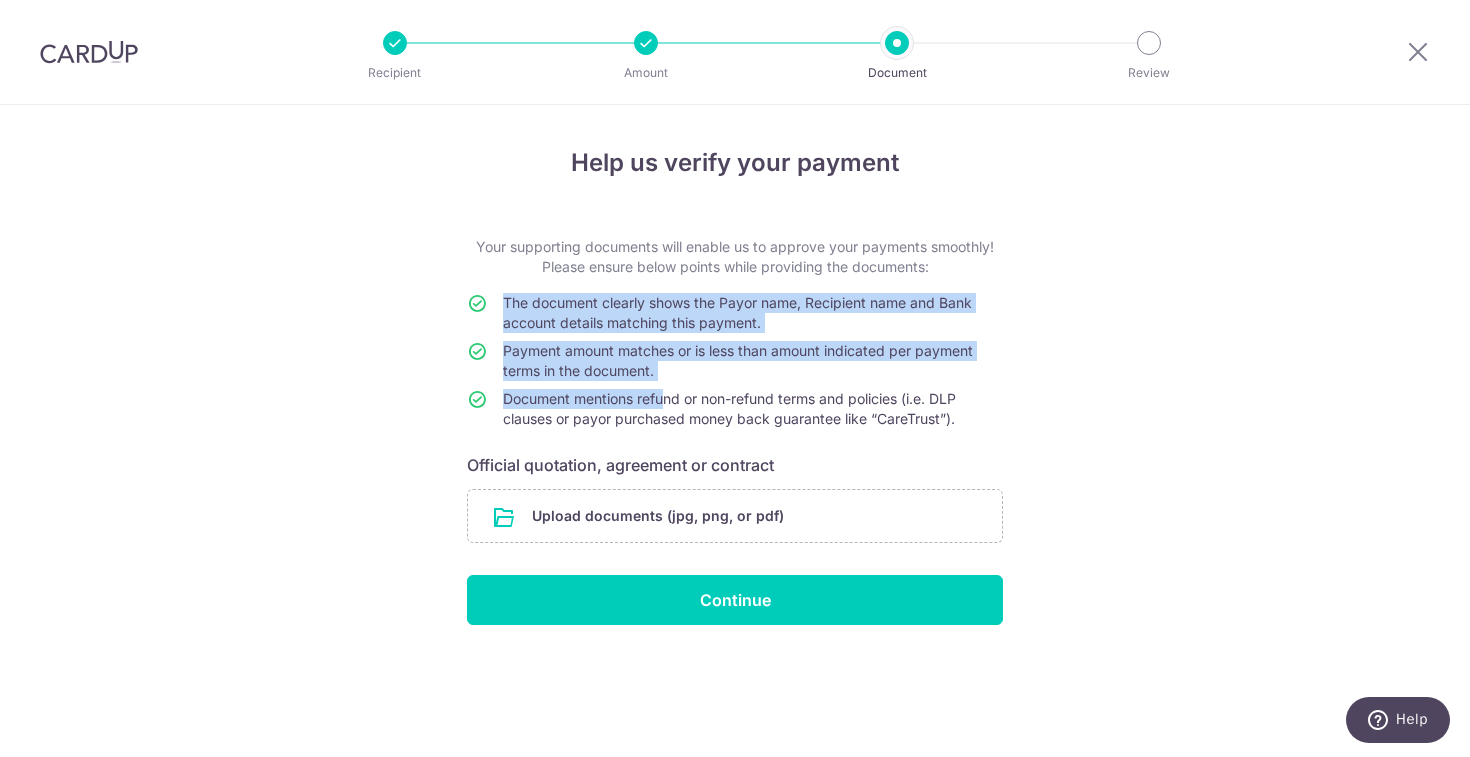 drag, startPoint x: 500, startPoint y: 303, endPoint x: 663, endPoint y: 400, distance: 189.67868 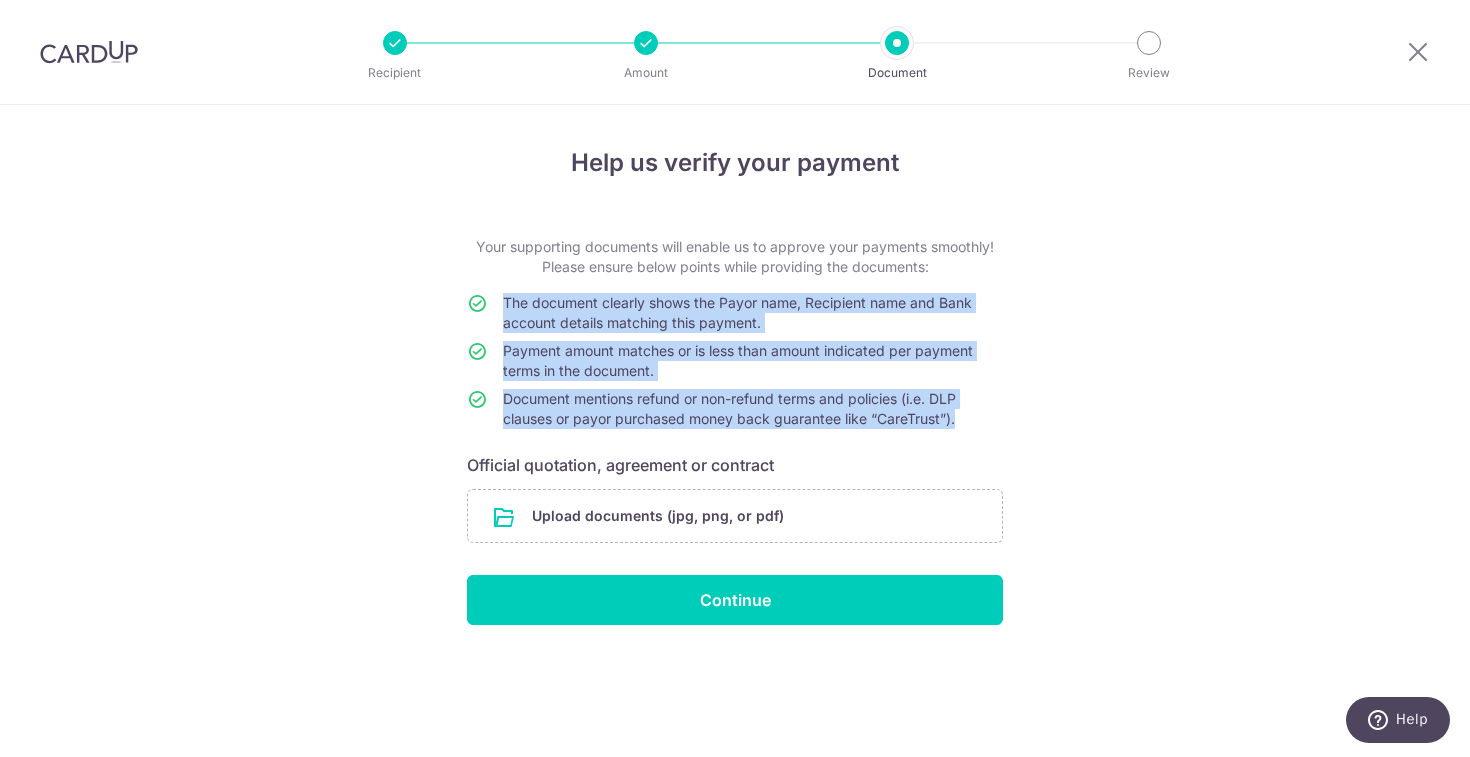 drag, startPoint x: 502, startPoint y: 299, endPoint x: 971, endPoint y: 435, distance: 488.3206 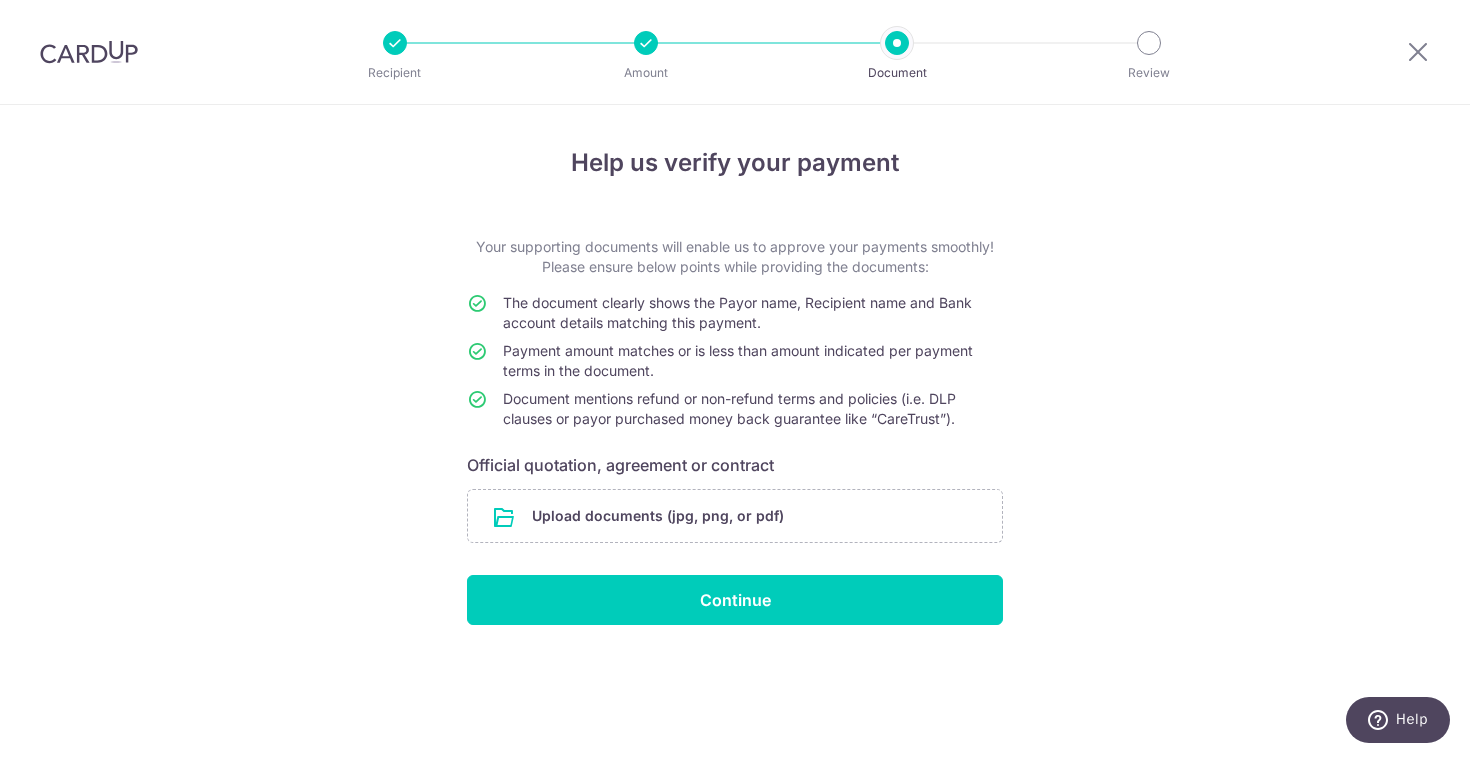 click on "Help us verify your payment
Your supporting documents will enable us to approve your payments smoothly!  Please ensure below points while providing the documents:
The document clearly shows the Payor name, Recipient name and Bank account details matching this payment.
Payment amount matches or is less than amount indicated per payment terms in the document.
Document mentions refund or non-refund terms and policies (i.e. DLP clauses or payor purchased money back guarantee like “CareTrust”).
Official quotation, agreement or contract
Upload documents (jpg, png, or pdf)
Continue" at bounding box center [735, 431] 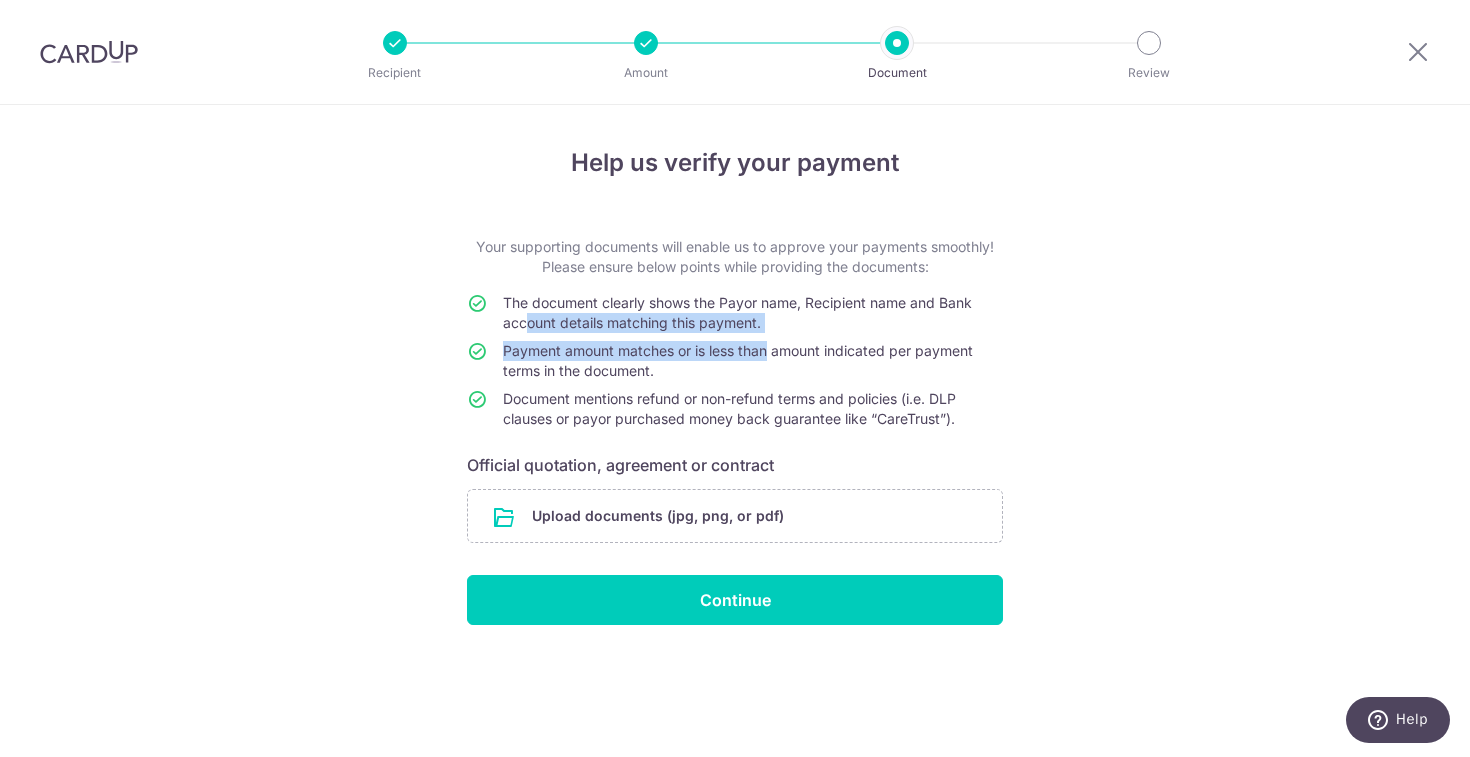 drag, startPoint x: 529, startPoint y: 315, endPoint x: 772, endPoint y: 347, distance: 245.09795 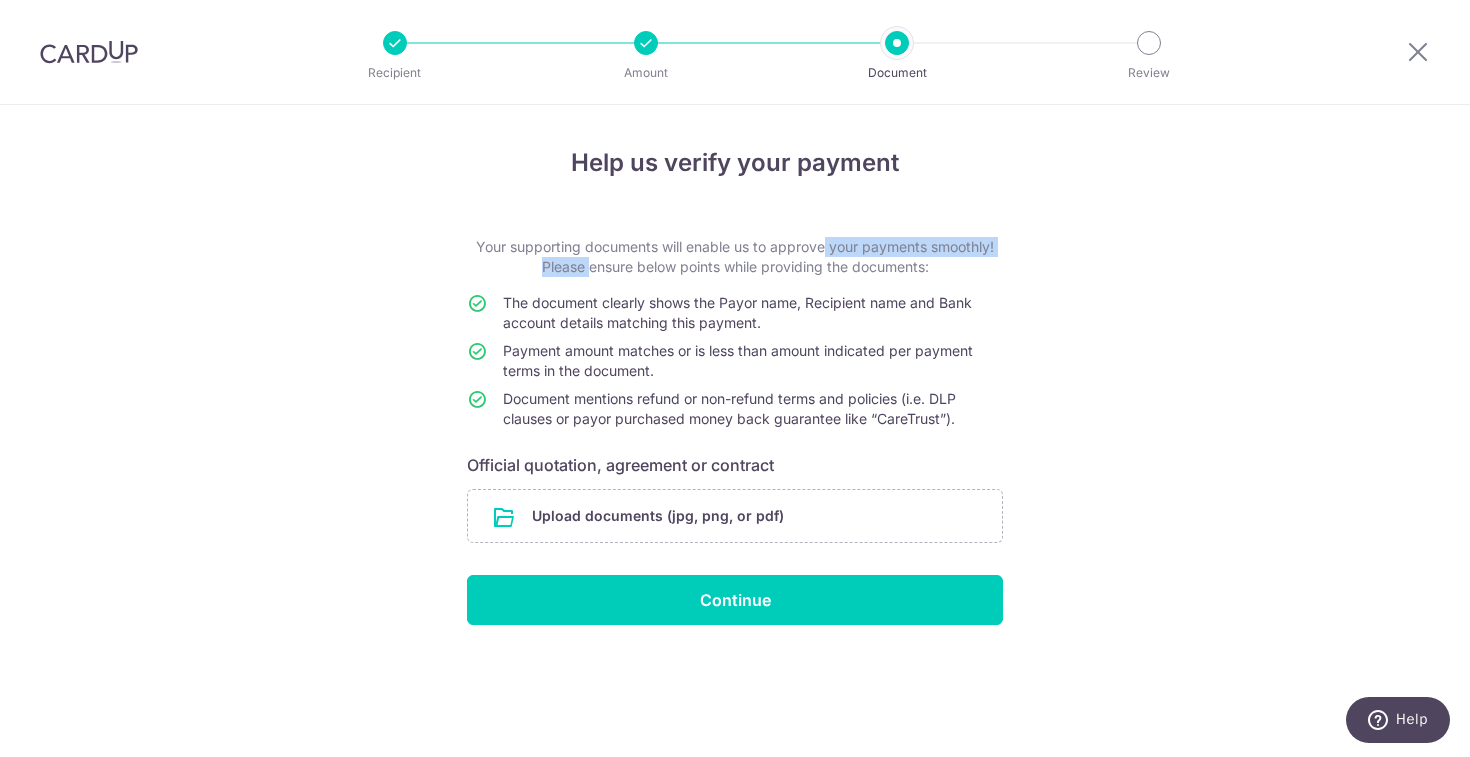 drag, startPoint x: 581, startPoint y: 257, endPoint x: 757, endPoint y: 237, distance: 177.13272 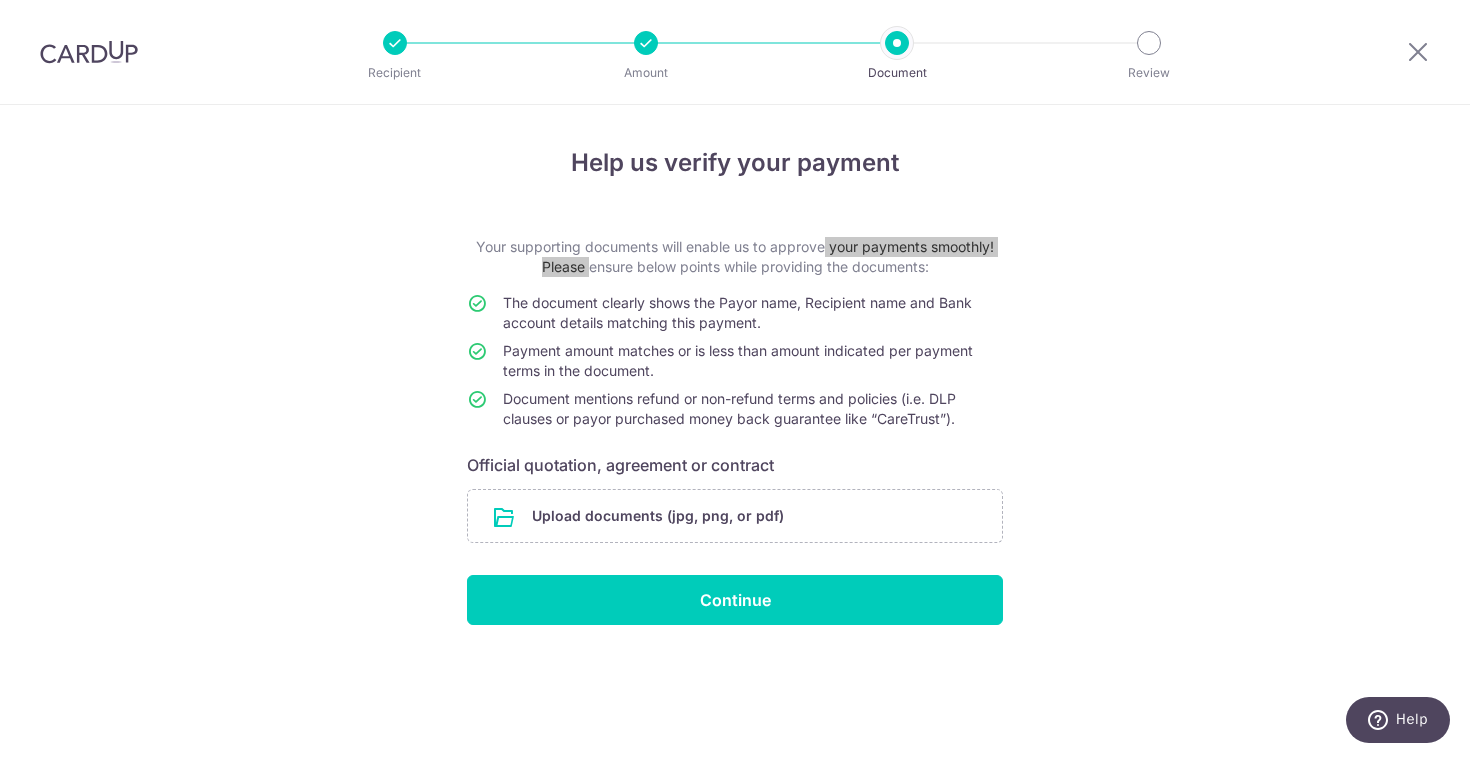 drag, startPoint x: 1139, startPoint y: 756, endPoint x: 1368, endPoint y: 238, distance: 566.3612 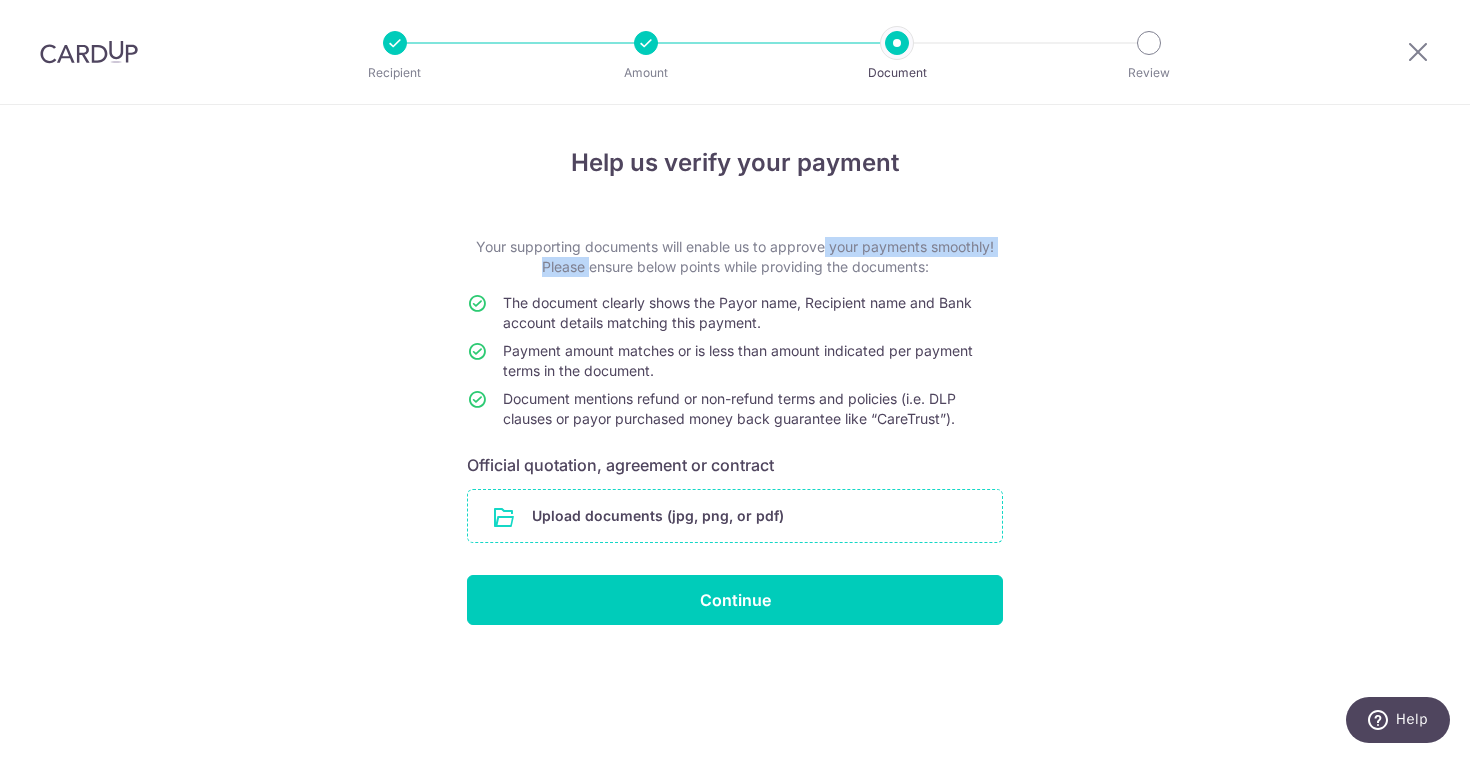 click at bounding box center (735, 516) 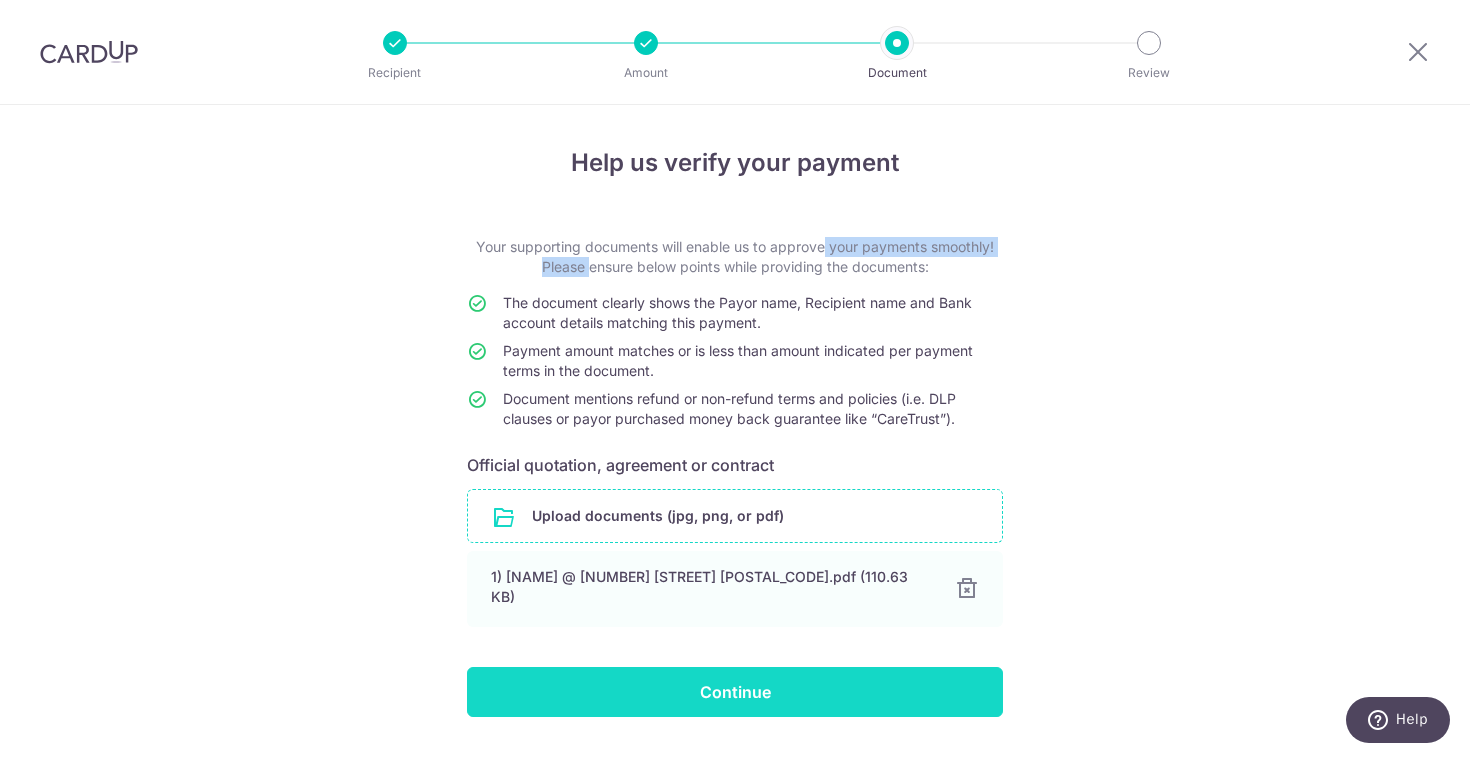 click on "Continue" at bounding box center (735, 692) 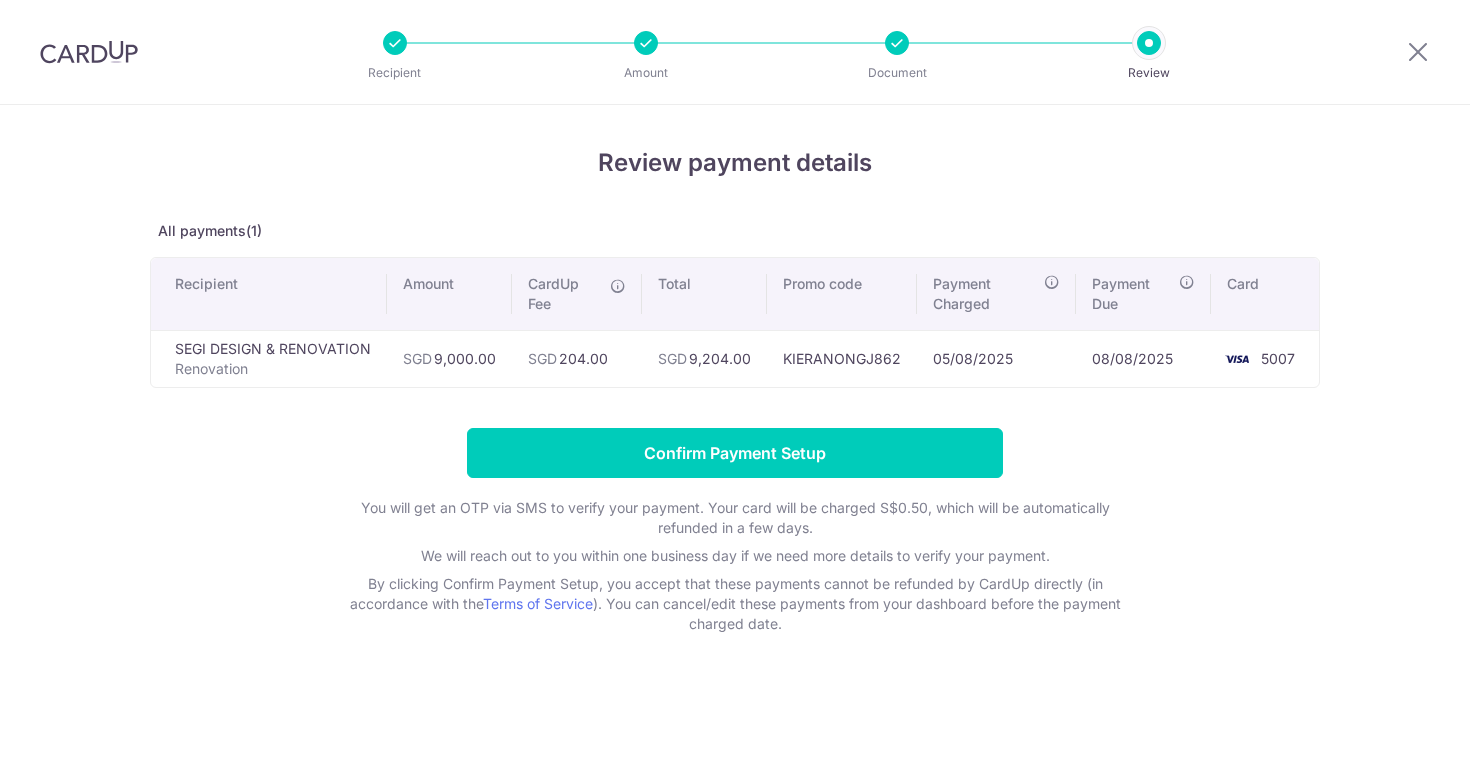 scroll, scrollTop: 0, scrollLeft: 0, axis: both 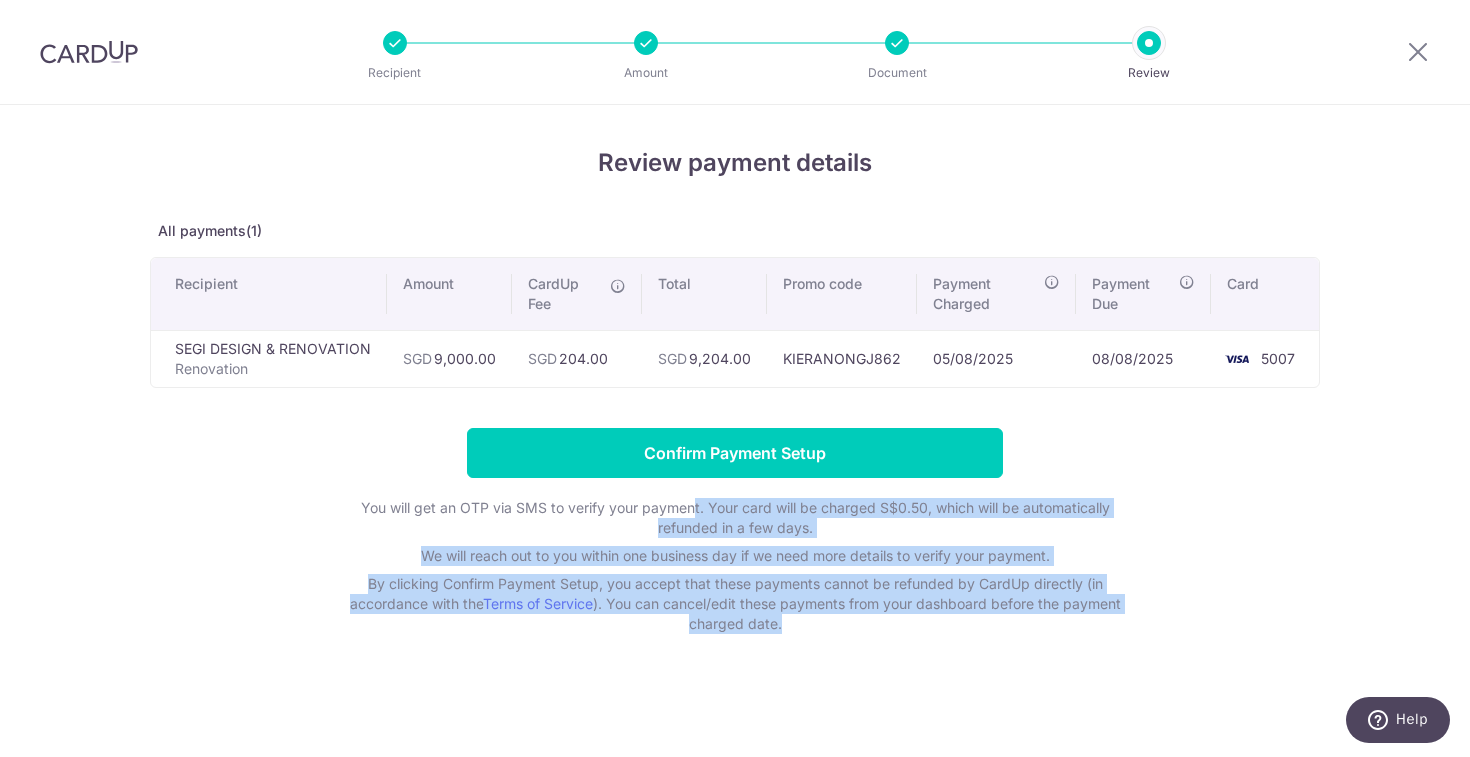 drag, startPoint x: 690, startPoint y: 515, endPoint x: 785, endPoint y: 612, distance: 135.77187 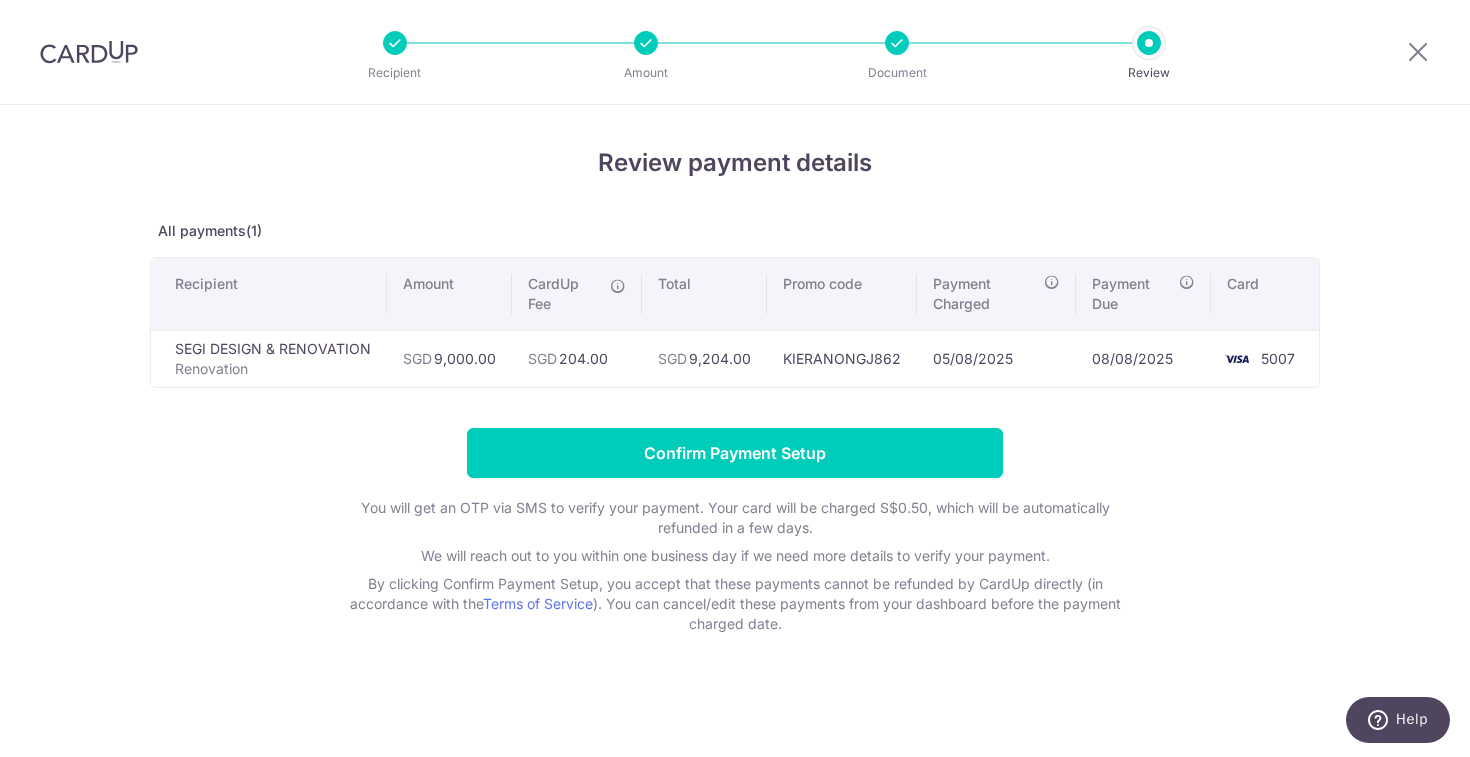 click at bounding box center [395, 43] 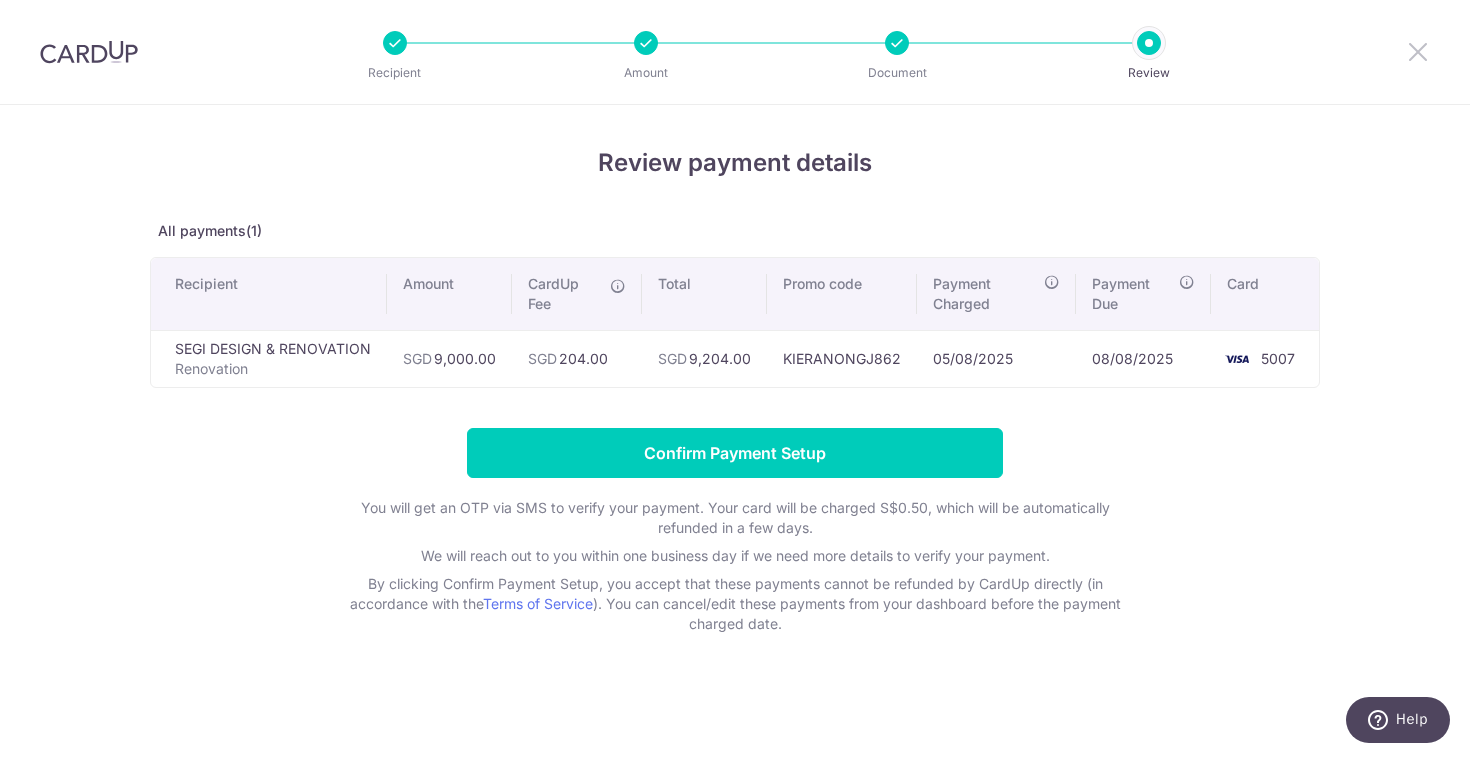 click at bounding box center [1418, 51] 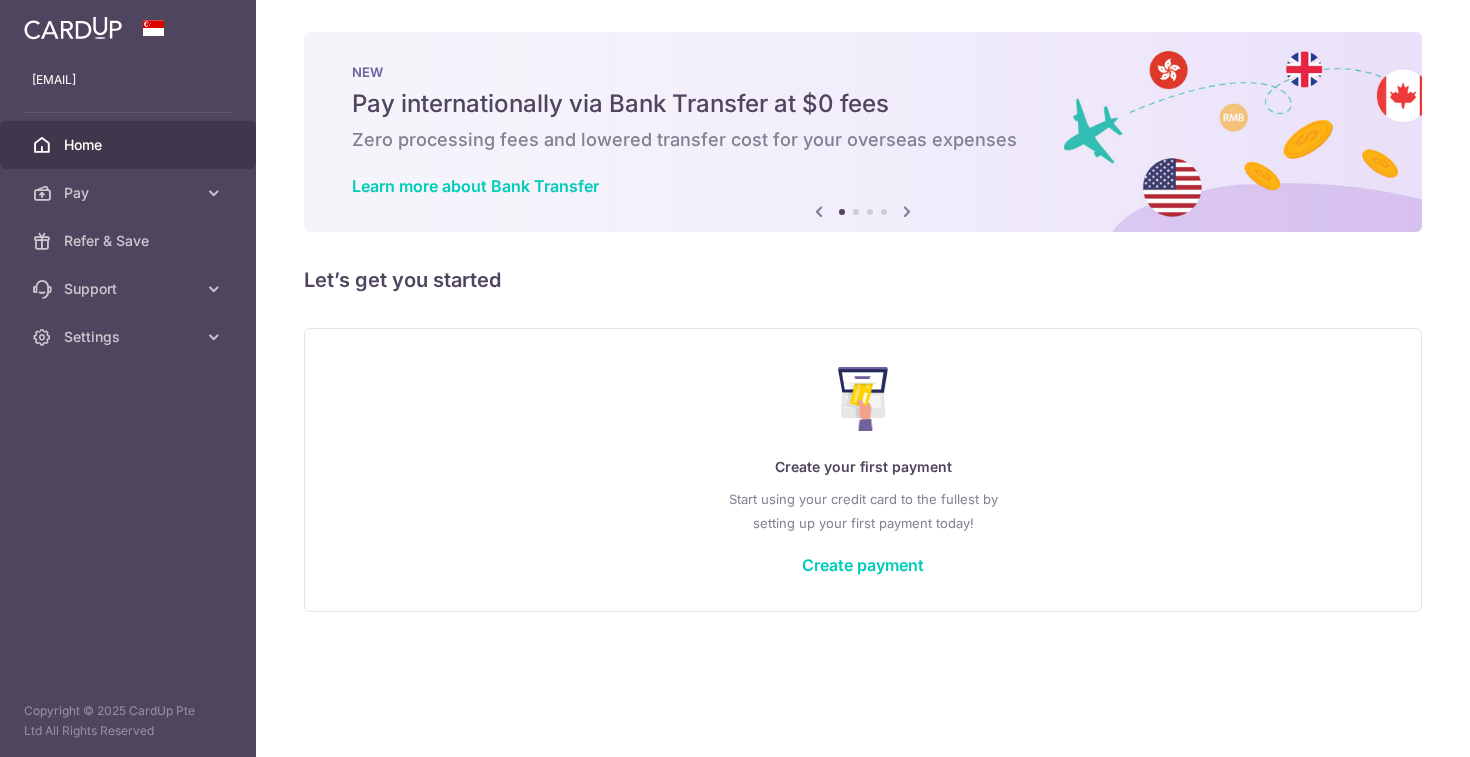 scroll, scrollTop: 0, scrollLeft: 0, axis: both 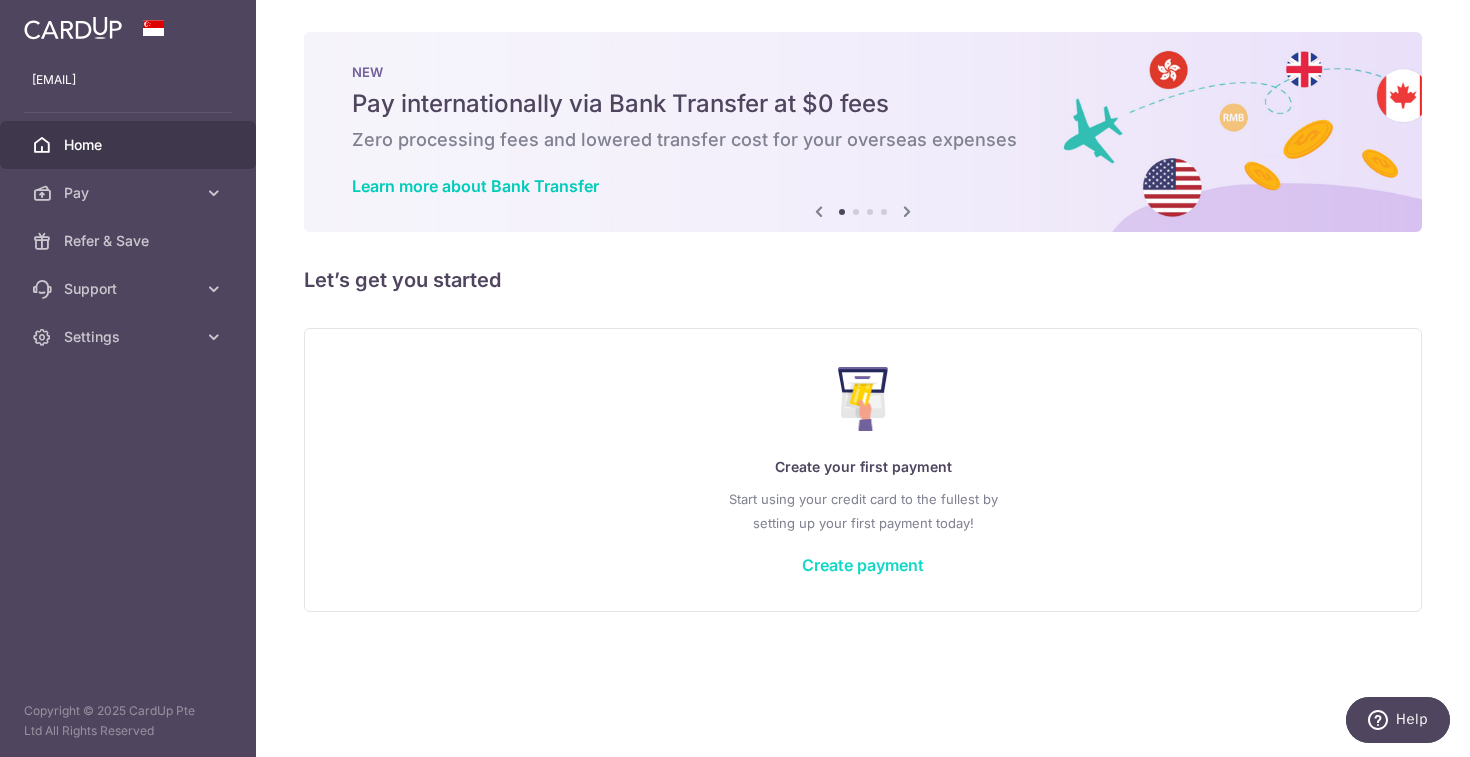 click on "Create payment" at bounding box center (863, 565) 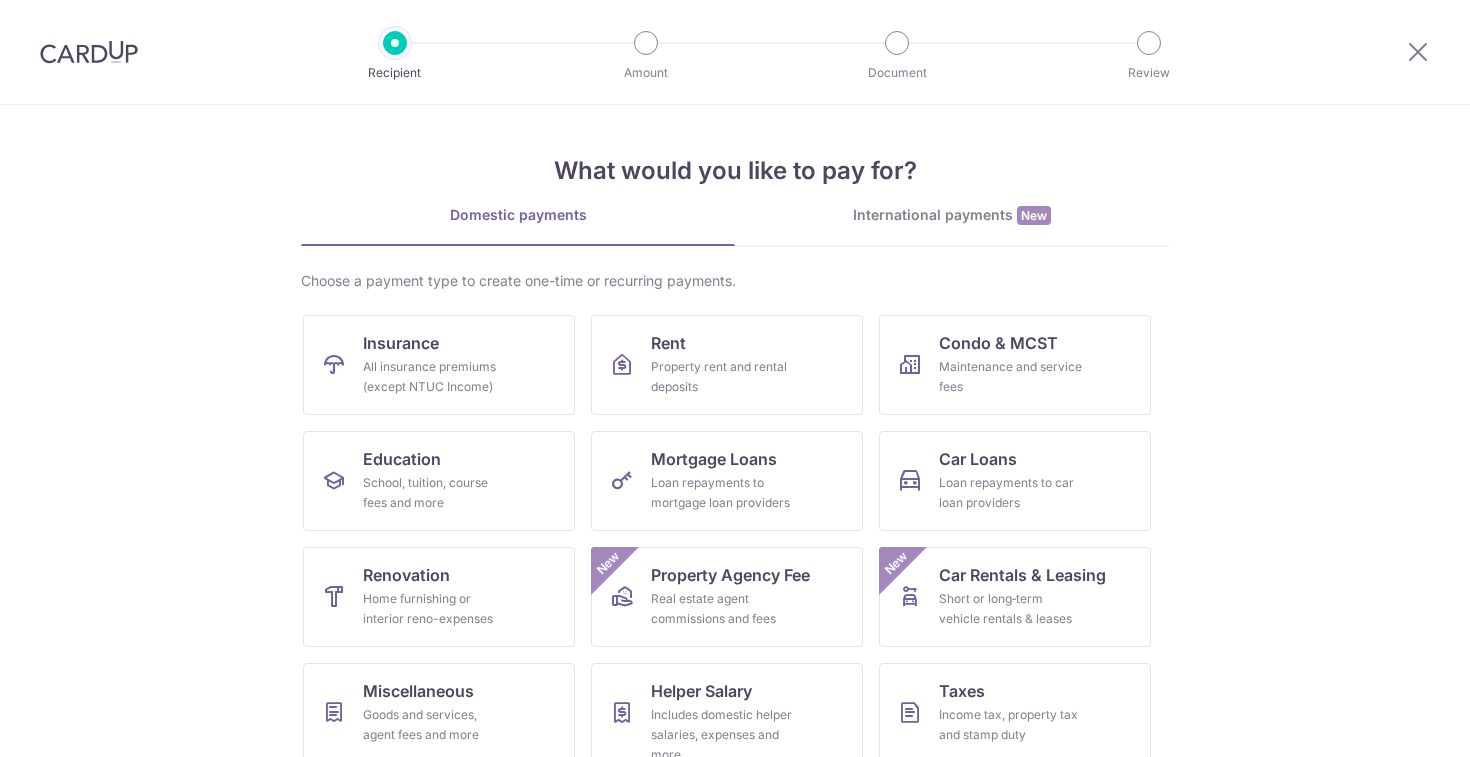 scroll, scrollTop: 0, scrollLeft: 0, axis: both 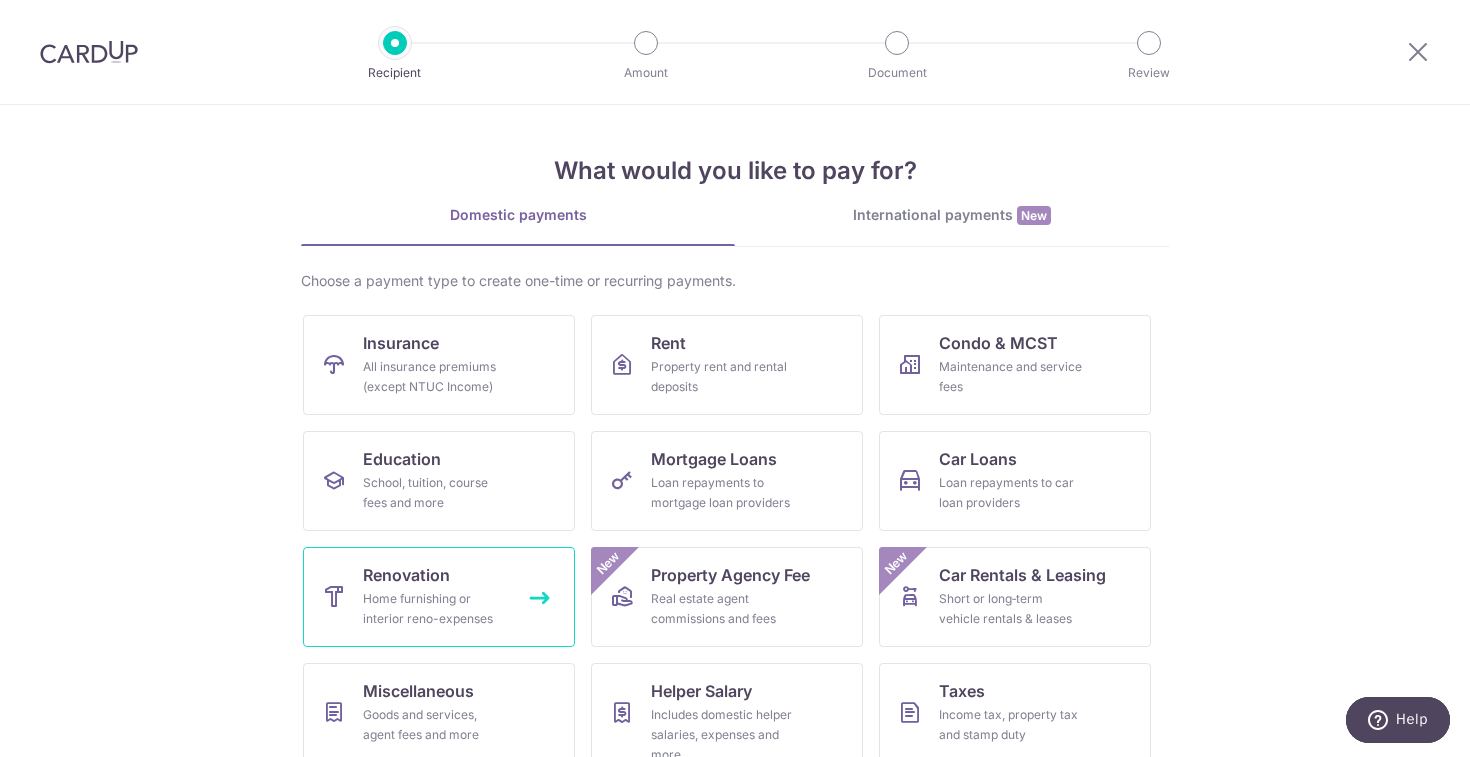click on "Renovation" at bounding box center [406, 575] 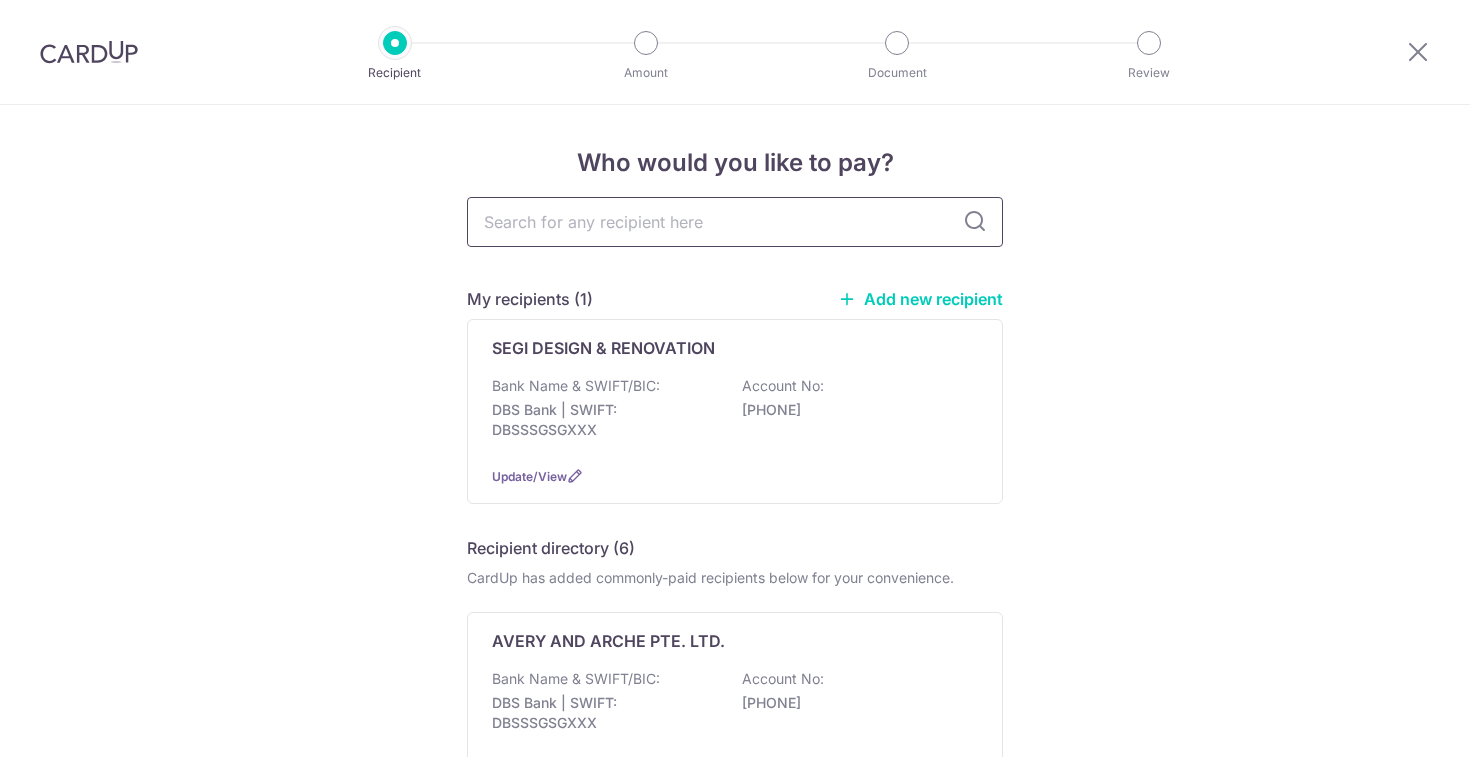 scroll, scrollTop: 0, scrollLeft: 0, axis: both 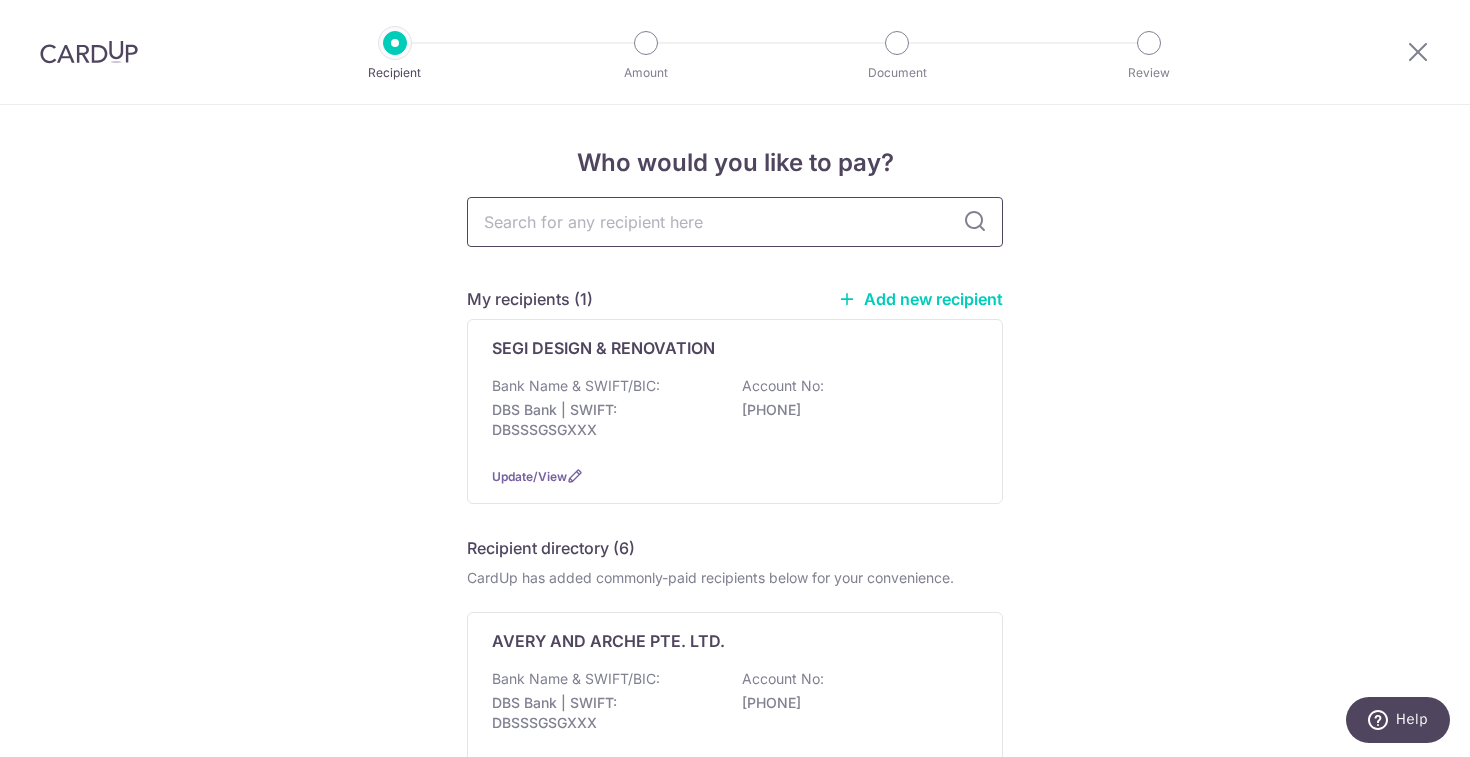 click at bounding box center [735, 222] 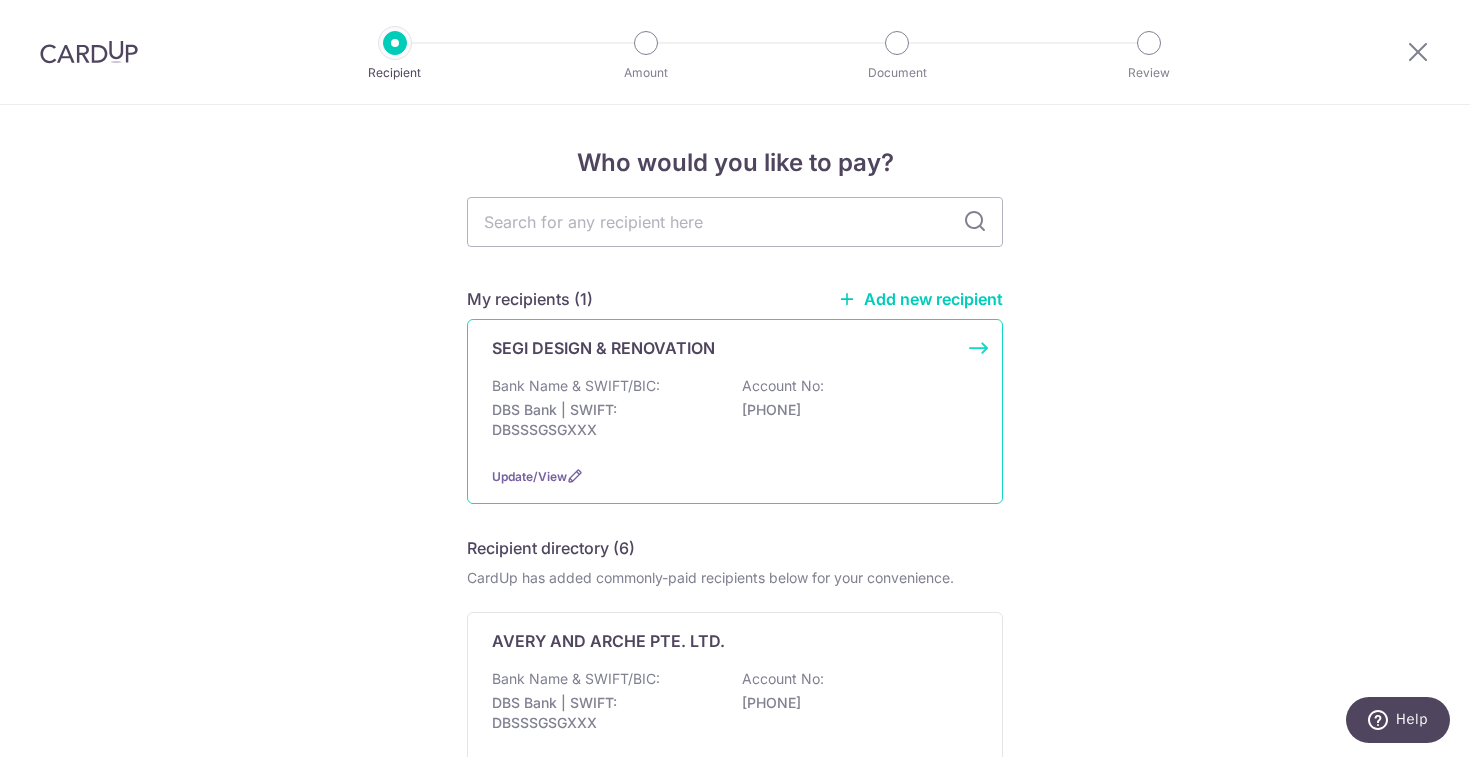 click on "DBS Bank | SWIFT: DBSSSGSGXXX" at bounding box center (604, 420) 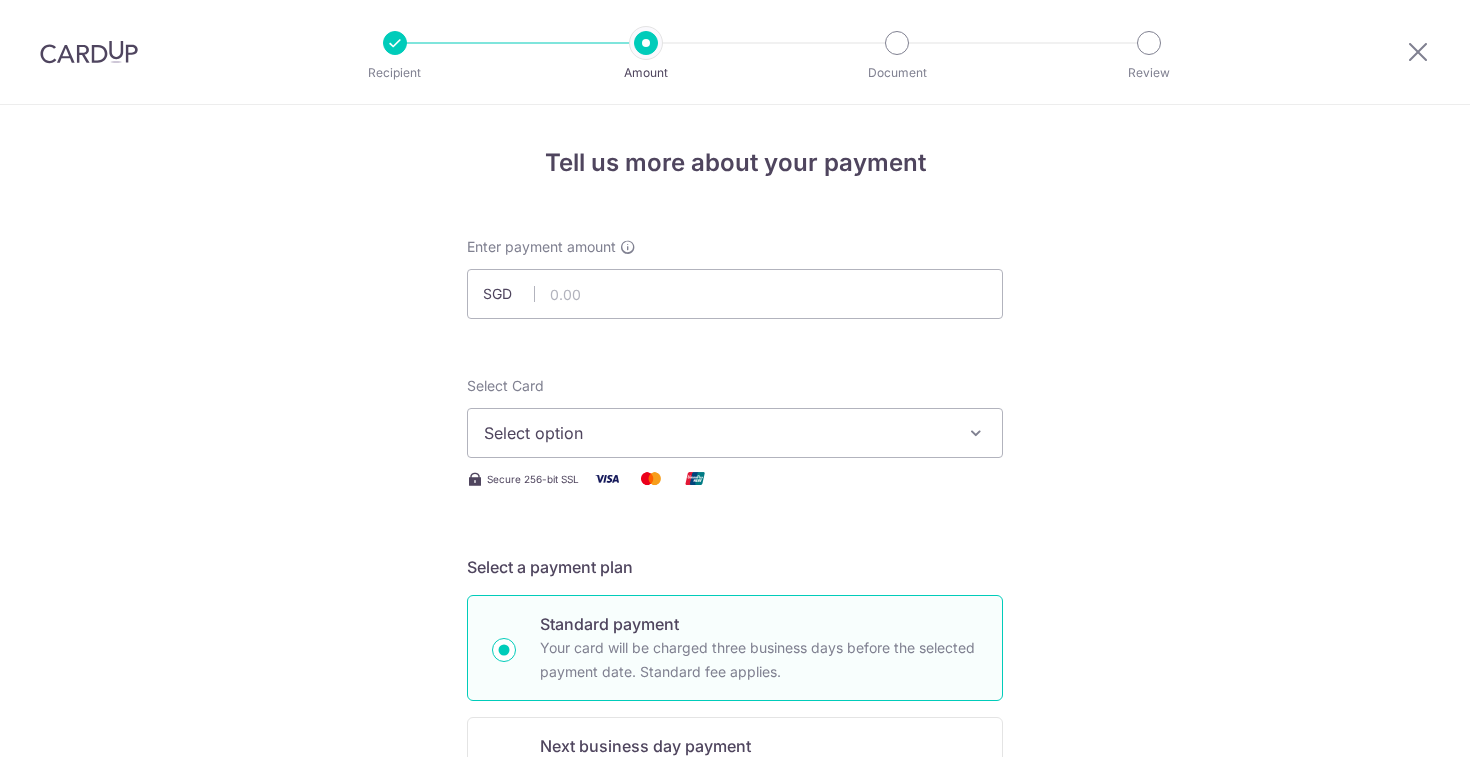 scroll, scrollTop: 0, scrollLeft: 0, axis: both 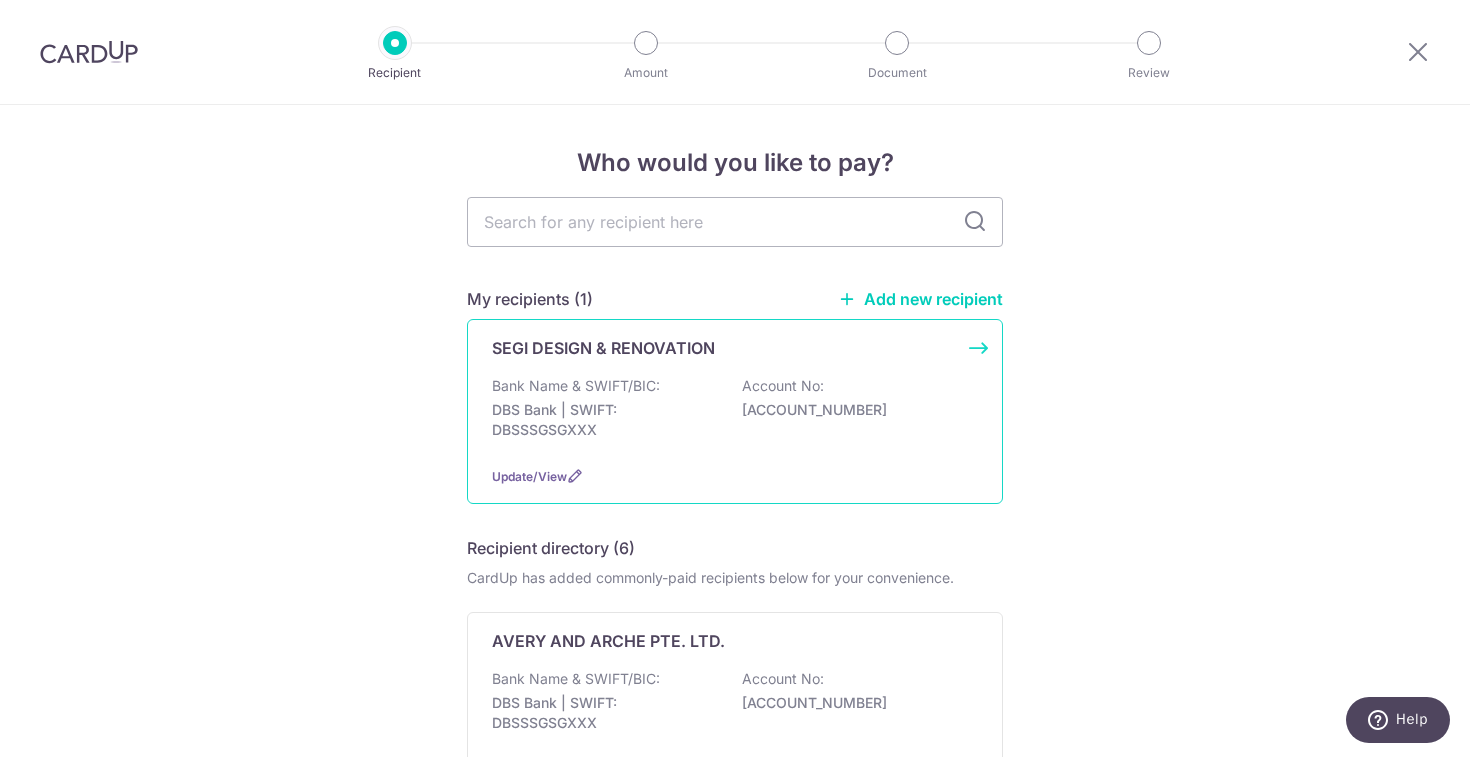click on "Bank Name & SWIFT/BIC:
DBS Bank | SWIFT: DBSSSGSGXXX
Account No:
0259025029" at bounding box center [735, 413] 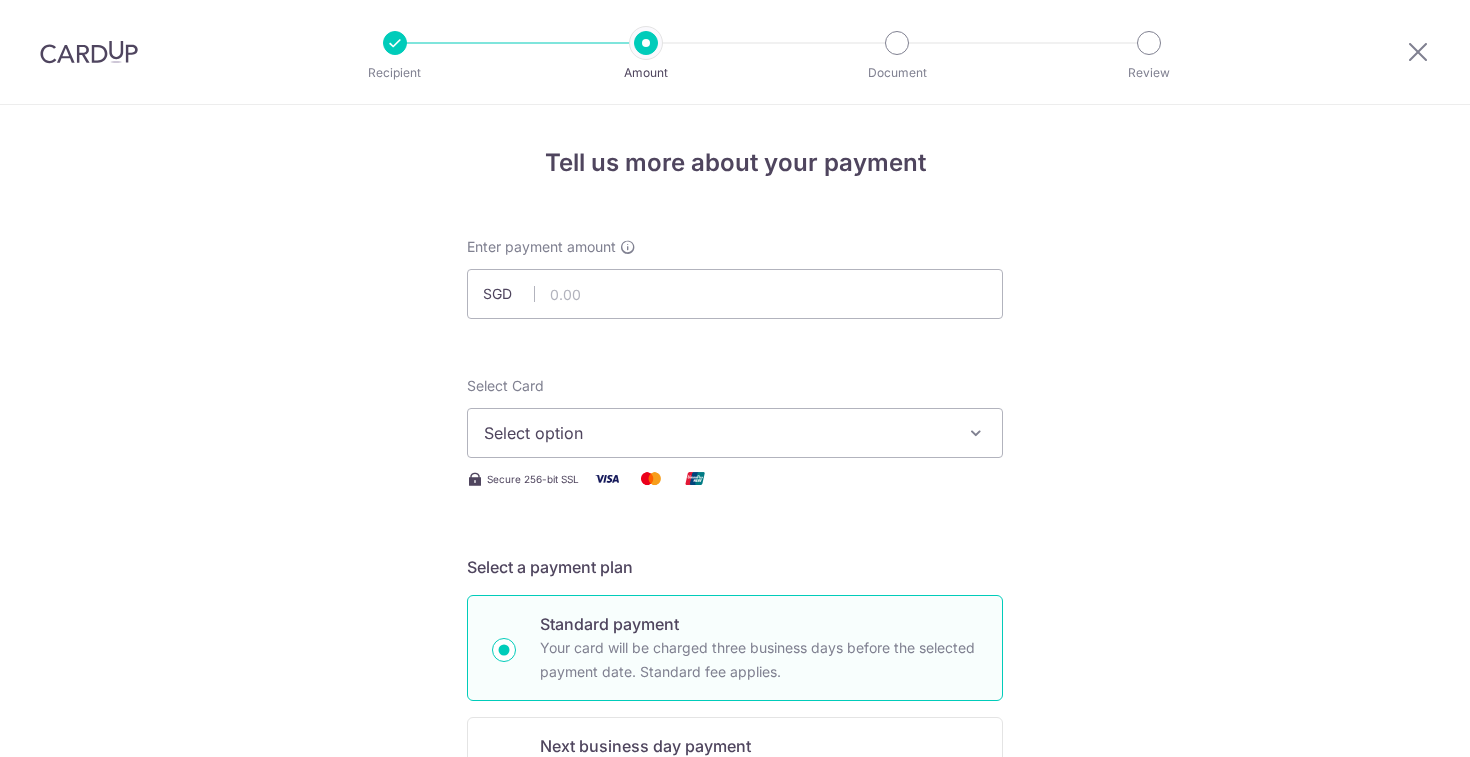 scroll, scrollTop: 0, scrollLeft: 0, axis: both 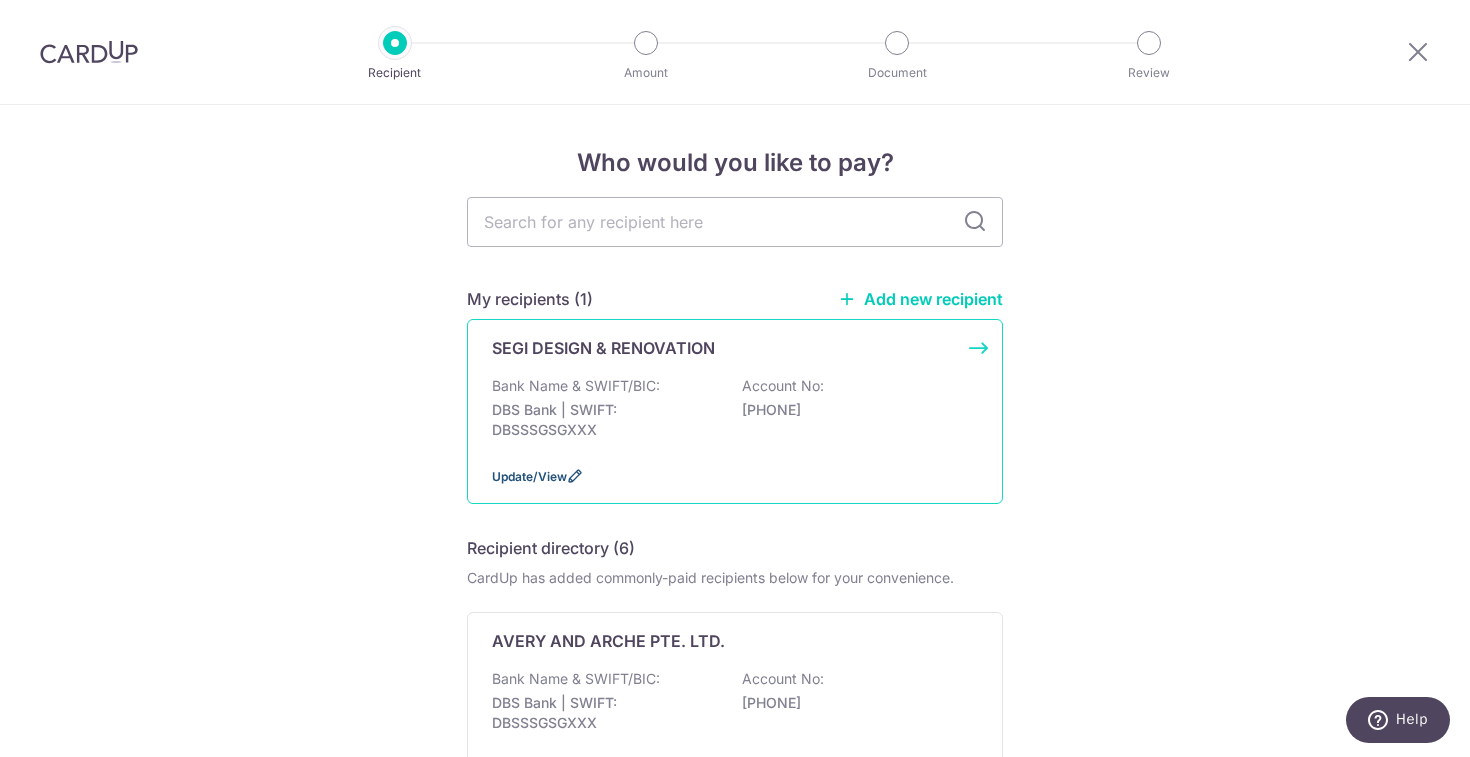 click on "Update/View" at bounding box center [529, 476] 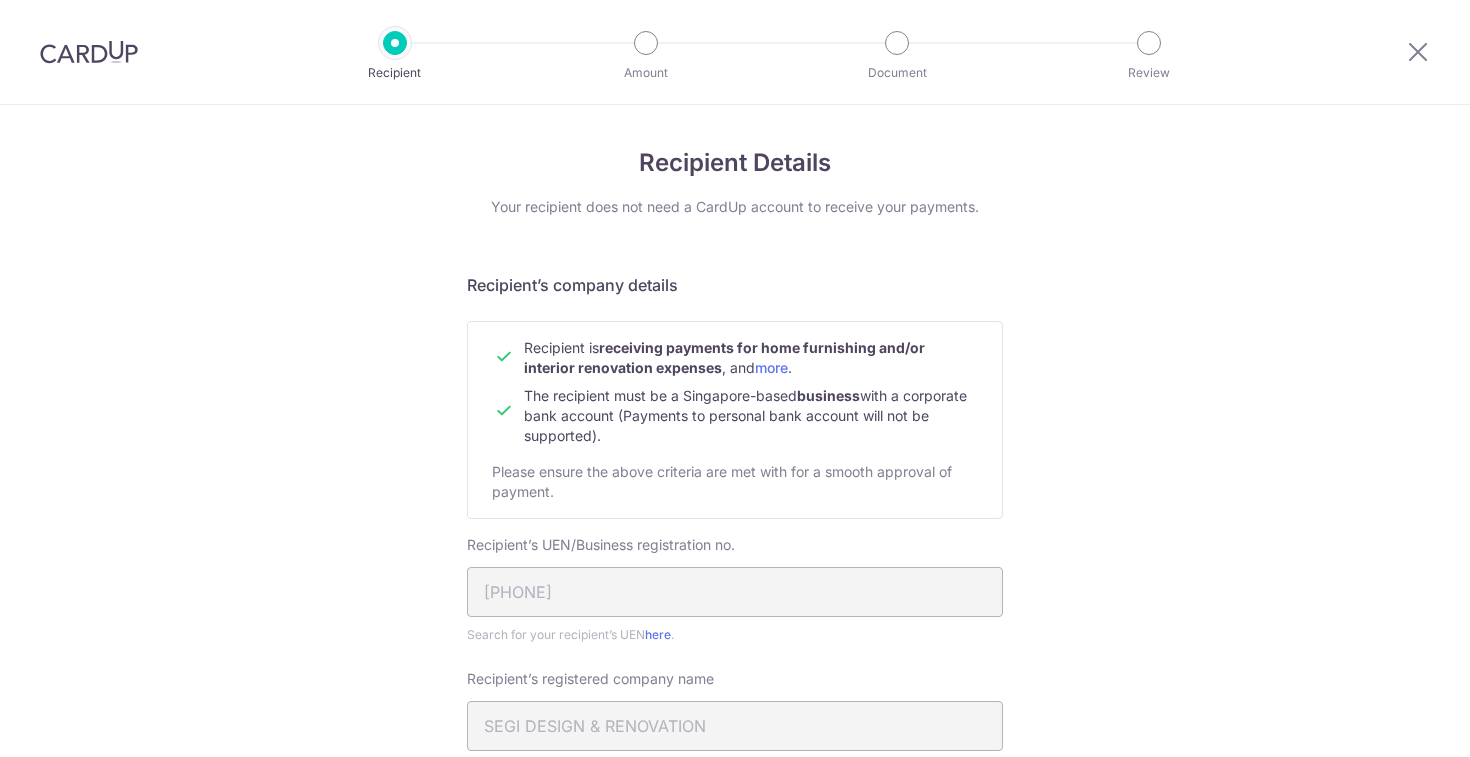 scroll, scrollTop: 0, scrollLeft: 0, axis: both 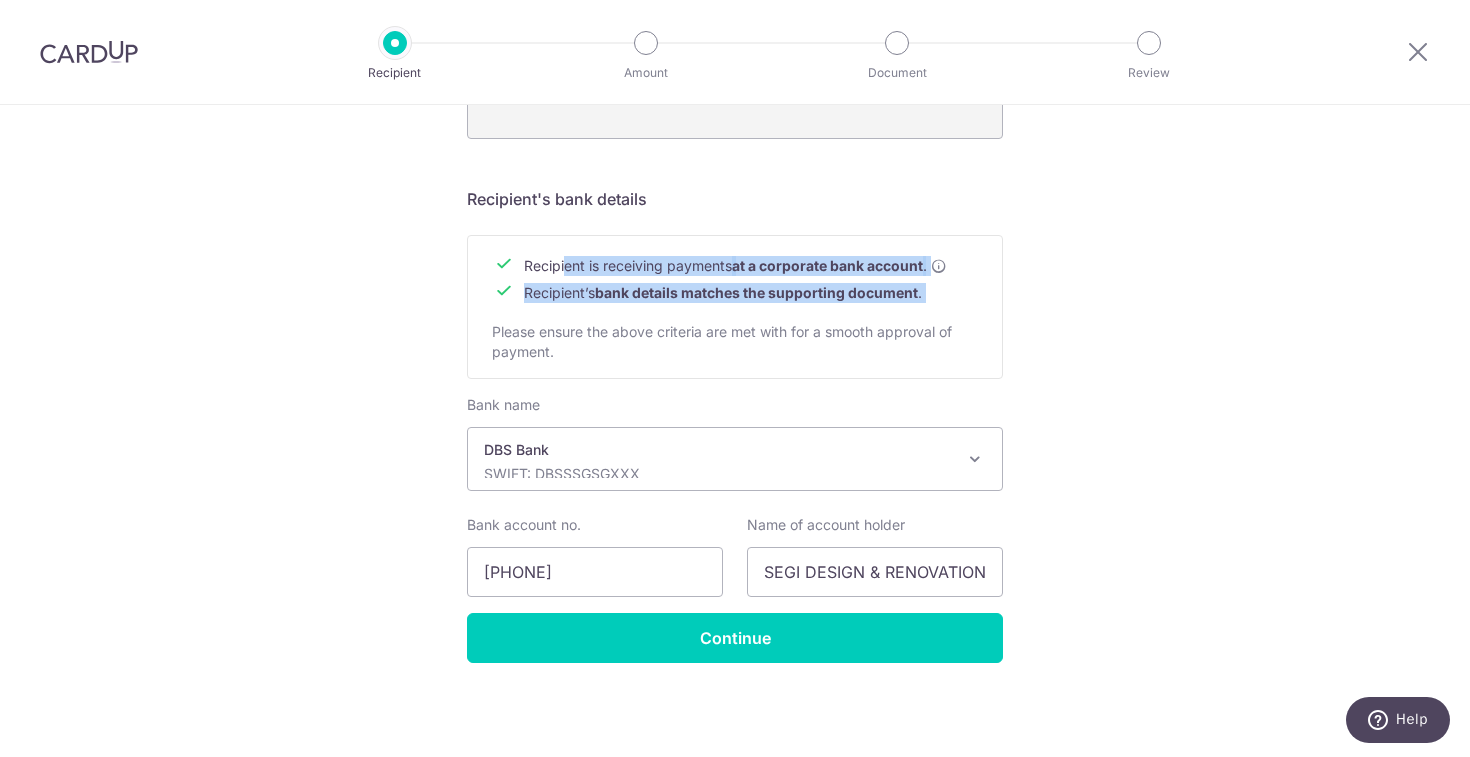drag, startPoint x: 563, startPoint y: 267, endPoint x: 809, endPoint y: 308, distance: 249.39326 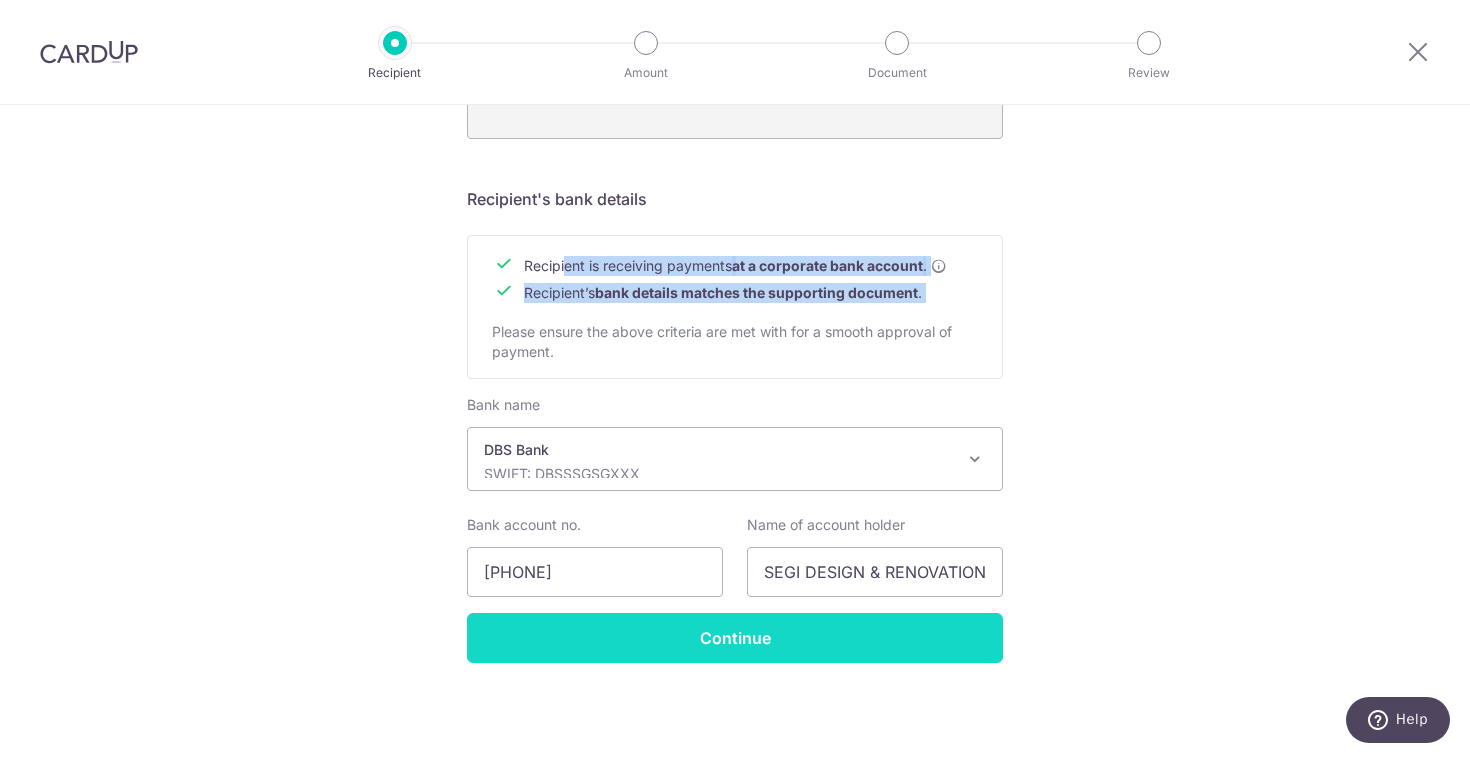 click on "Continue" at bounding box center (735, 638) 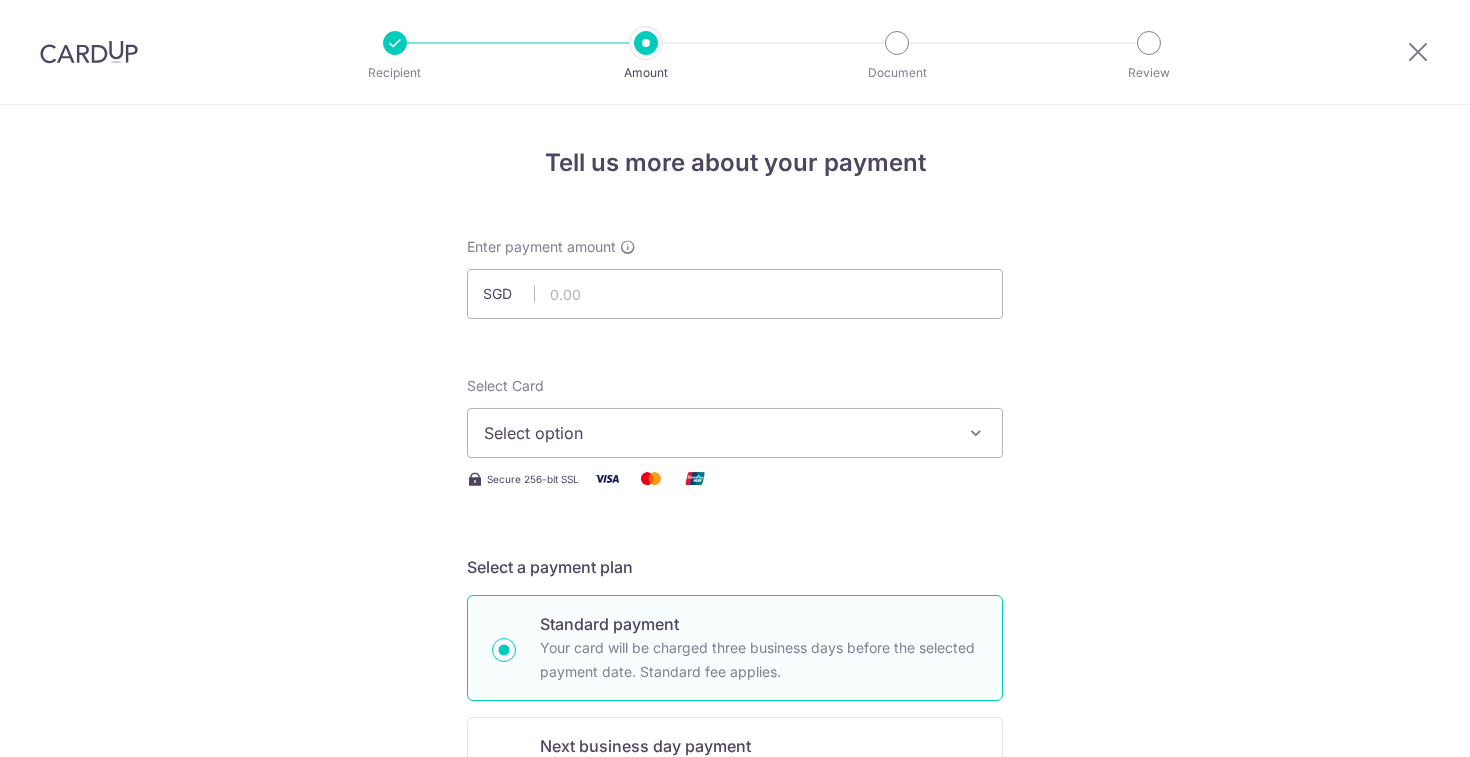 scroll, scrollTop: 0, scrollLeft: 0, axis: both 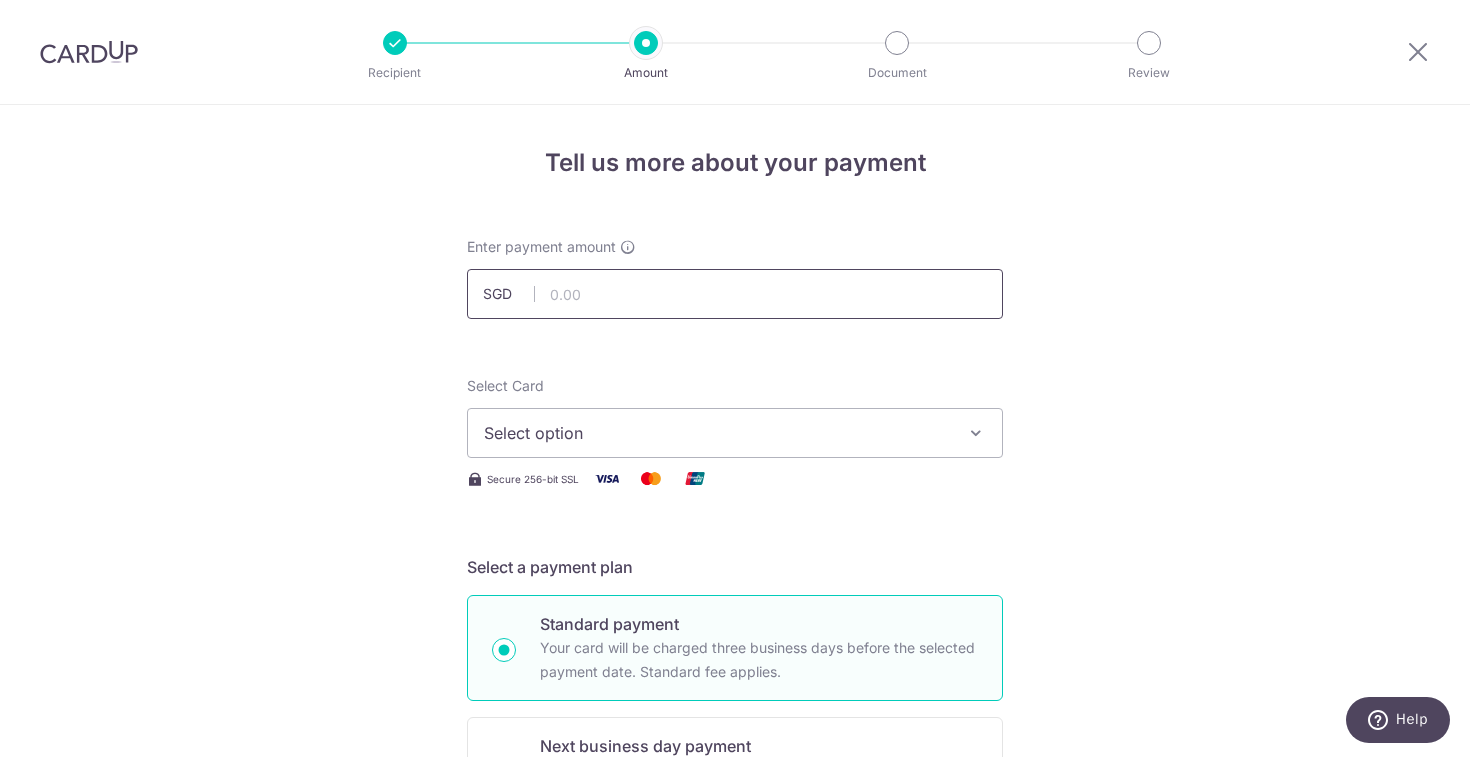 click at bounding box center [735, 294] 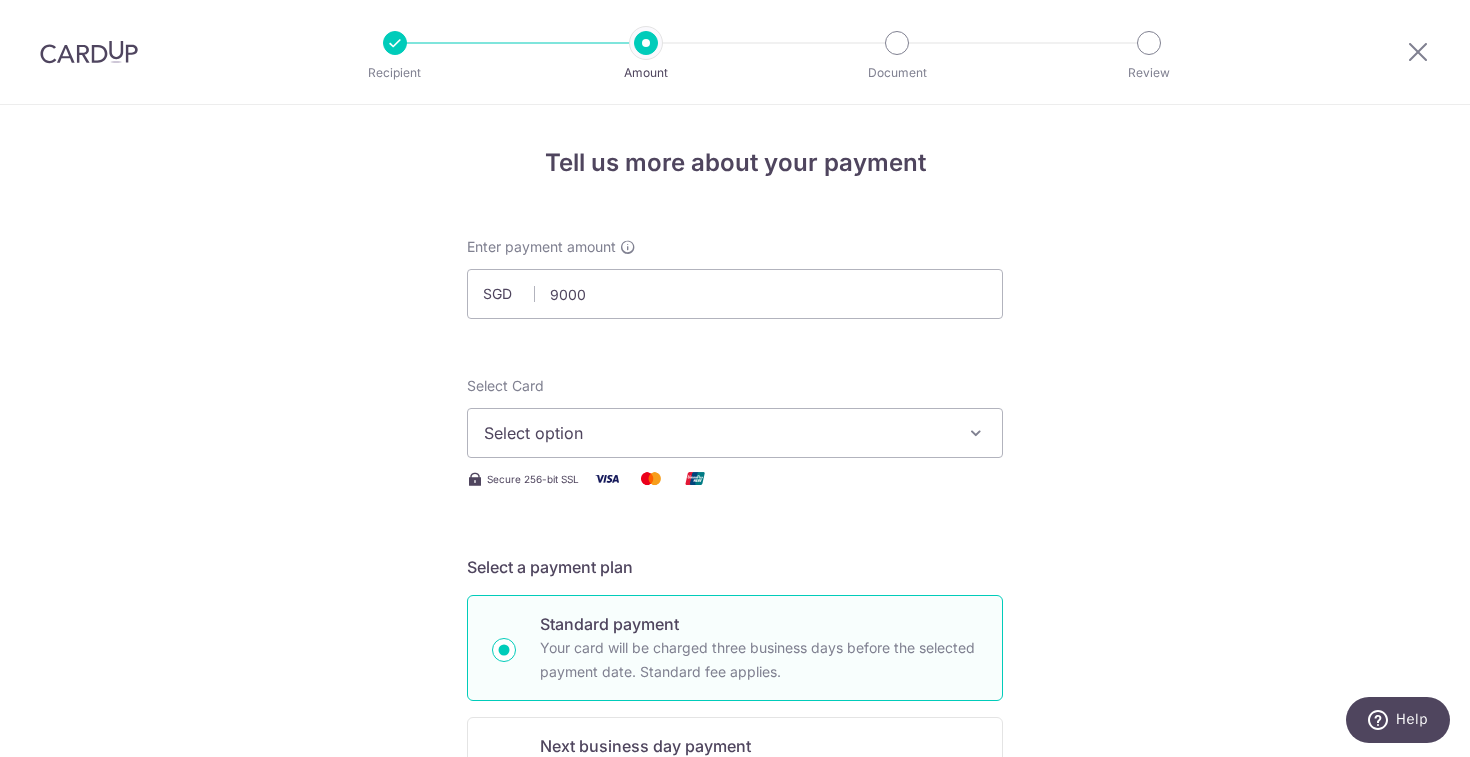 type on "9,000.00" 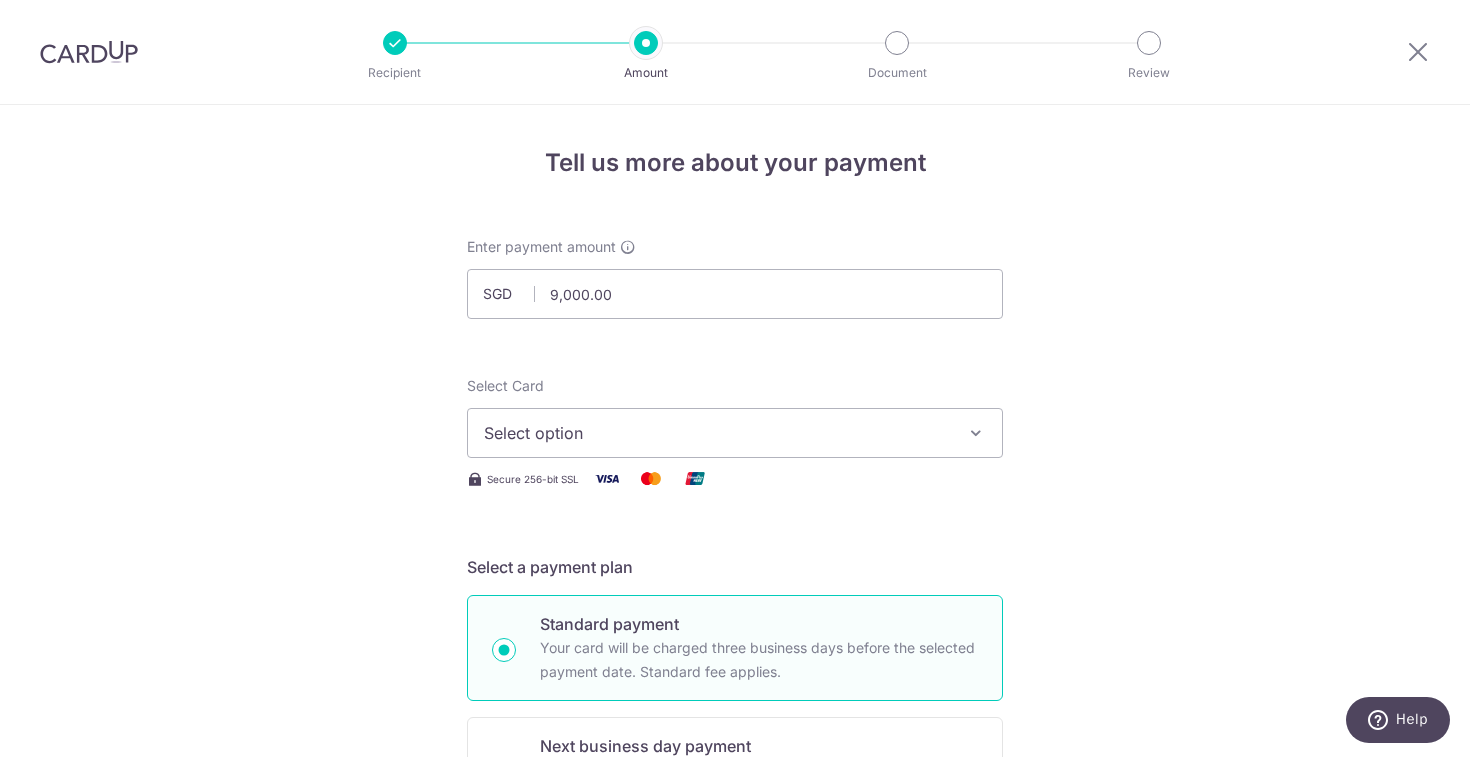 click on "Select option" at bounding box center [735, 433] 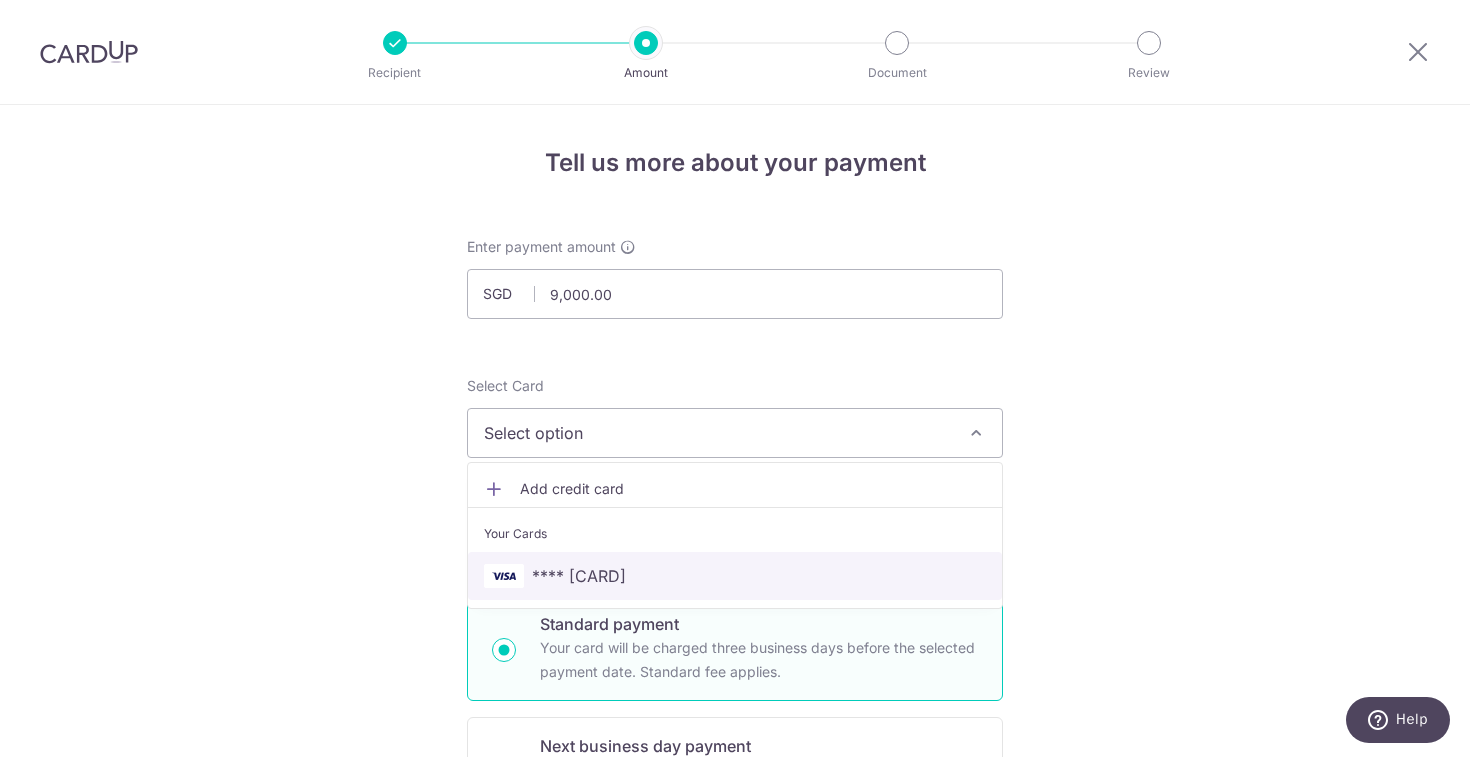 click on "**** 5007" at bounding box center (735, 576) 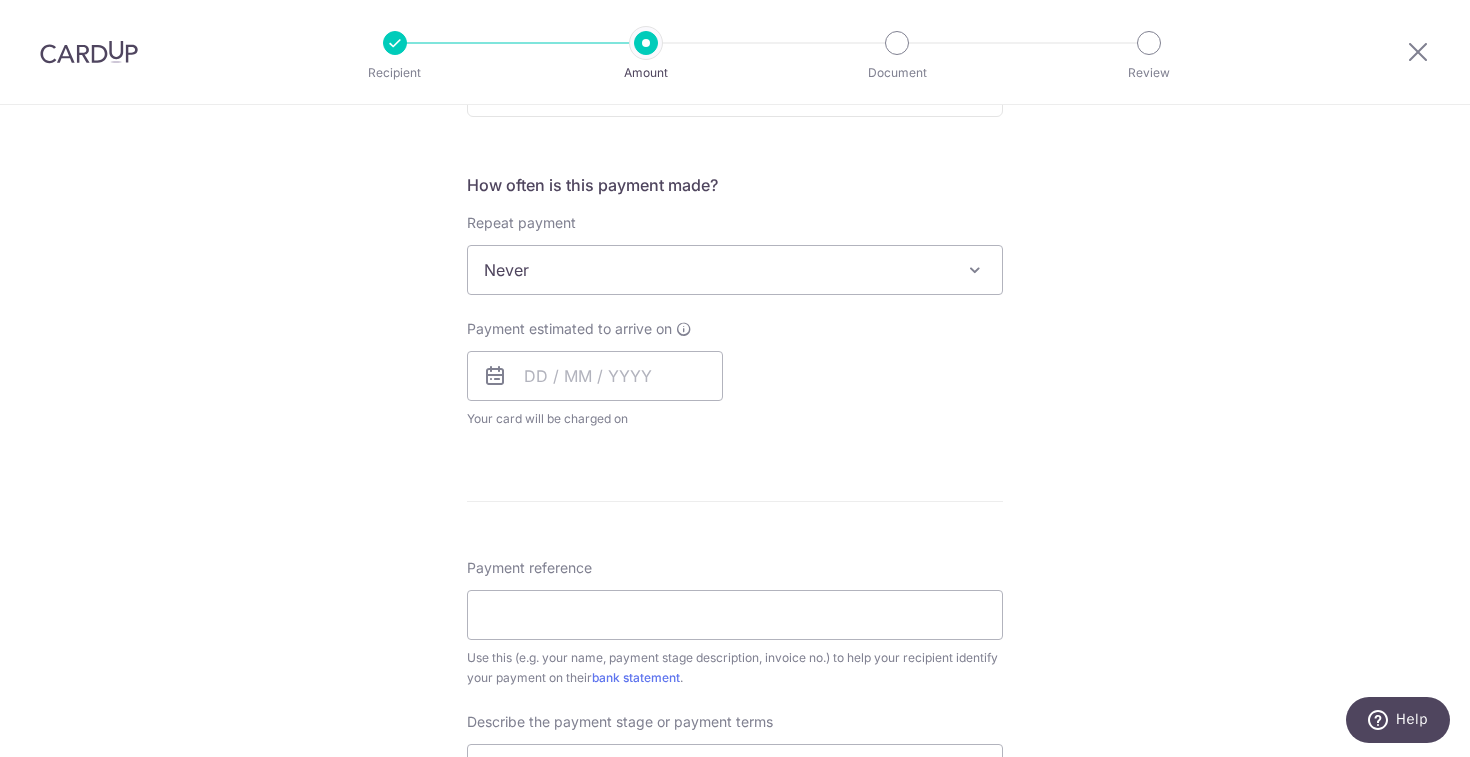 scroll, scrollTop: 767, scrollLeft: 0, axis: vertical 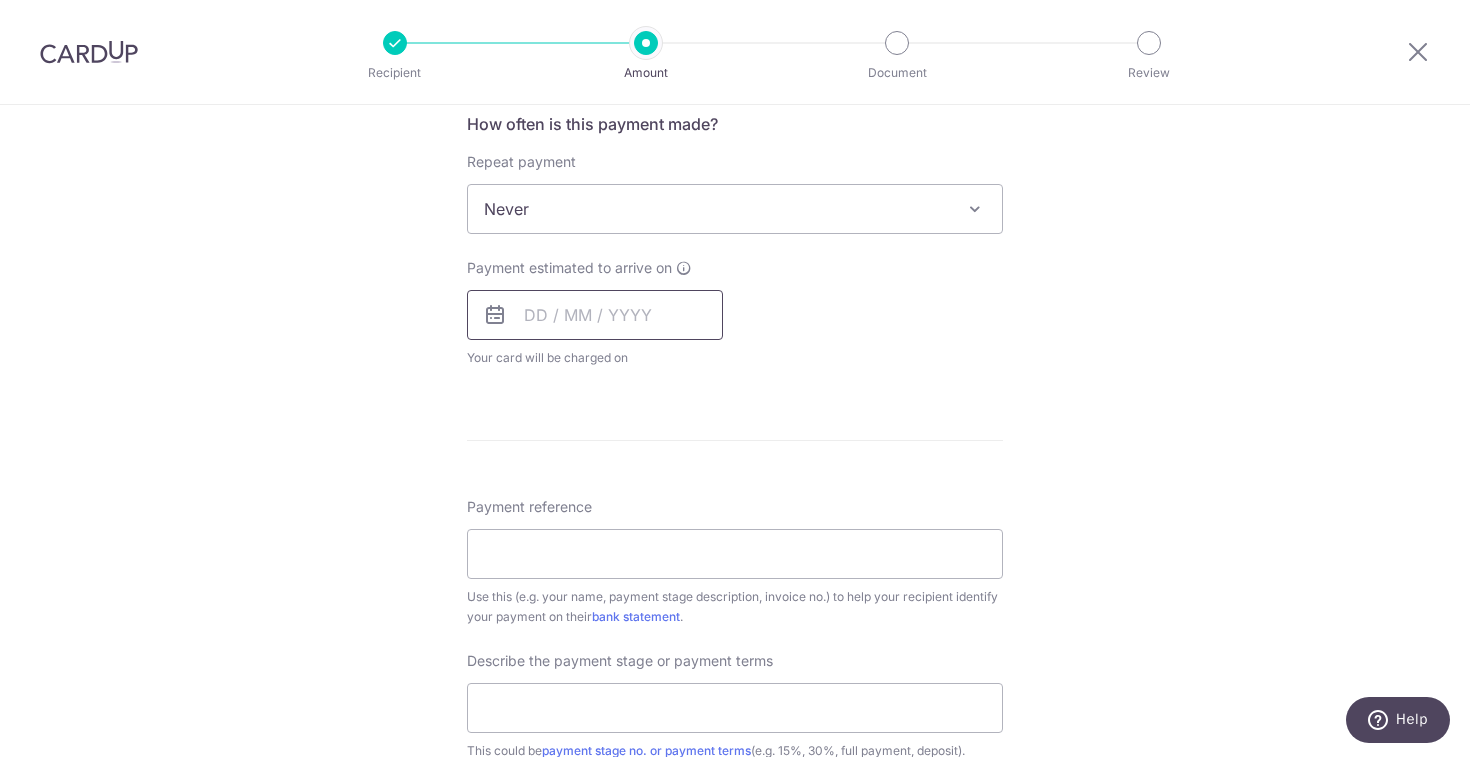 click at bounding box center (595, 315) 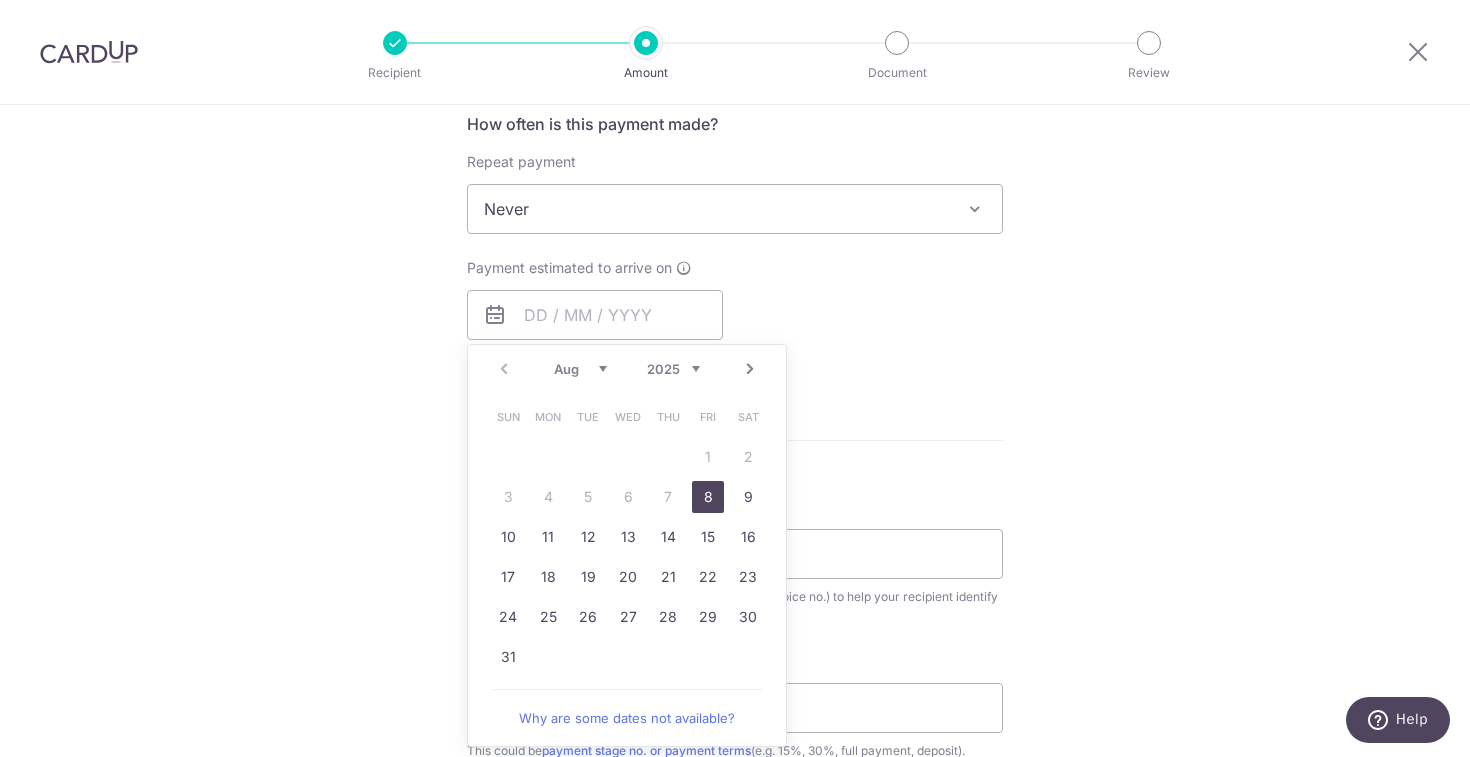 click on "8" at bounding box center [708, 497] 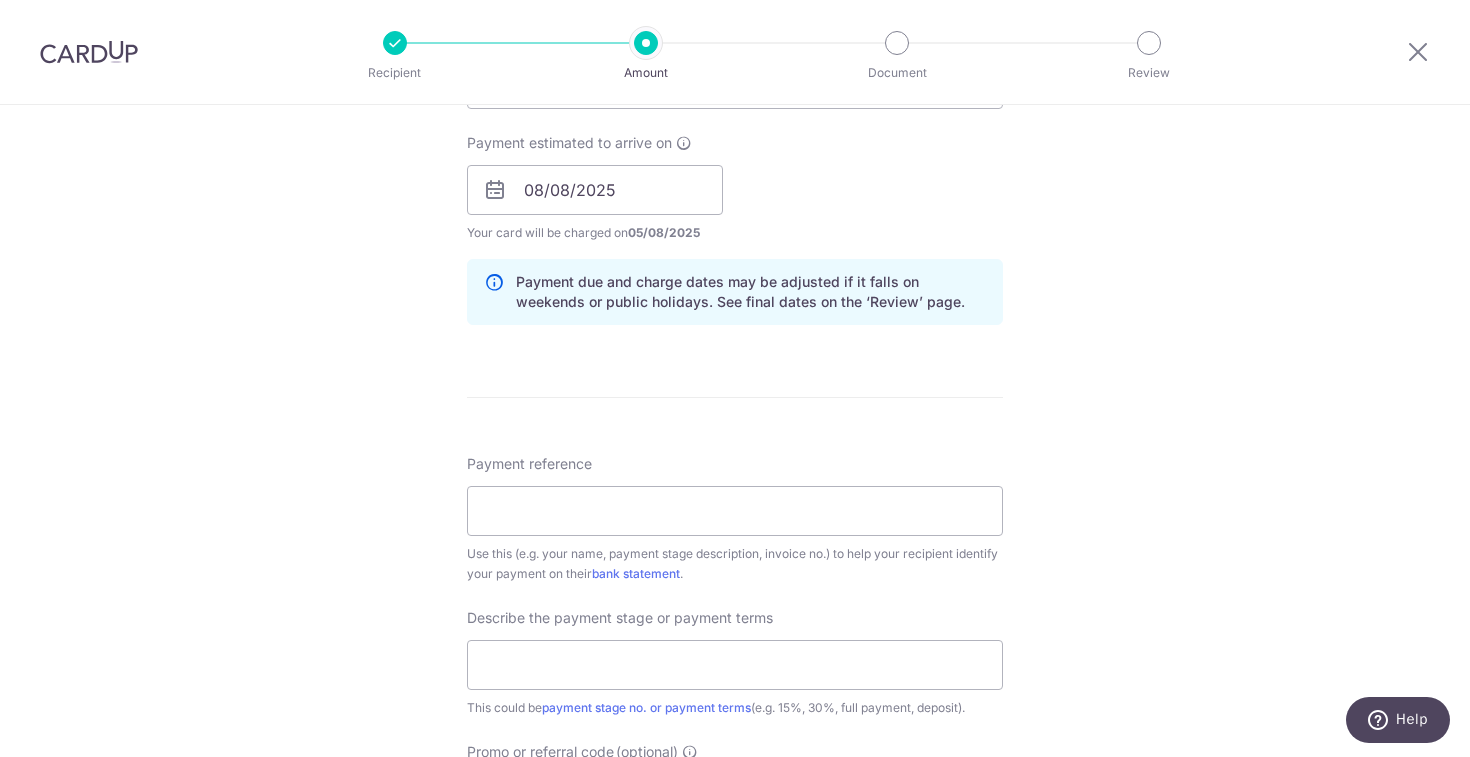 scroll, scrollTop: 898, scrollLeft: 0, axis: vertical 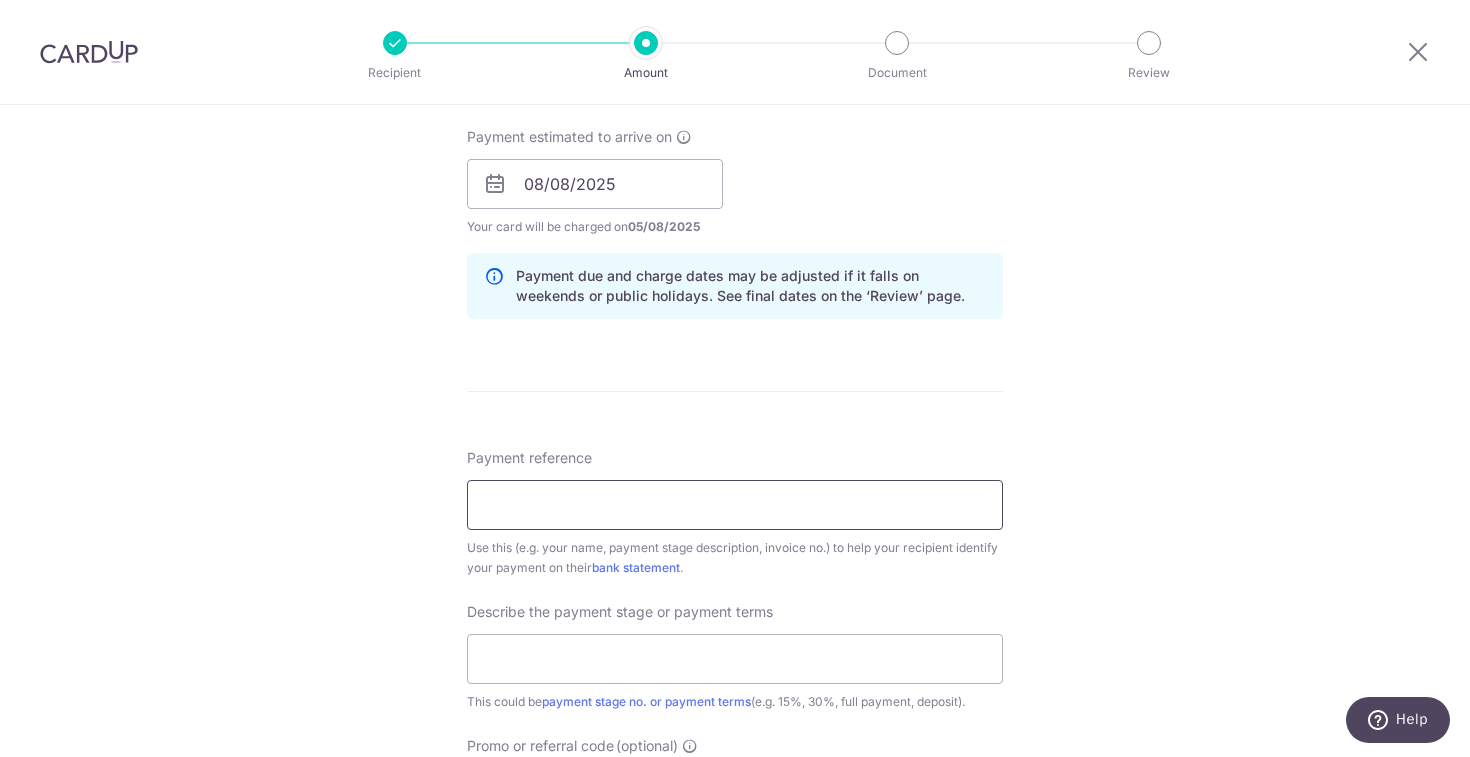 click on "Payment reference" at bounding box center [735, 505] 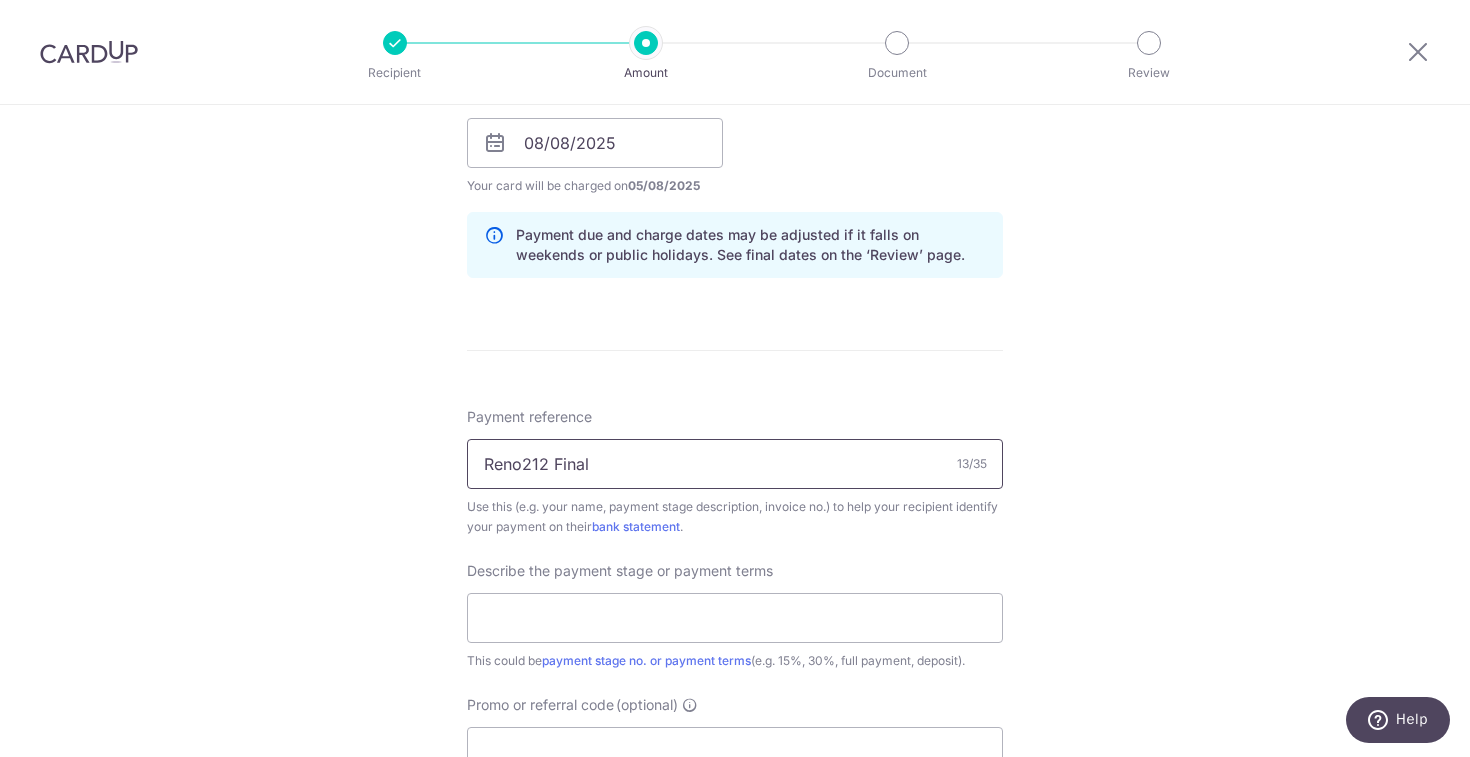 scroll, scrollTop: 978, scrollLeft: 0, axis: vertical 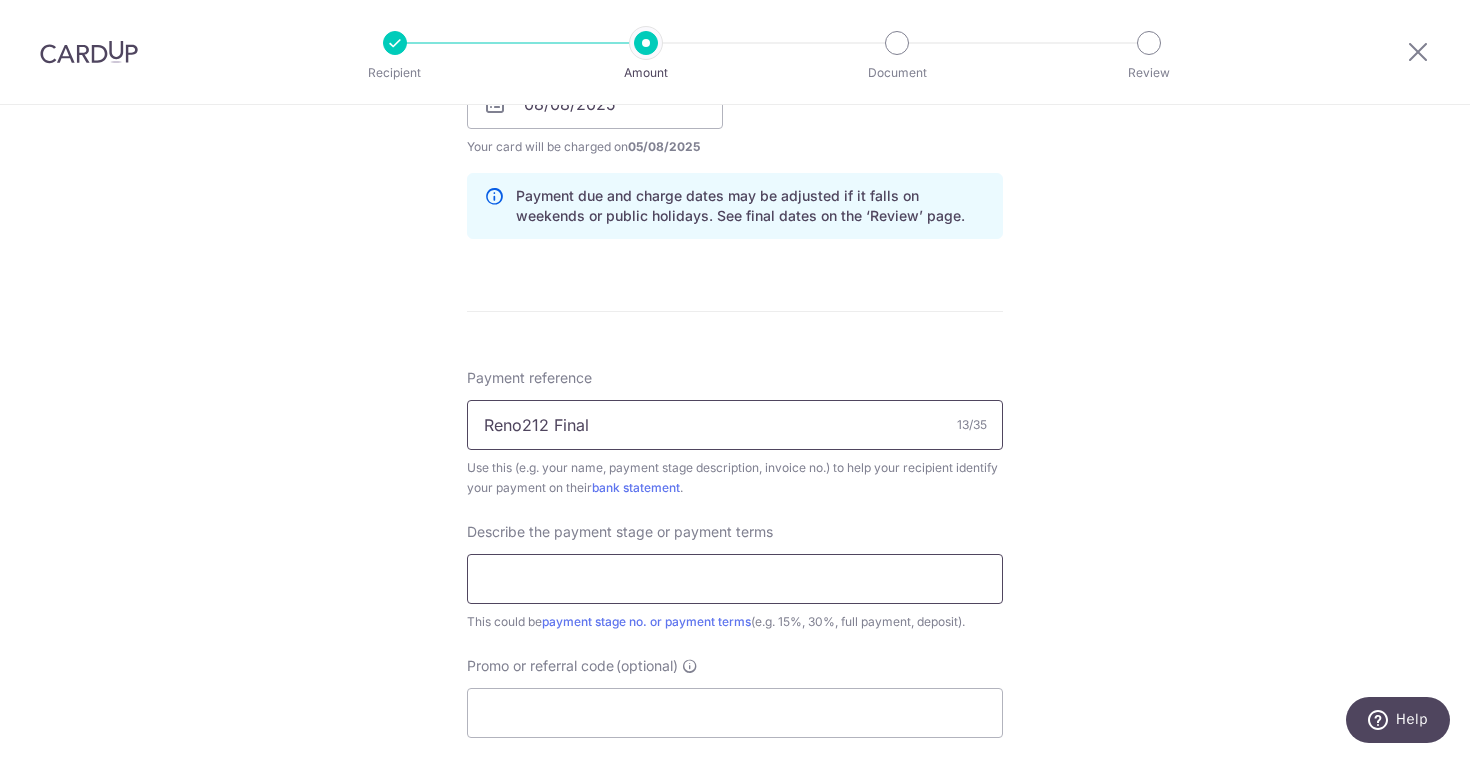 type on "Reno212 Final" 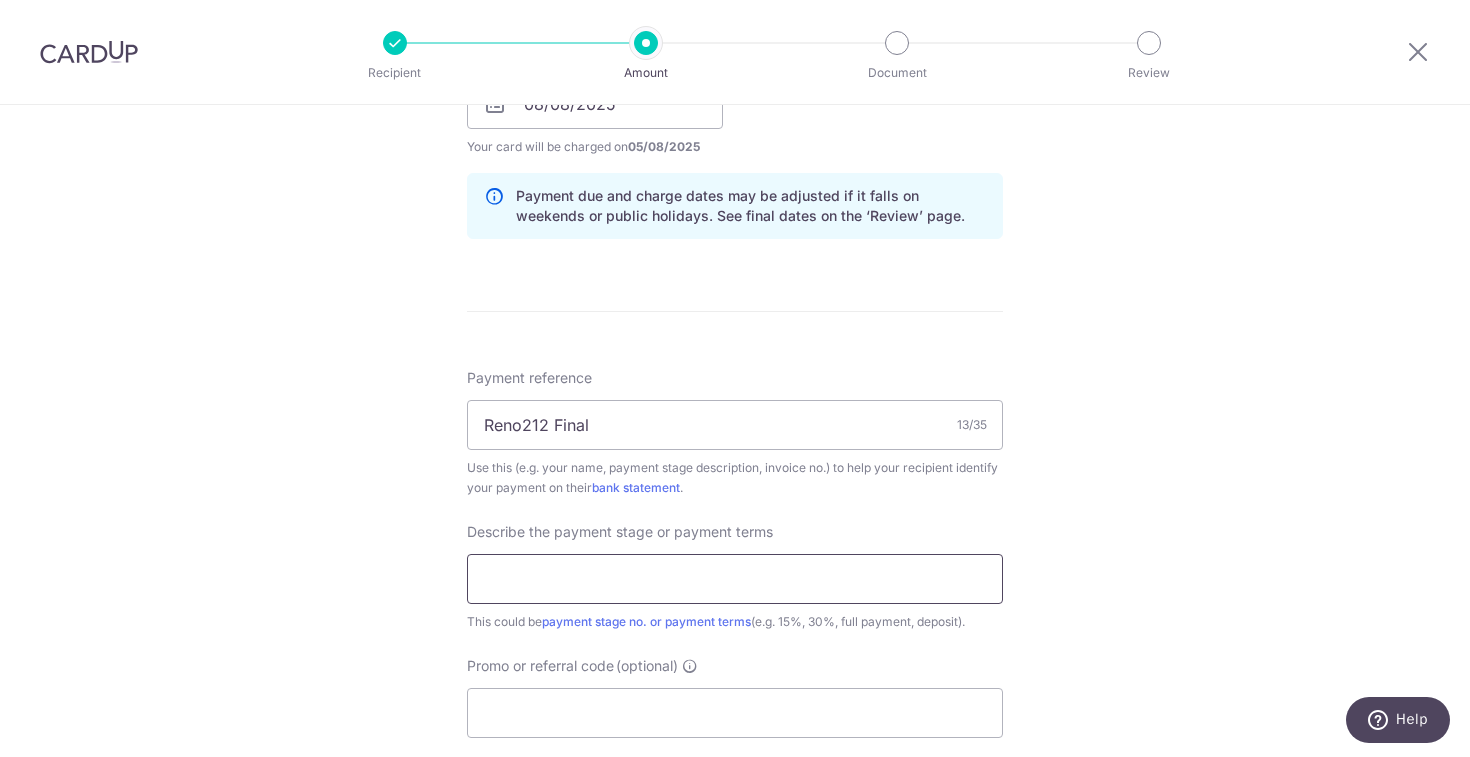 click at bounding box center (735, 579) 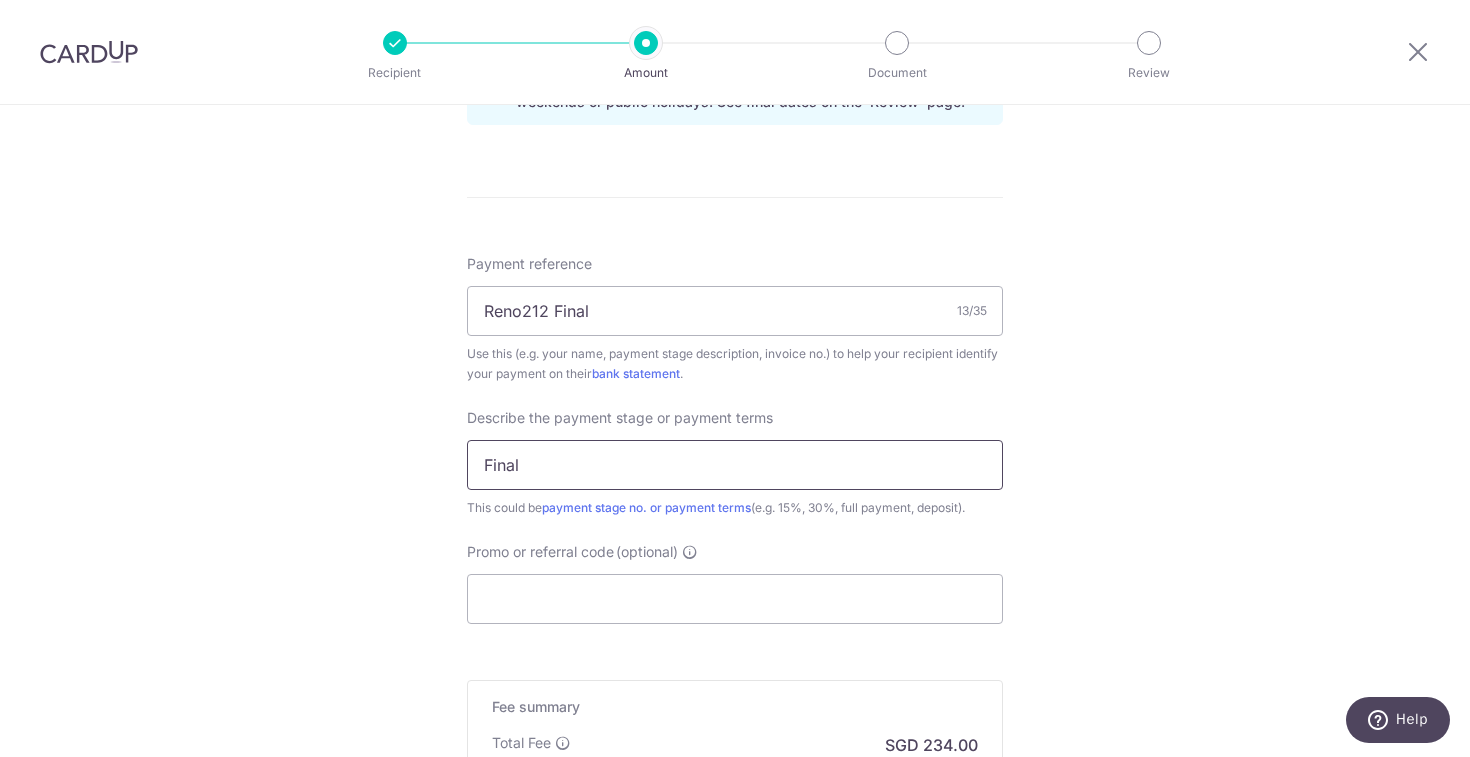 scroll, scrollTop: 1179, scrollLeft: 0, axis: vertical 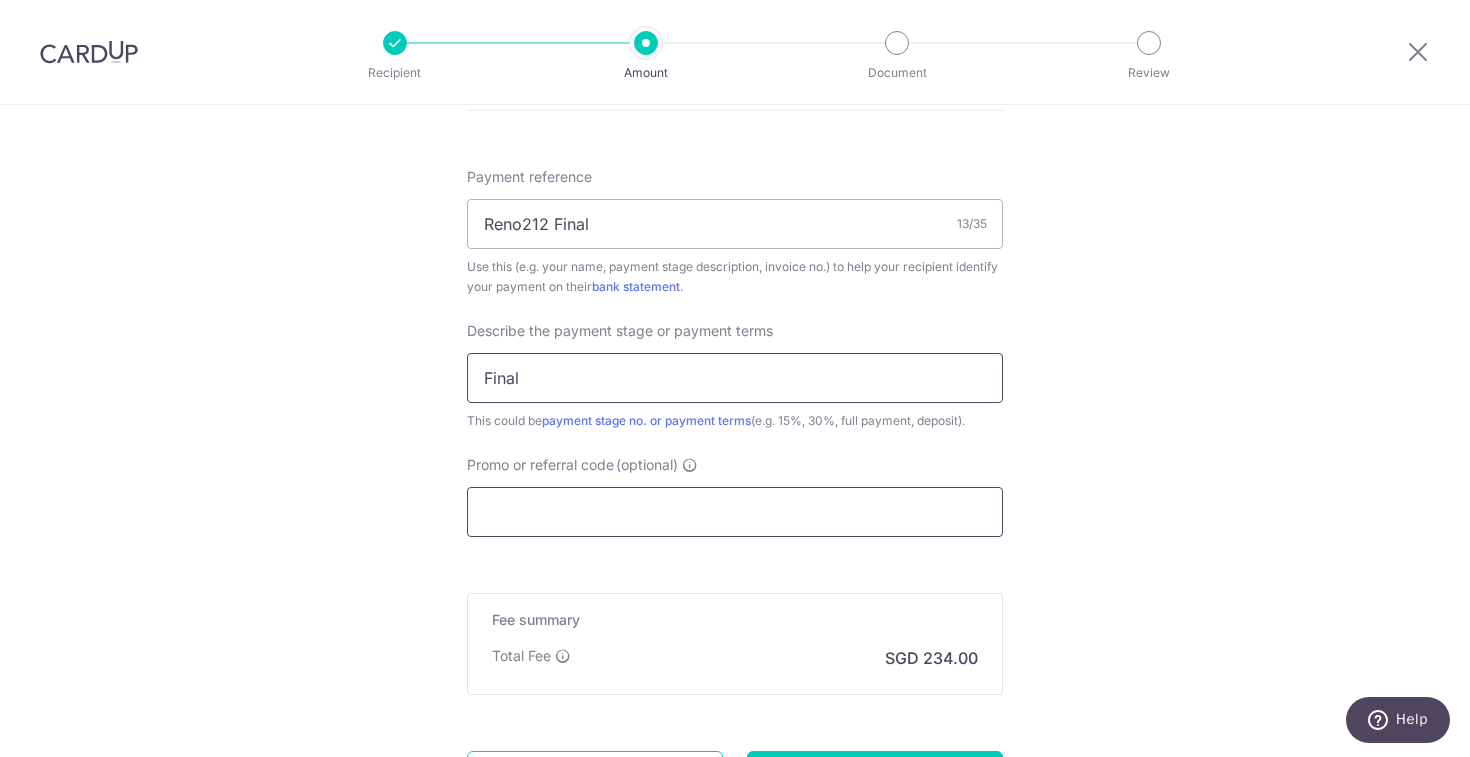 type on "Final" 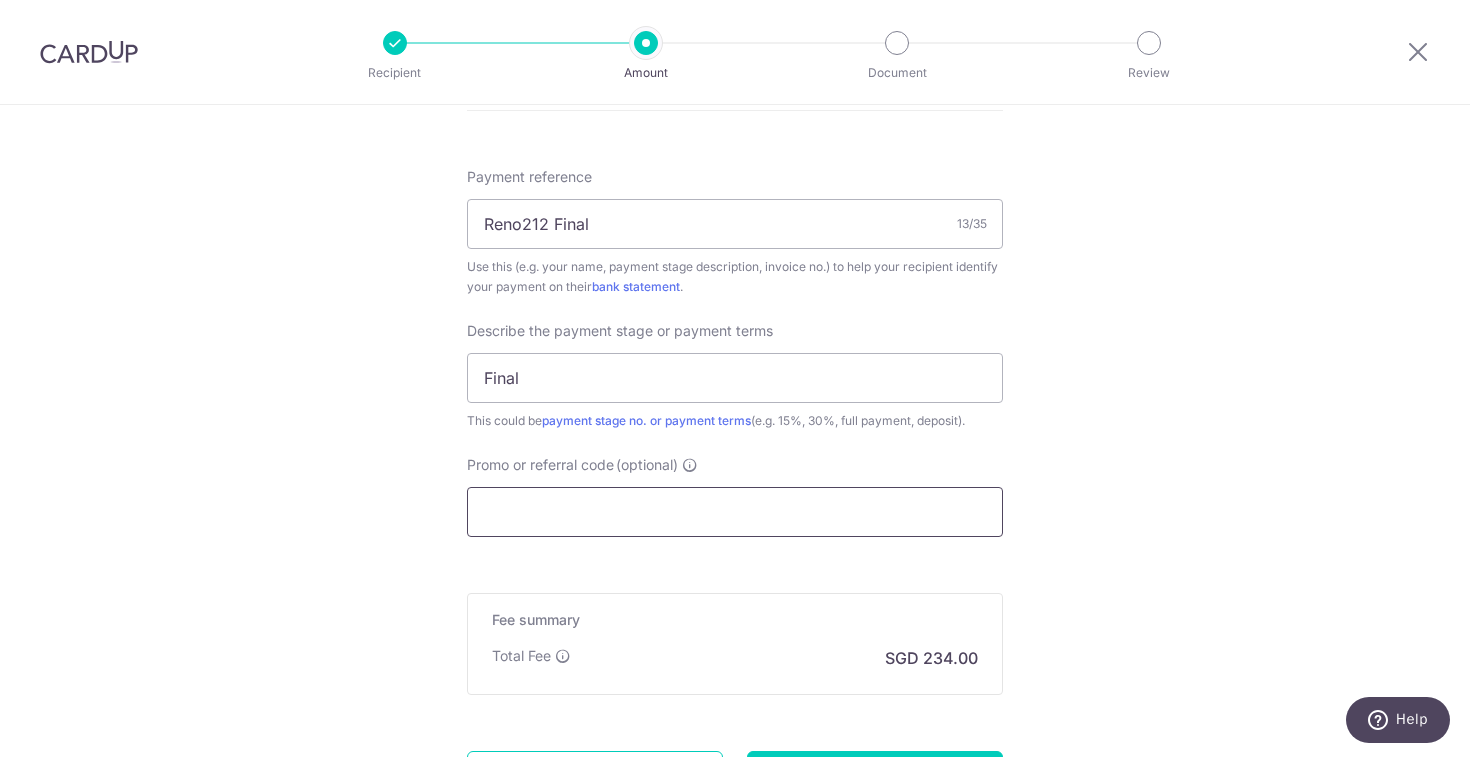 click on "Promo or referral code
(optional)" at bounding box center [735, 512] 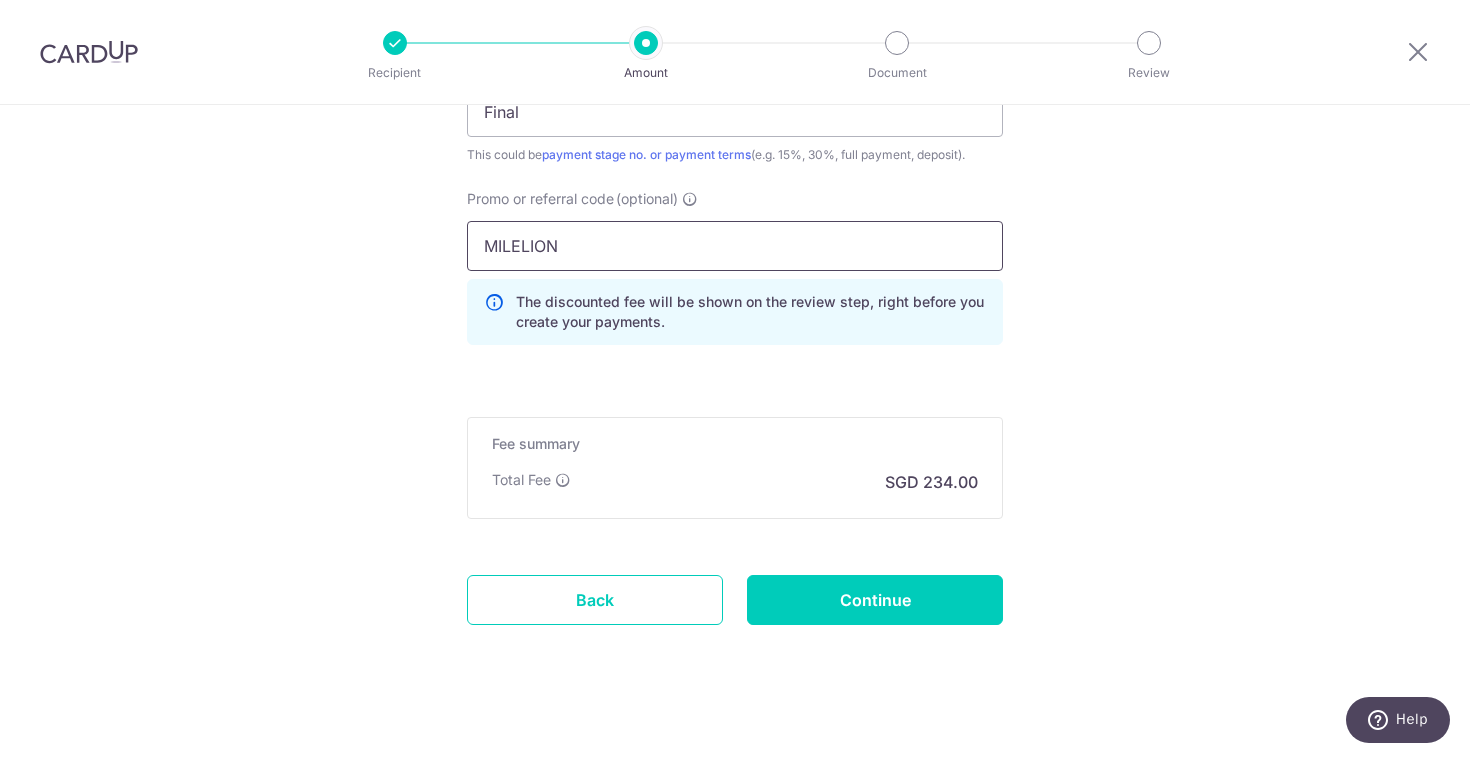 scroll, scrollTop: 1447, scrollLeft: 0, axis: vertical 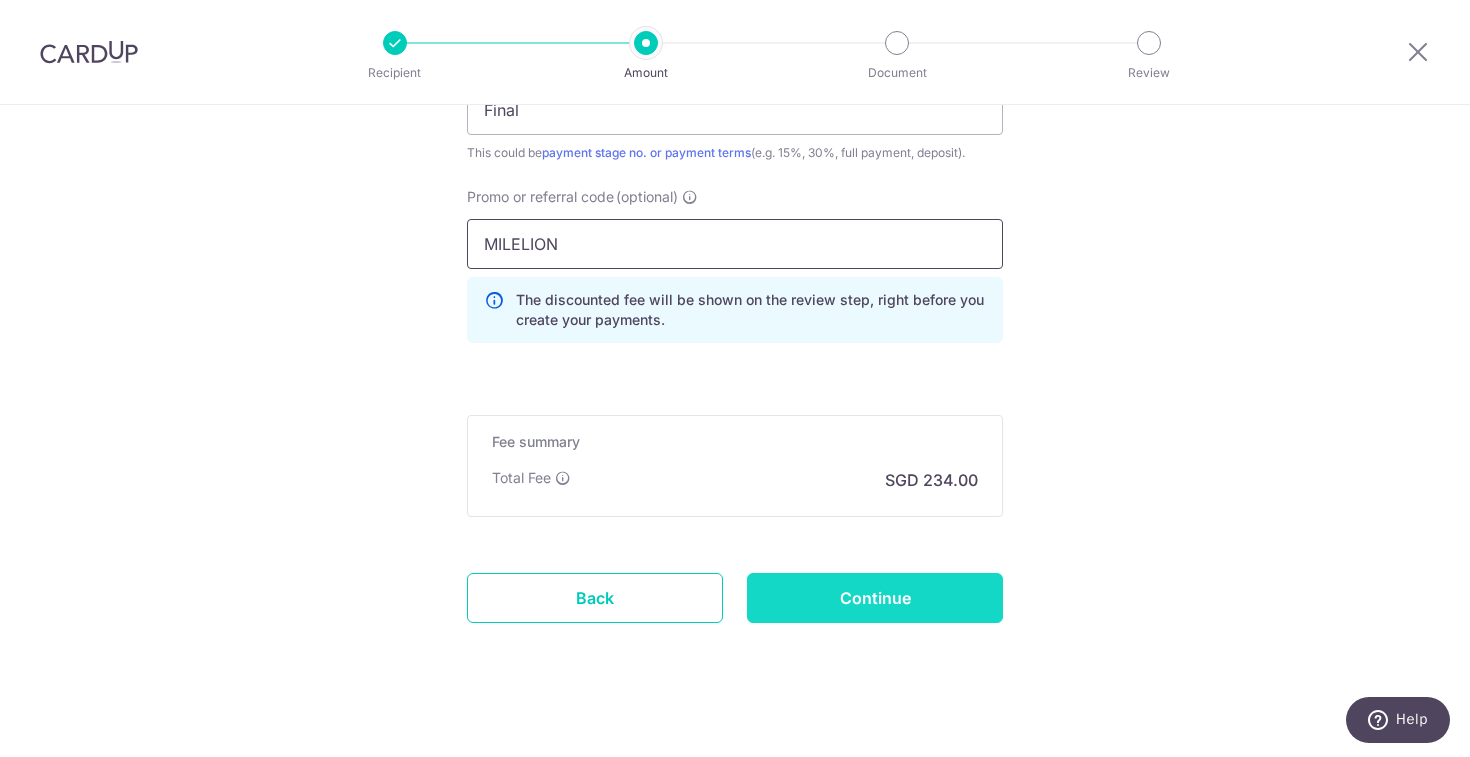 type on "MILELION" 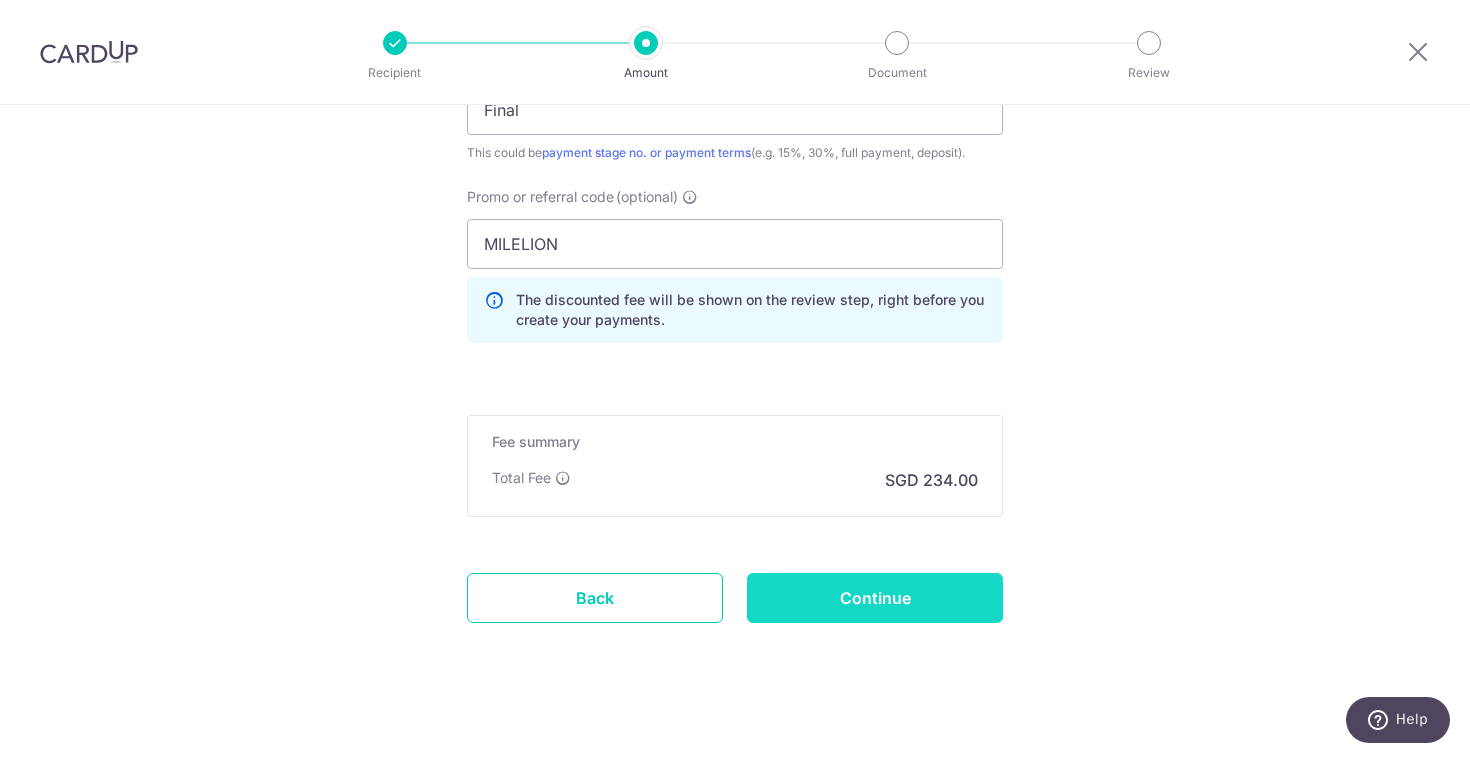 click on "Continue" at bounding box center [875, 598] 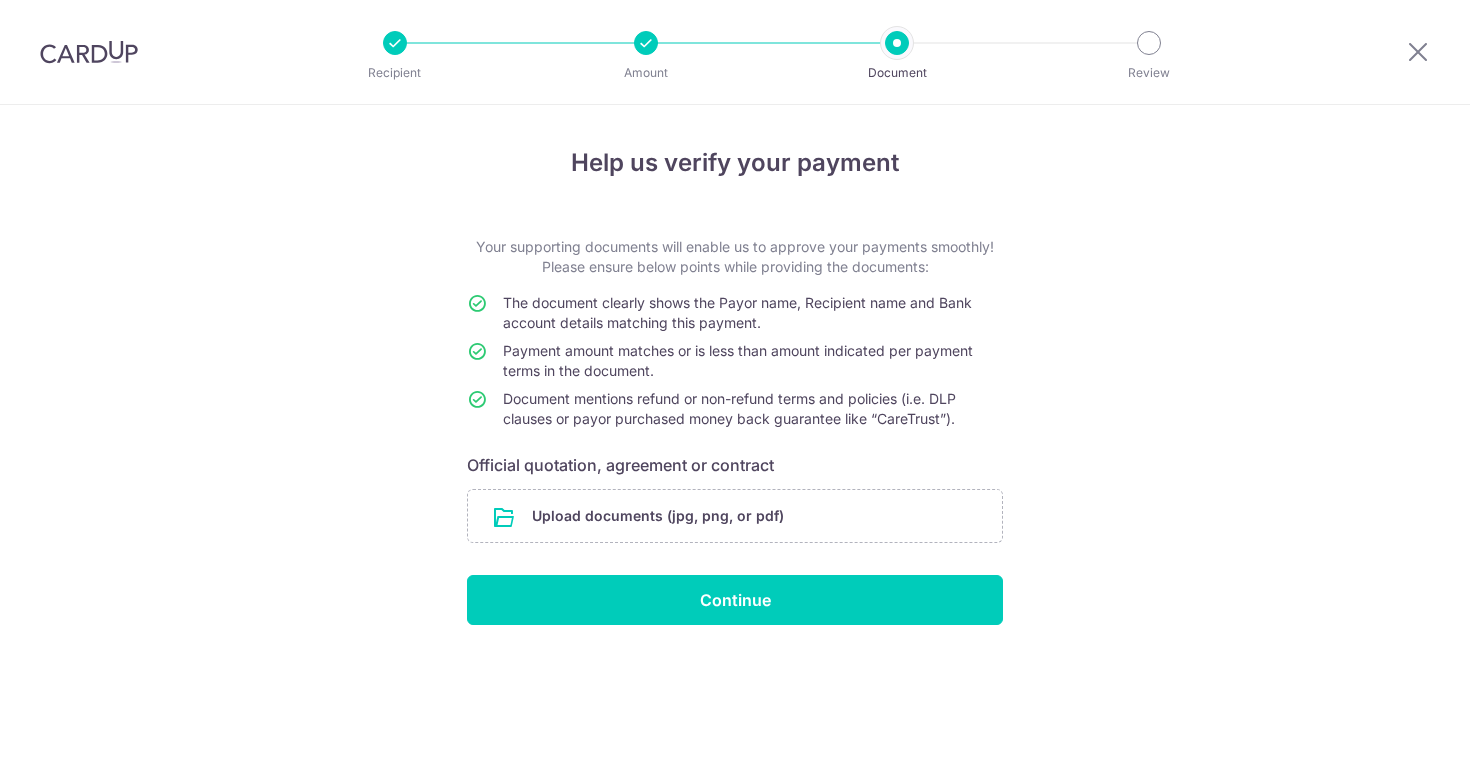 scroll, scrollTop: 0, scrollLeft: 0, axis: both 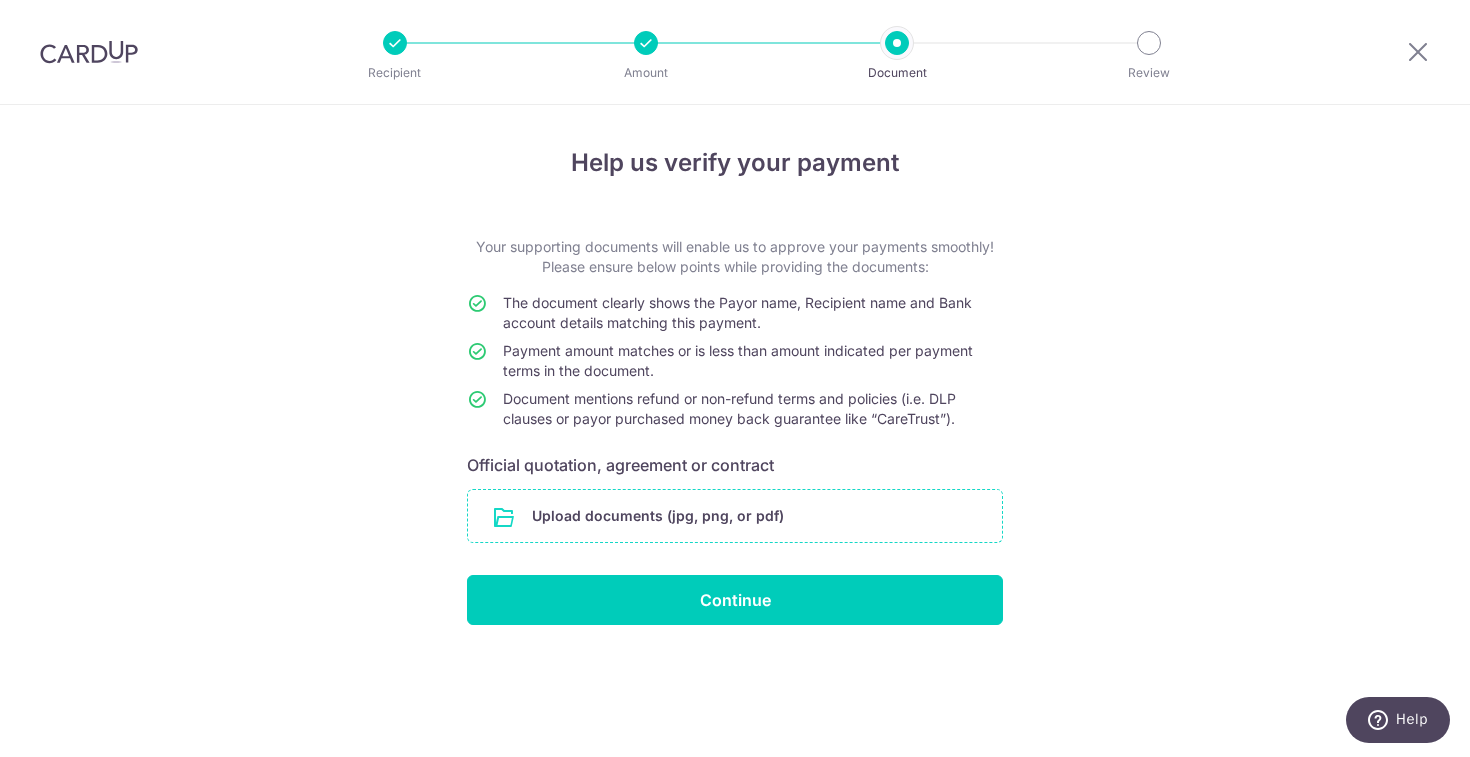 click at bounding box center [735, 516] 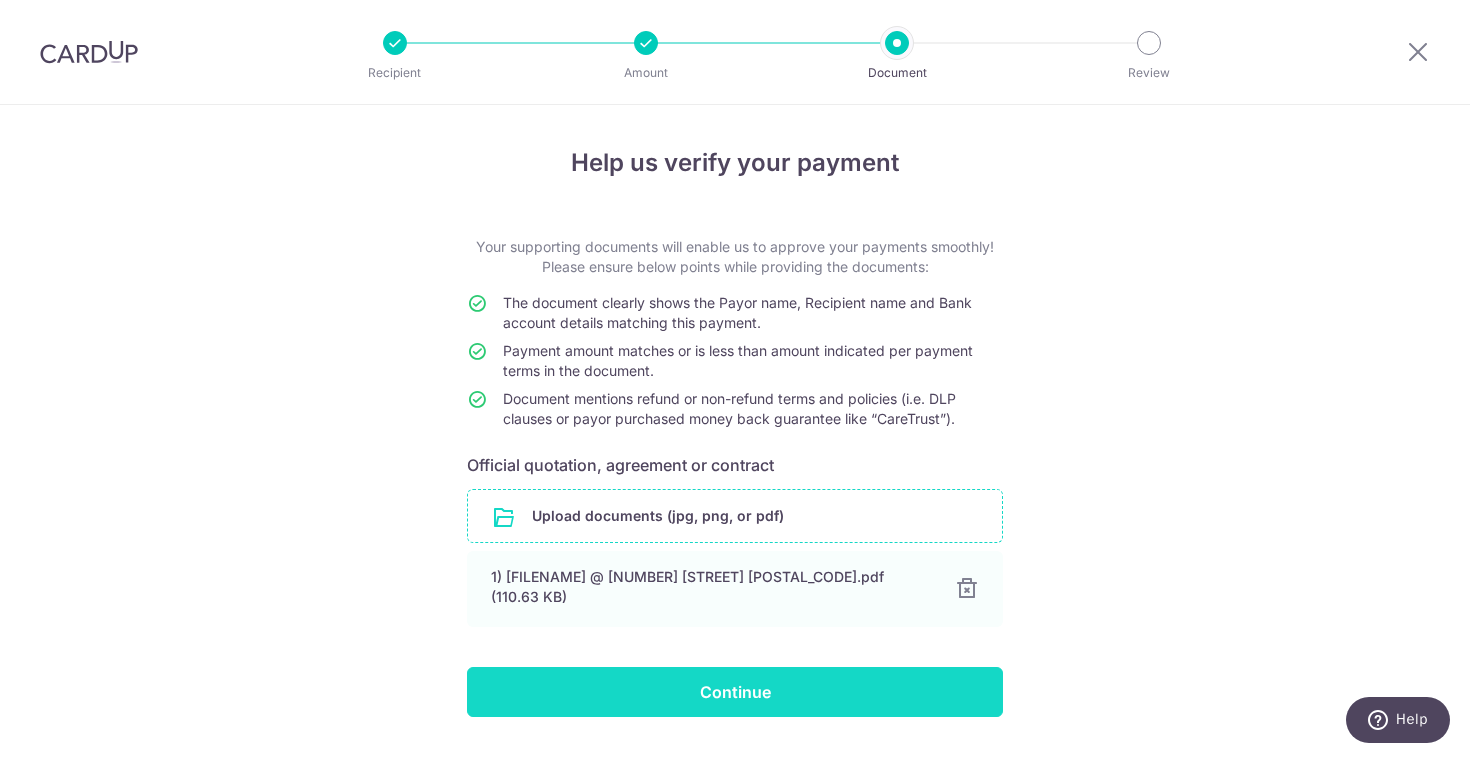 click on "Continue" at bounding box center (735, 692) 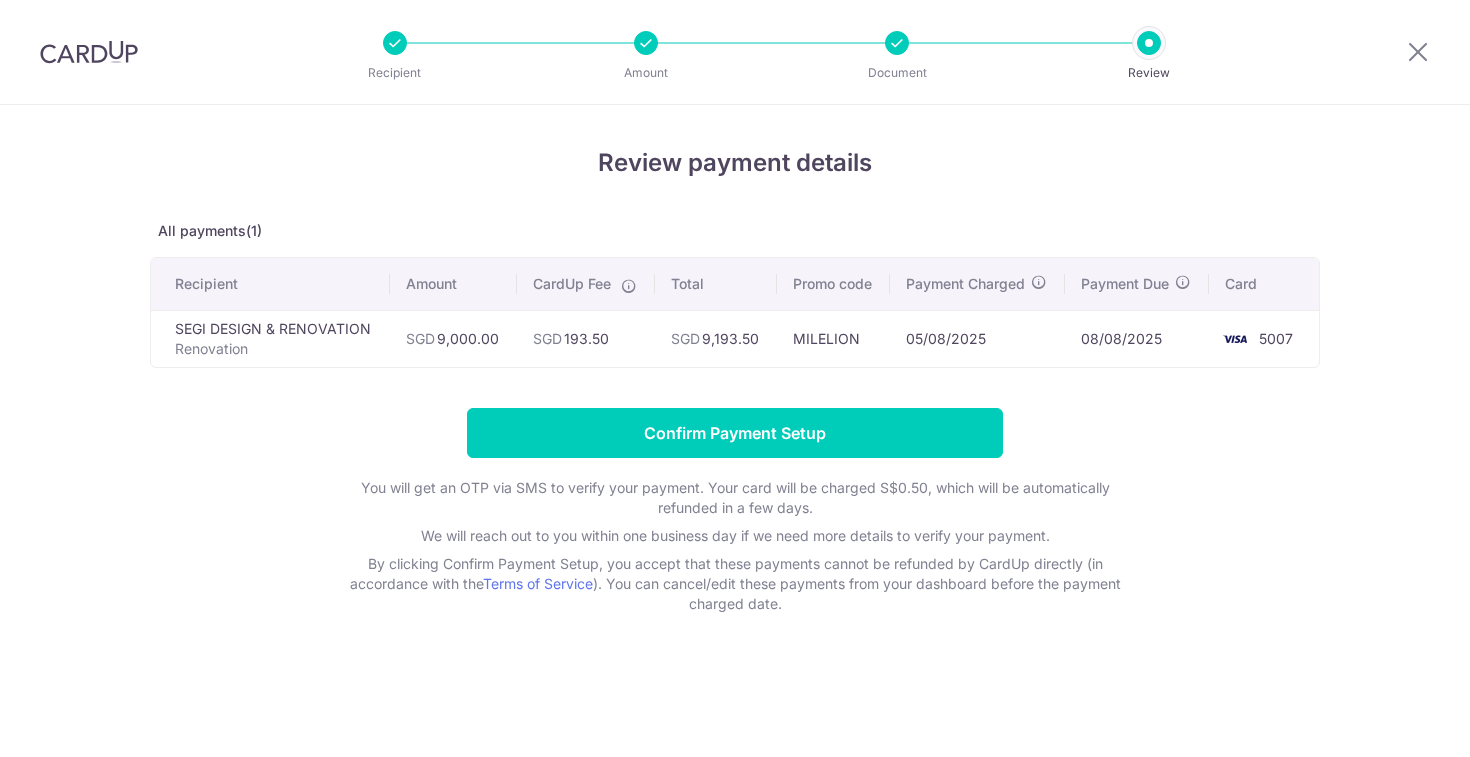 scroll, scrollTop: 0, scrollLeft: 0, axis: both 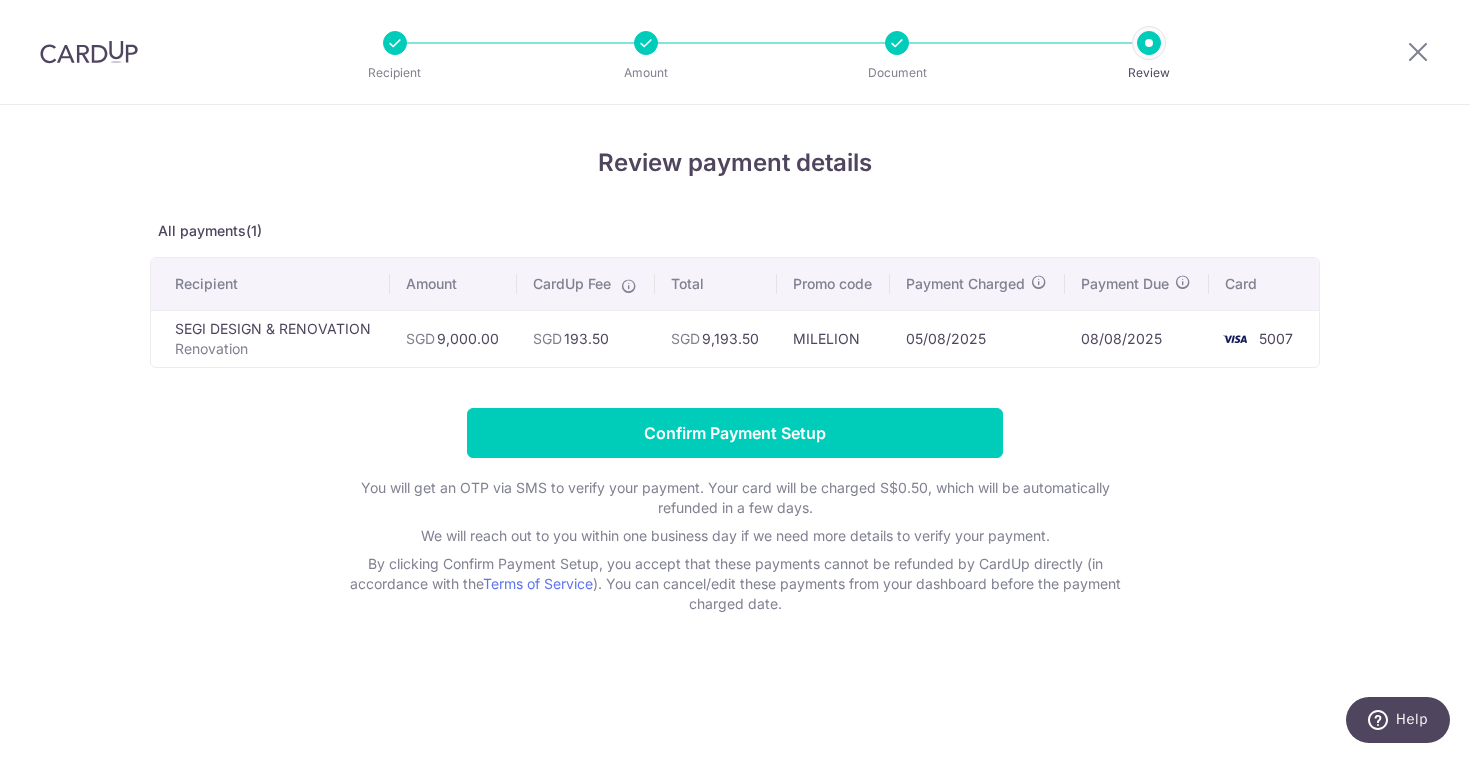 drag, startPoint x: 560, startPoint y: 339, endPoint x: 619, endPoint y: 338, distance: 59.008472 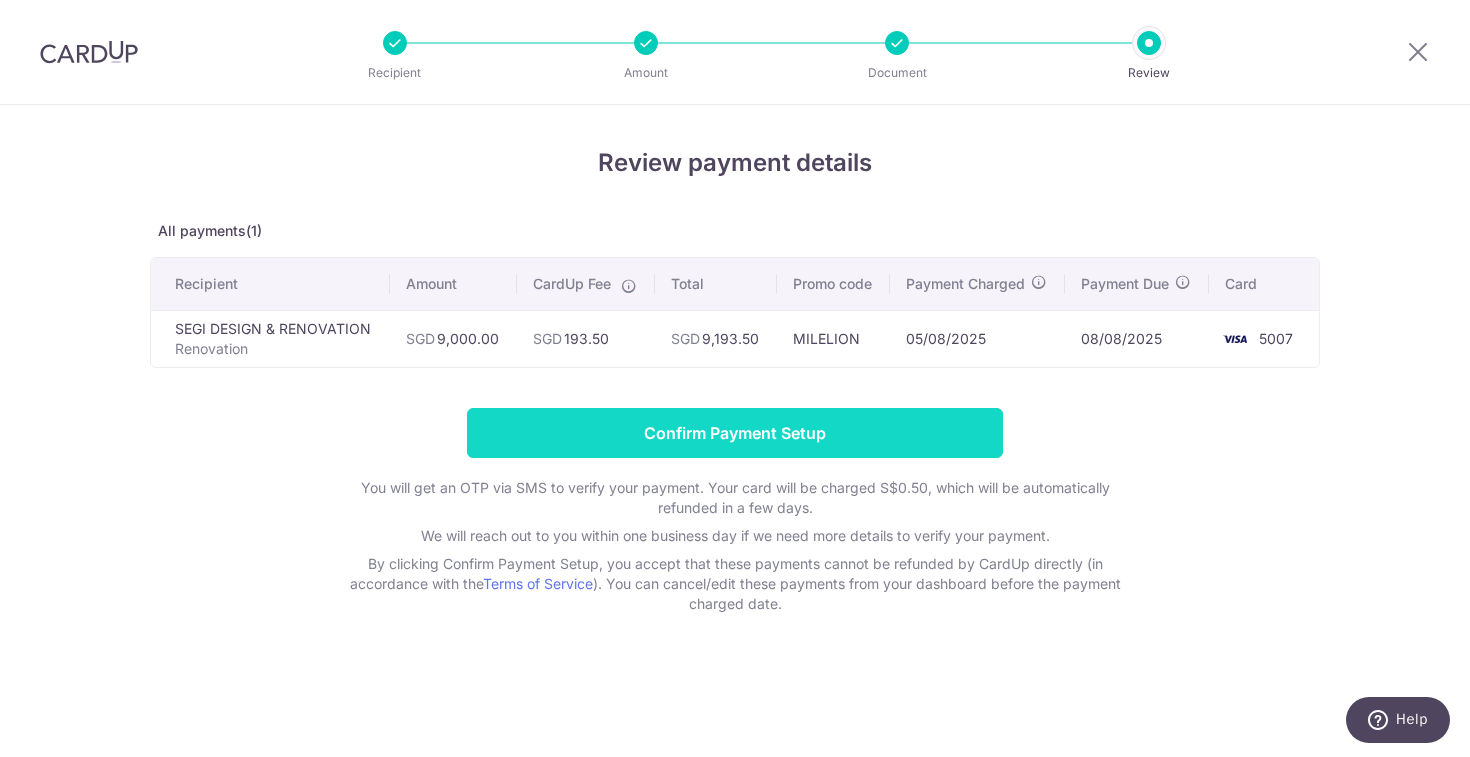 click on "Confirm Payment Setup" at bounding box center [735, 433] 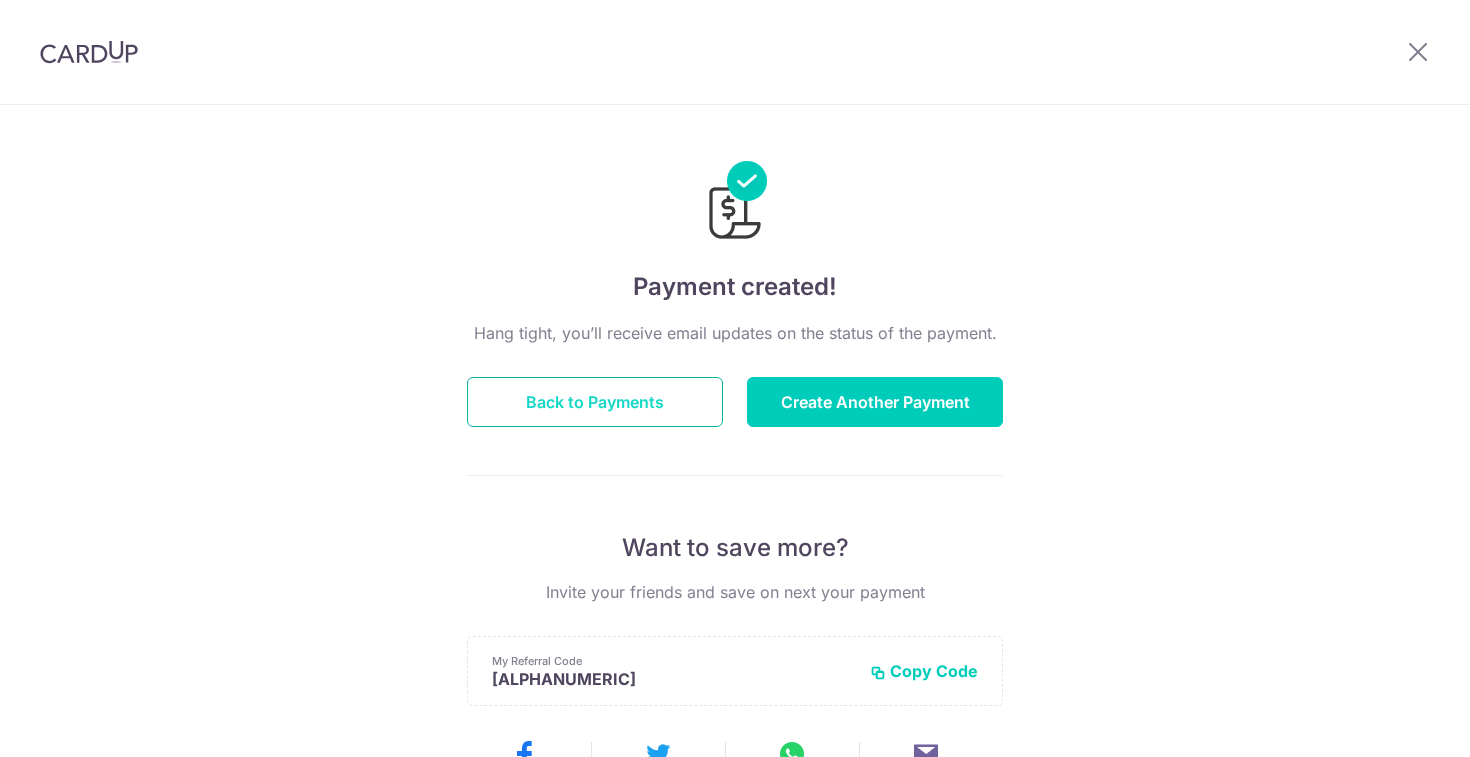 scroll, scrollTop: 0, scrollLeft: 0, axis: both 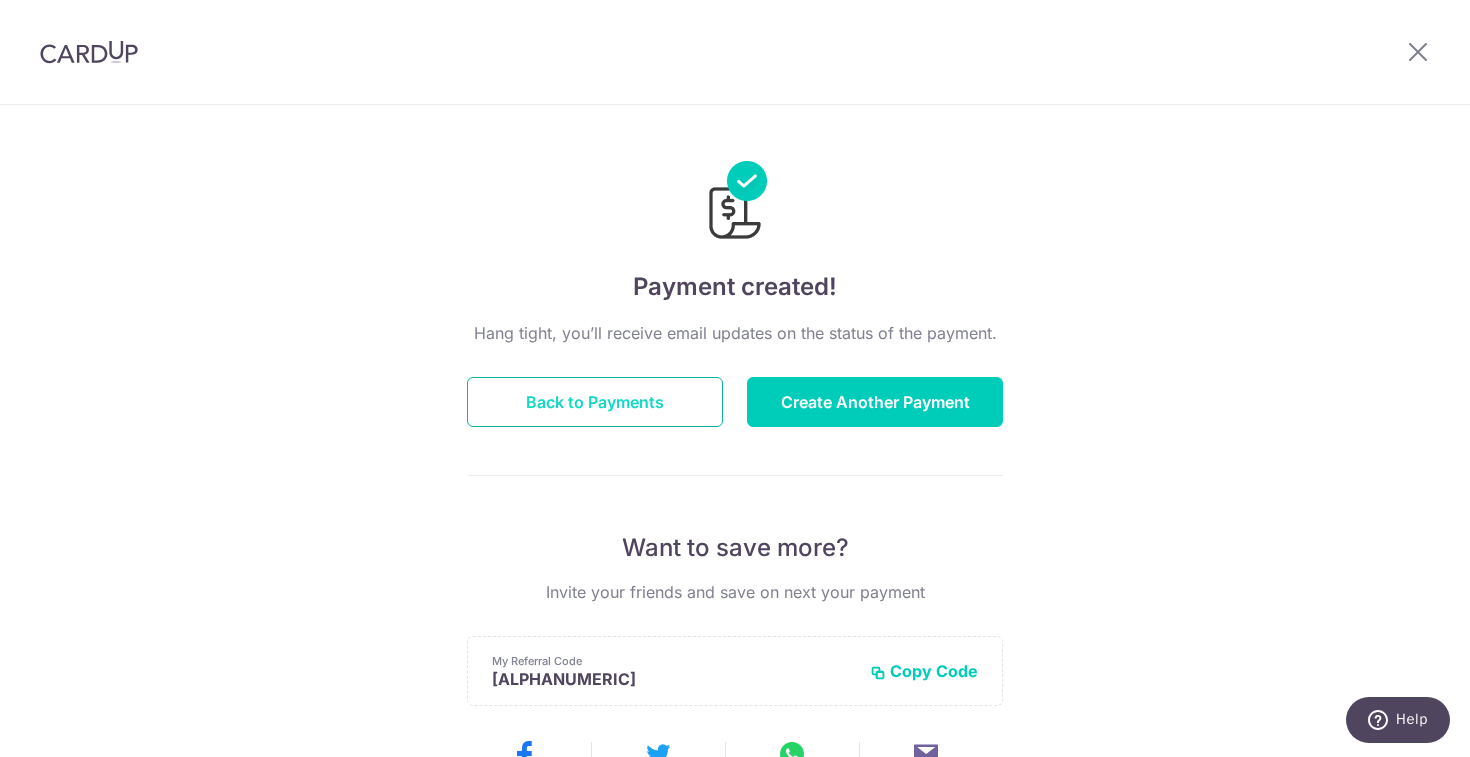 click on "Back to Payments" at bounding box center (595, 402) 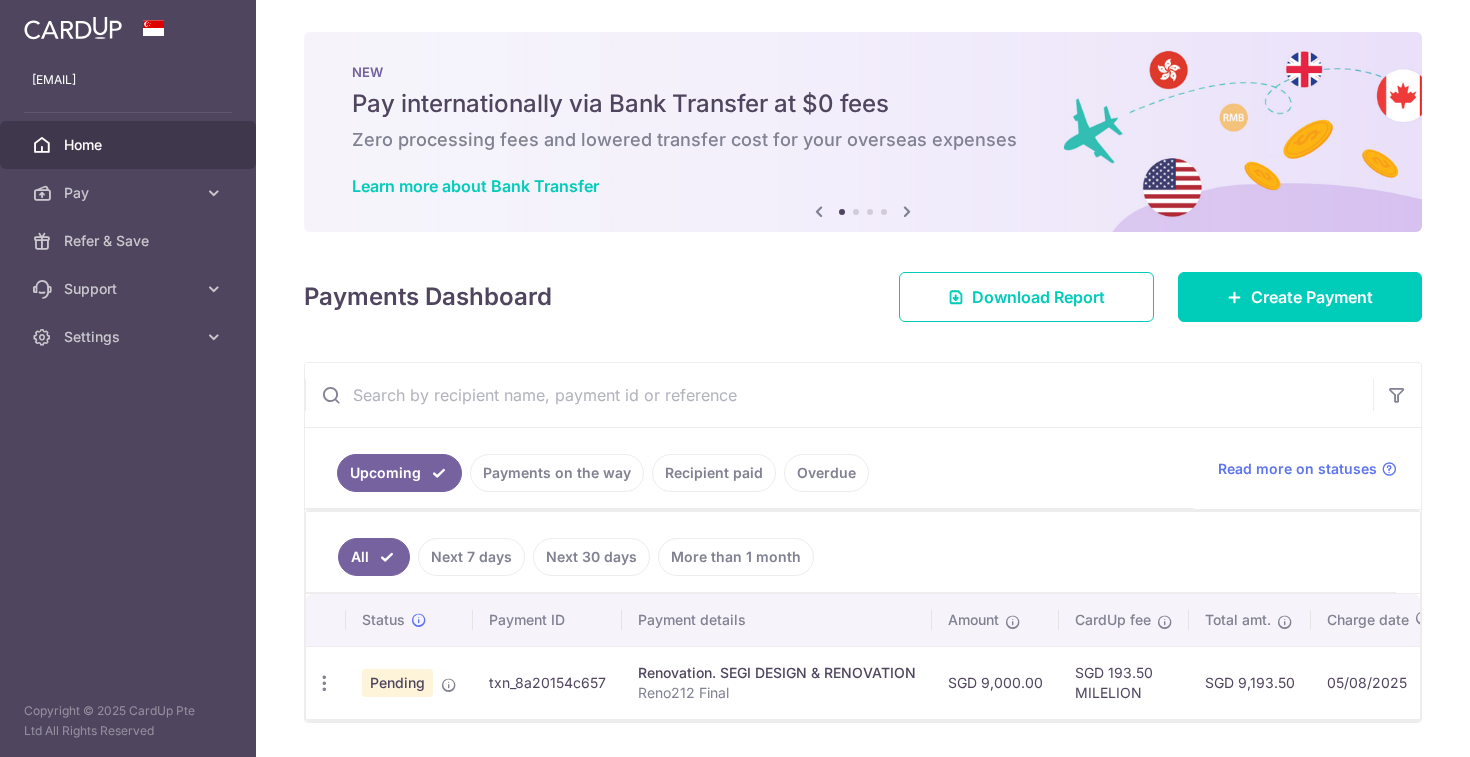 scroll, scrollTop: 0, scrollLeft: 0, axis: both 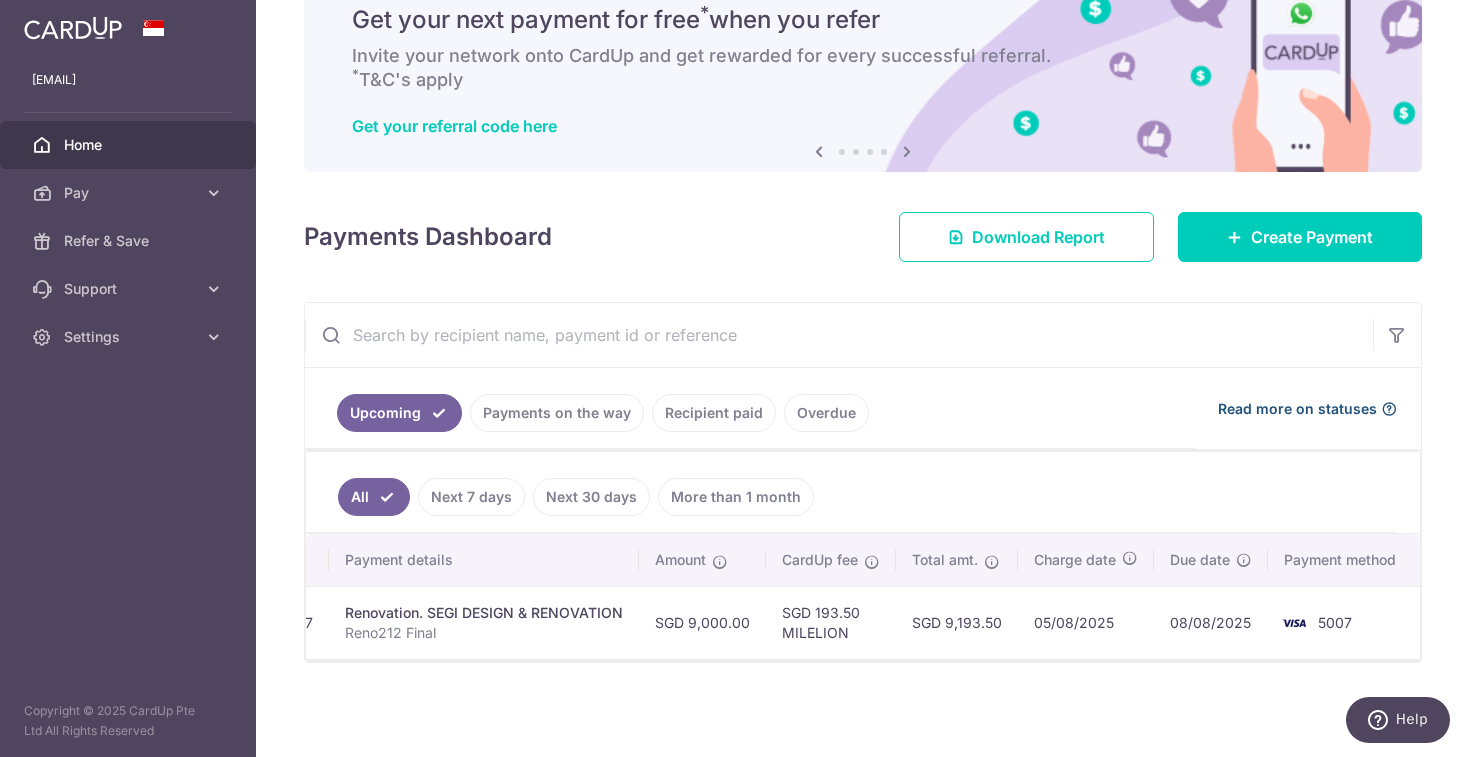 click on "Read more on statuses" at bounding box center [1297, 409] 